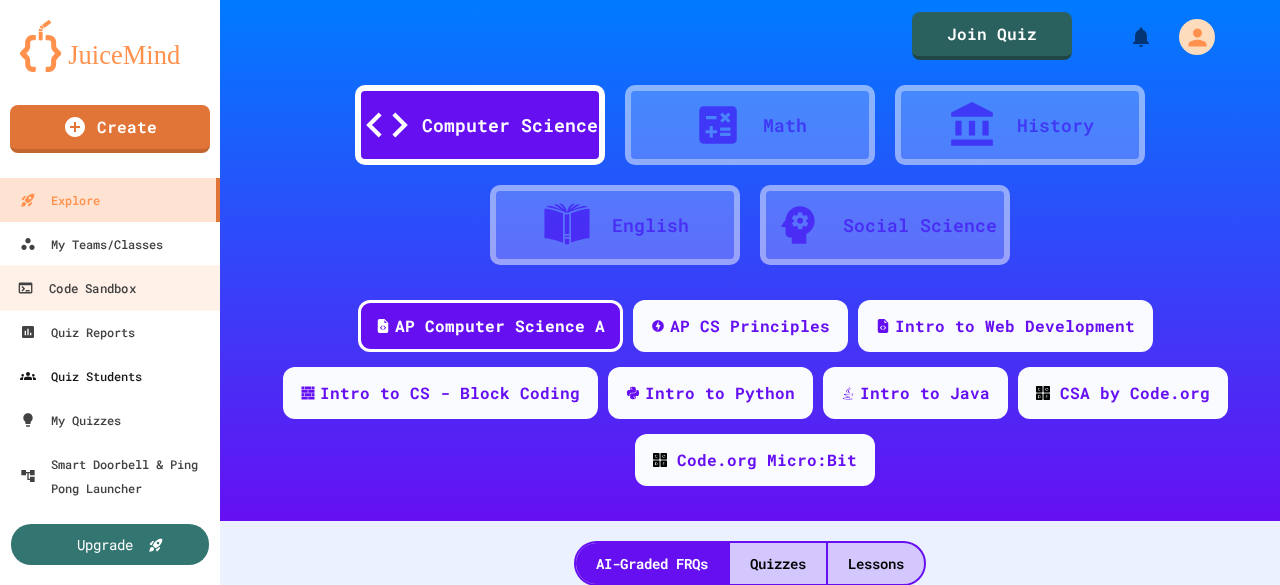 scroll, scrollTop: 0, scrollLeft: 0, axis: both 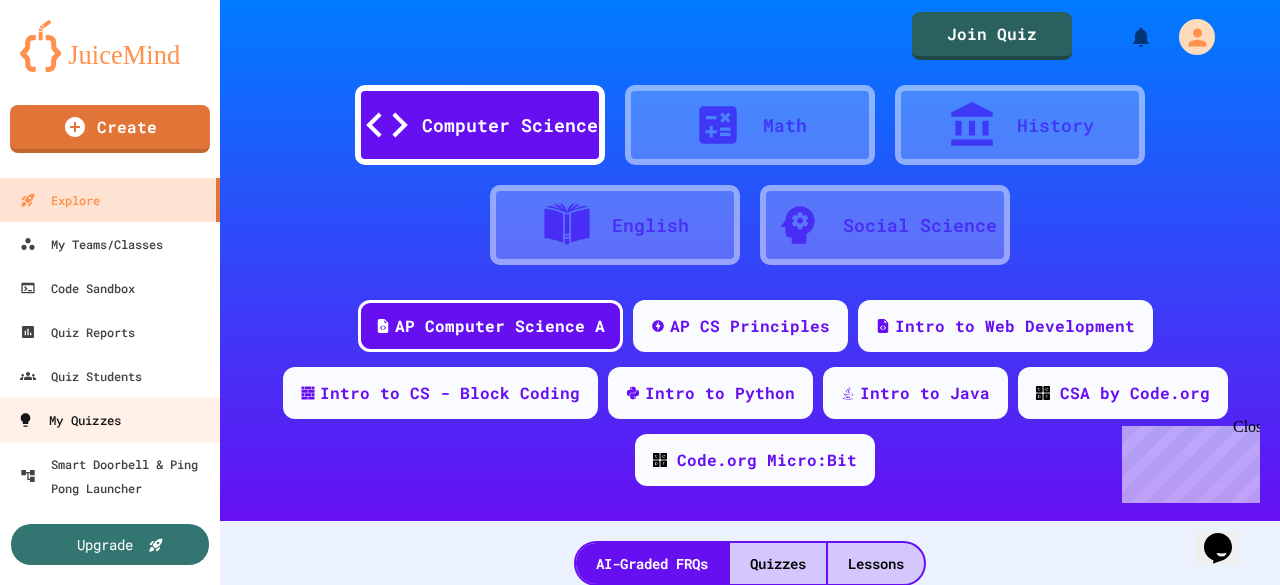 drag, startPoint x: 42, startPoint y: 415, endPoint x: 58, endPoint y: 412, distance: 16.27882 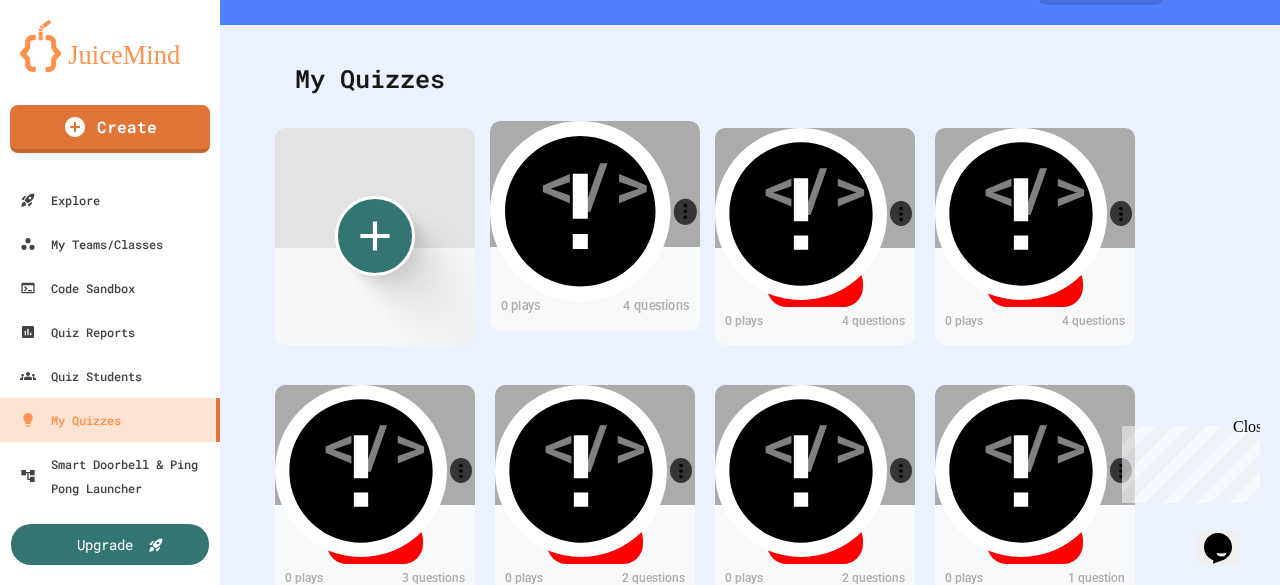 scroll, scrollTop: 300, scrollLeft: 0, axis: vertical 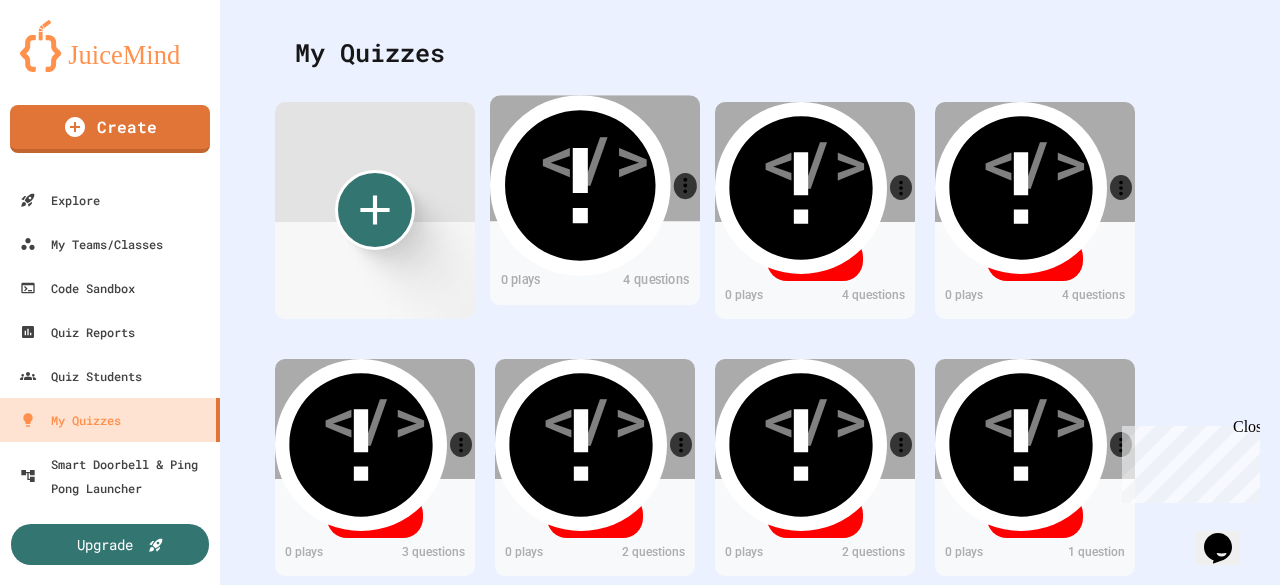 click on "4 questions" at bounding box center [647, 282] 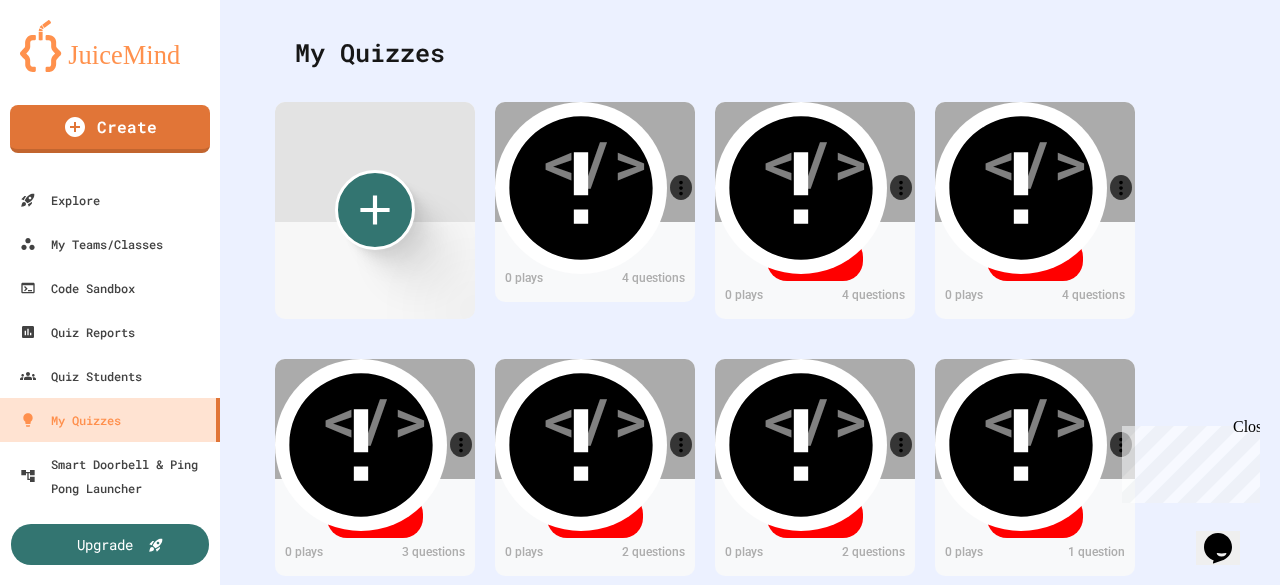 click on "Edit" at bounding box center (594, 715) 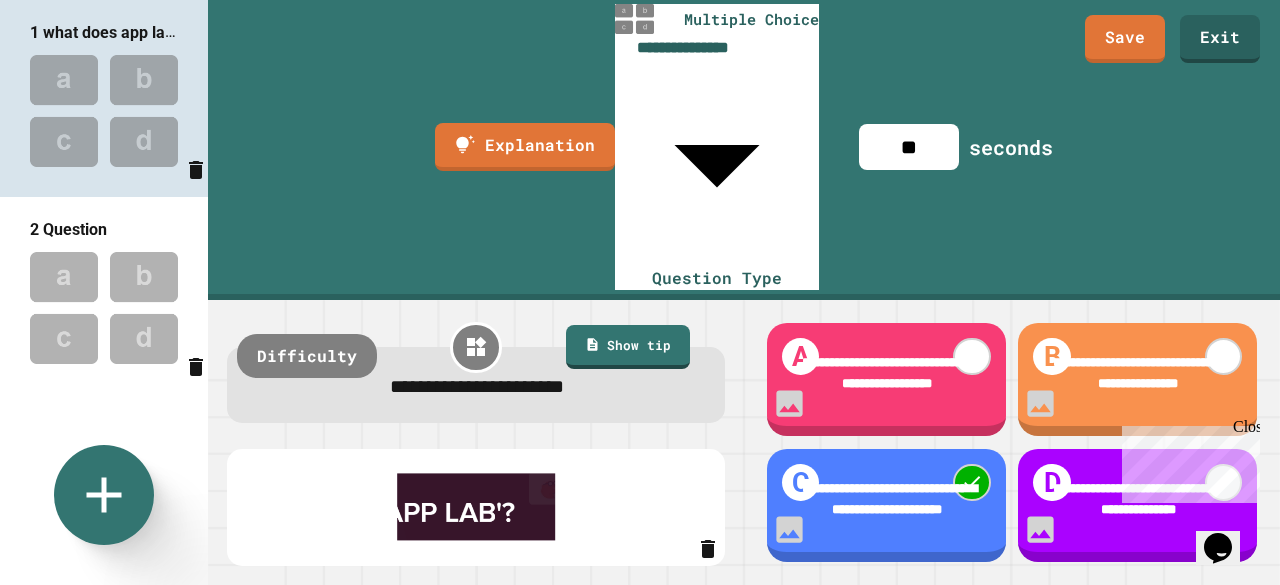click on "**********" at bounding box center [477, 386] 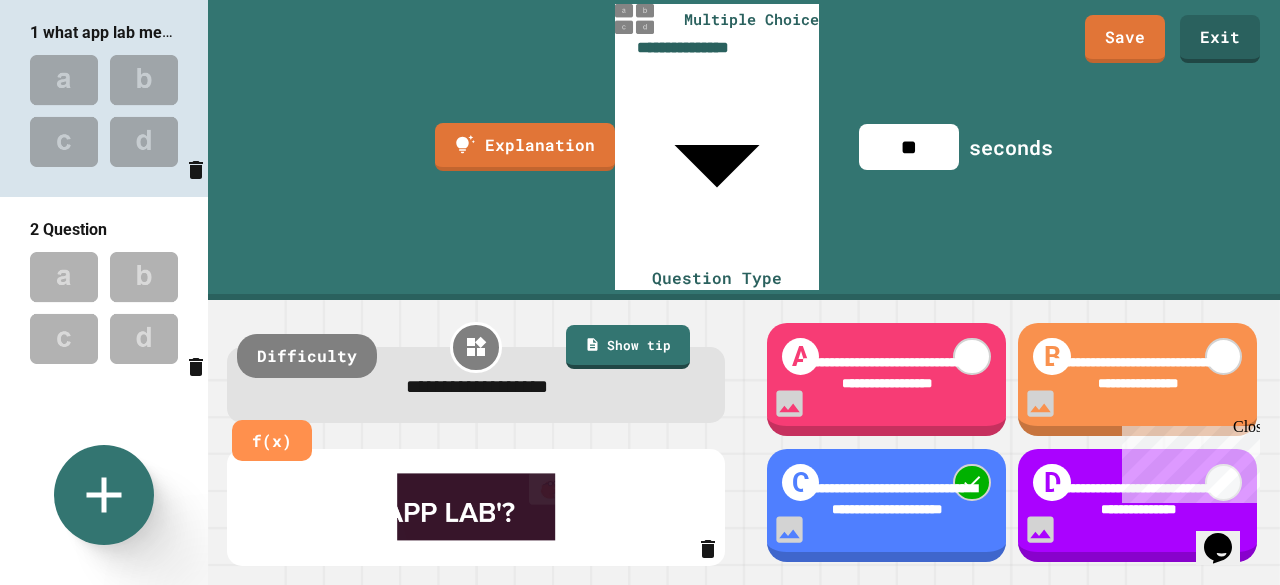 type 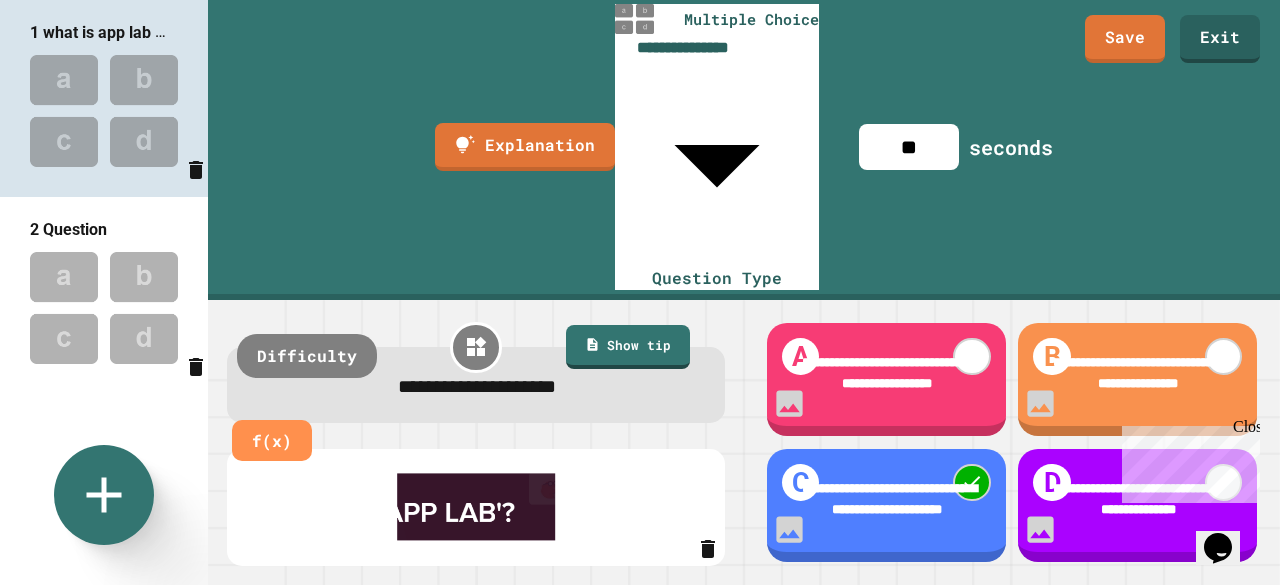 click at bounding box center (476, 507) 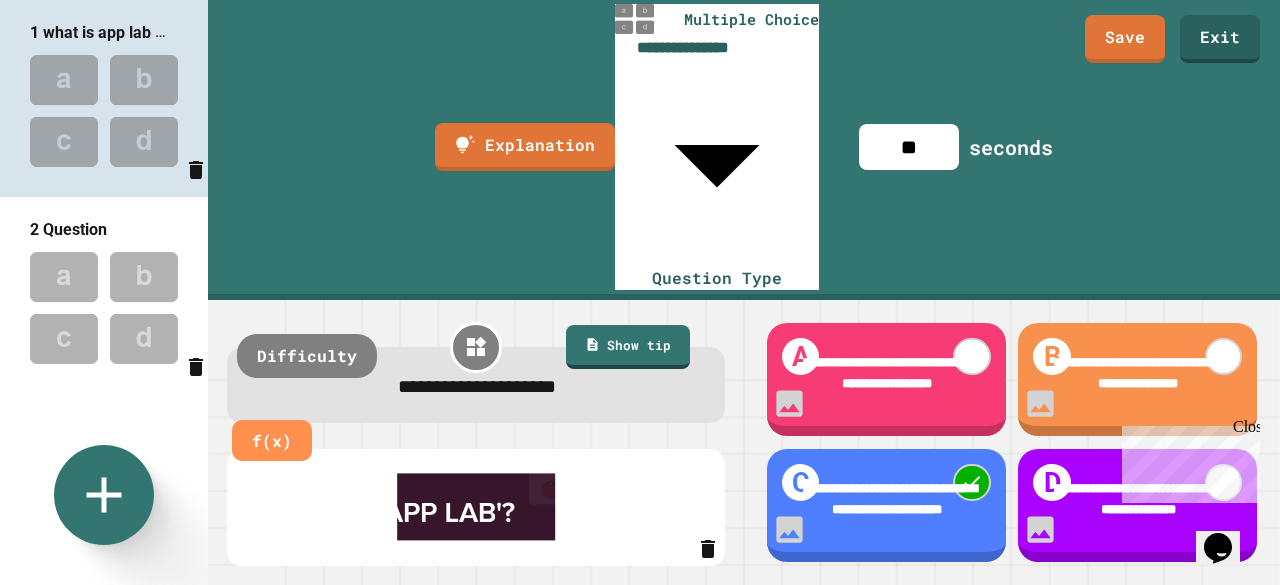 click on "**********" at bounding box center [476, 388] 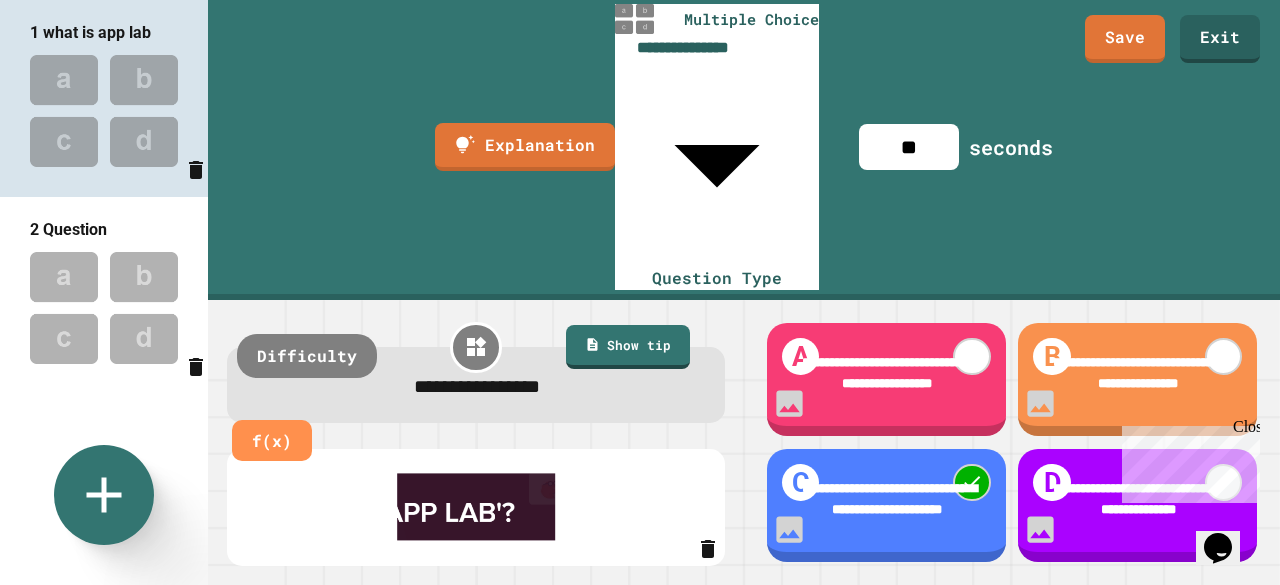click on "Close" at bounding box center (1245, 430) 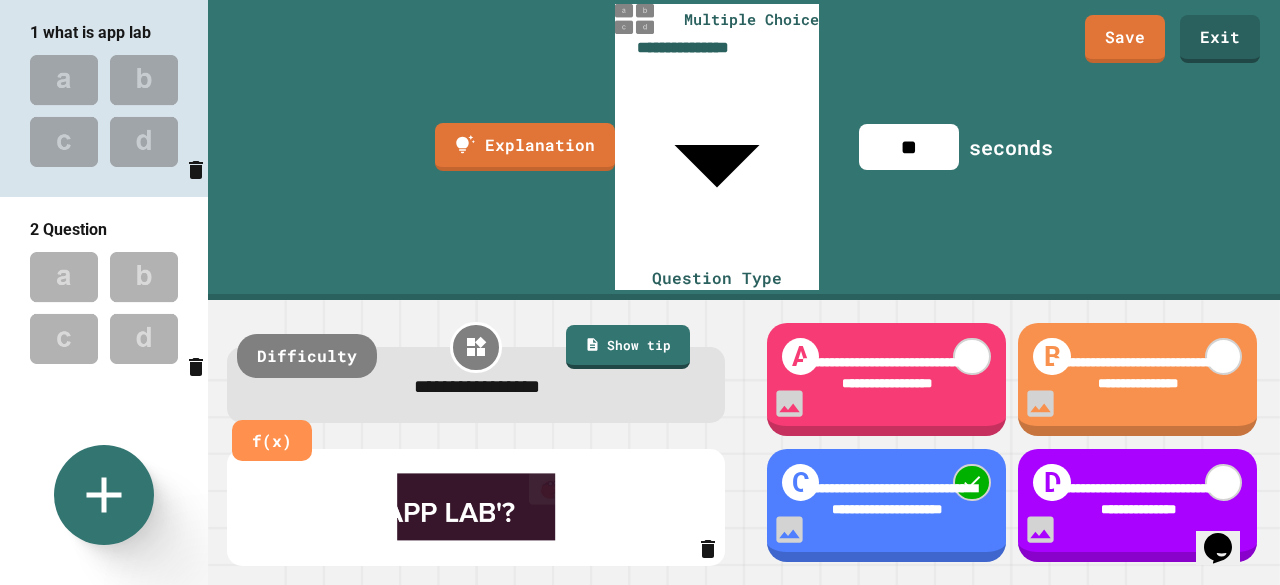 click at bounding box center (104, 308) 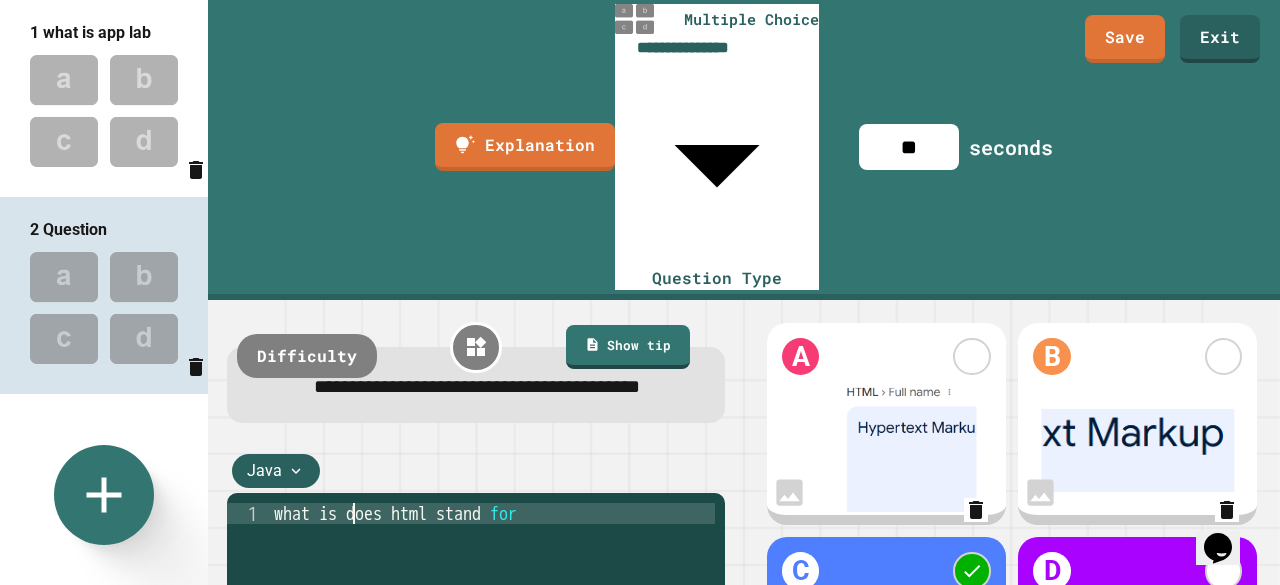click on "what   is   does   html   stand   for" at bounding box center (492, 639) 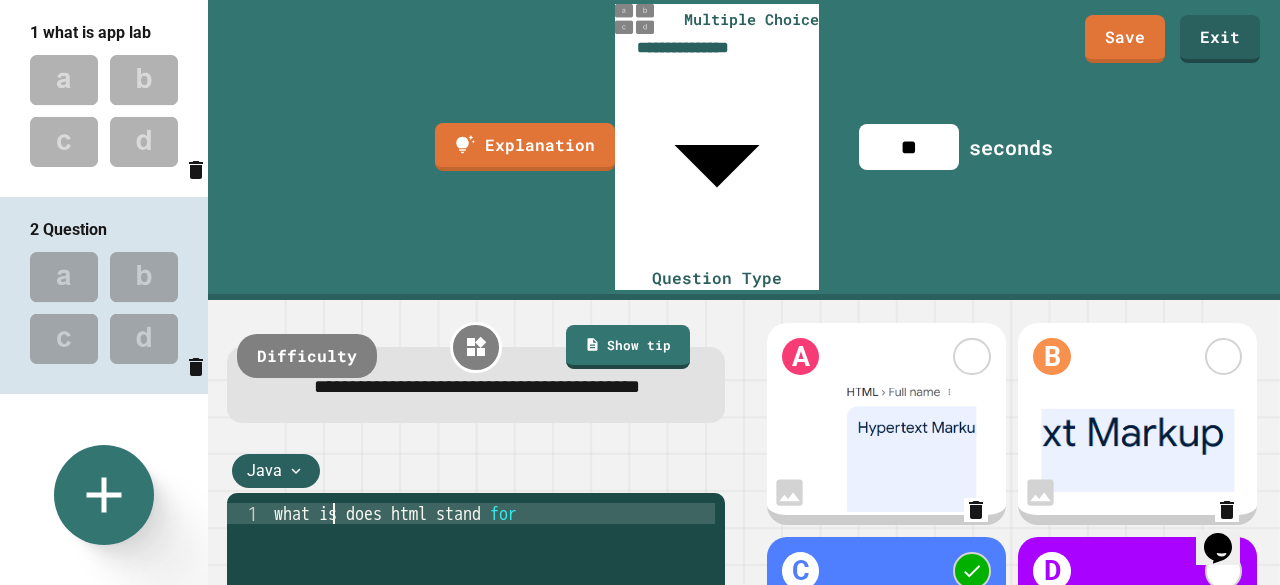 click on "what   is   does   html   stand   for" at bounding box center [492, 639] 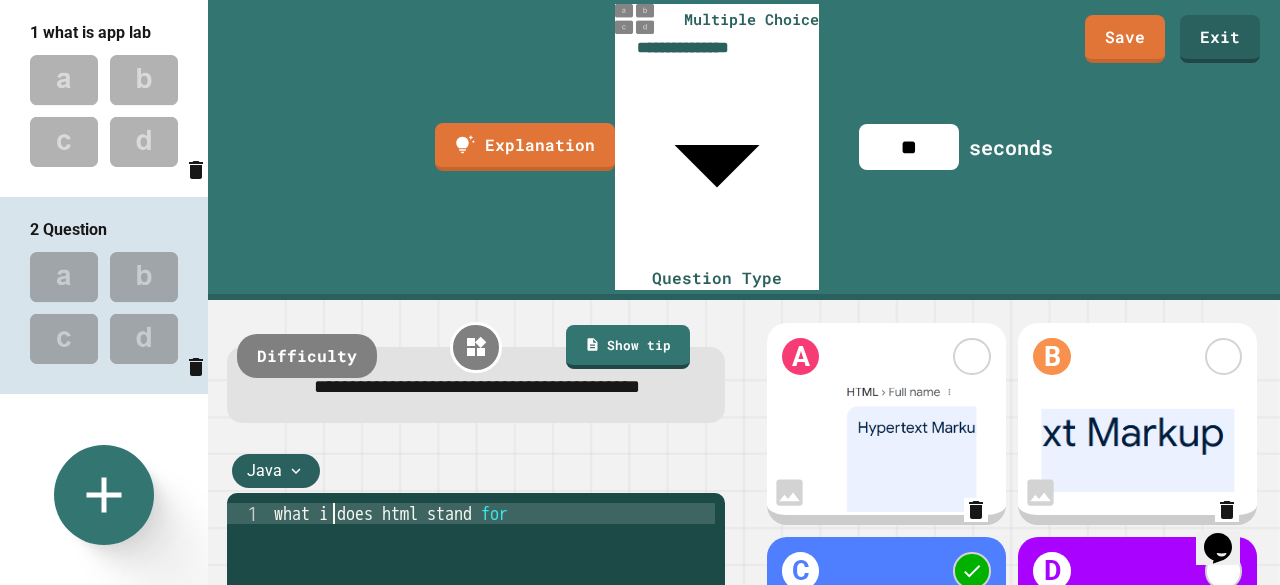 type on "**********" 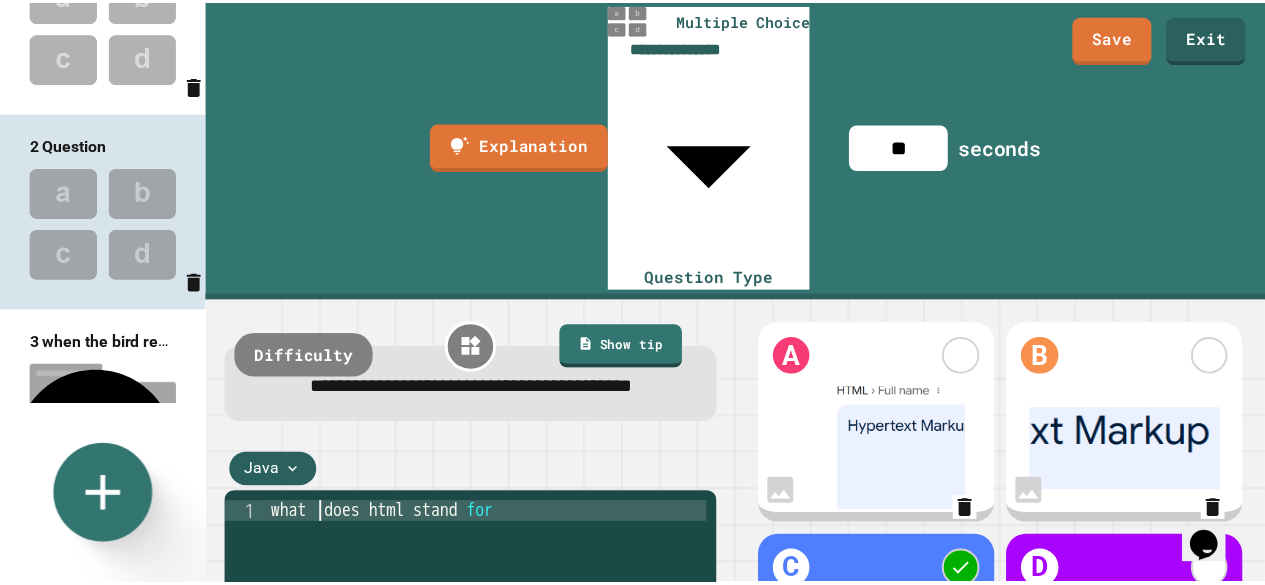 scroll, scrollTop: 200, scrollLeft: 0, axis: vertical 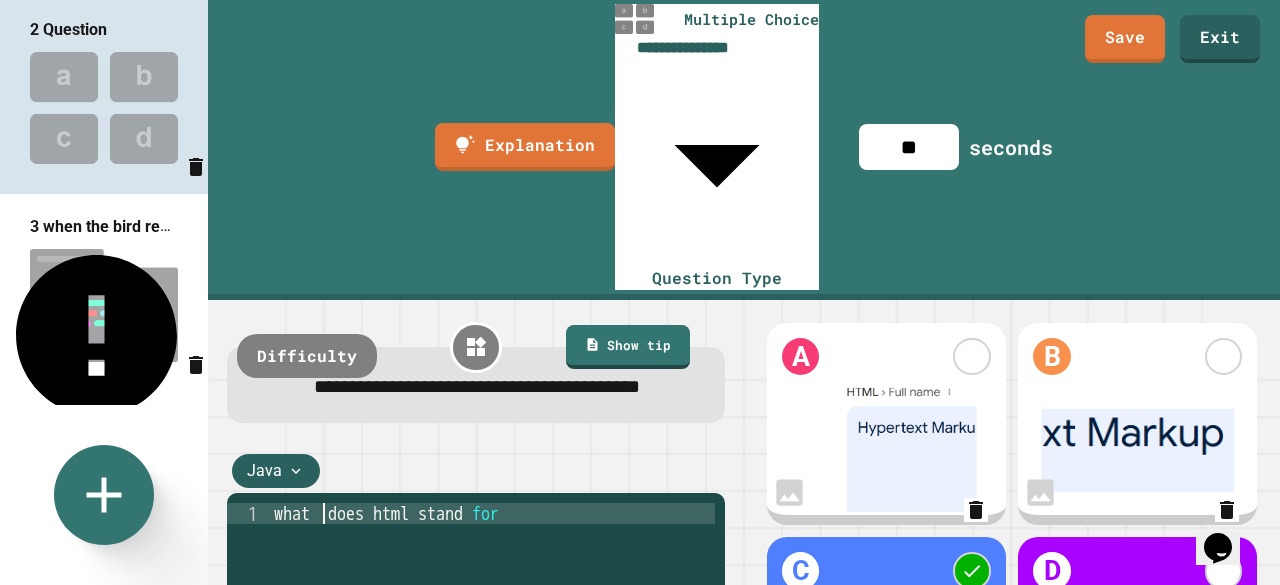 click at bounding box center (104, 305) 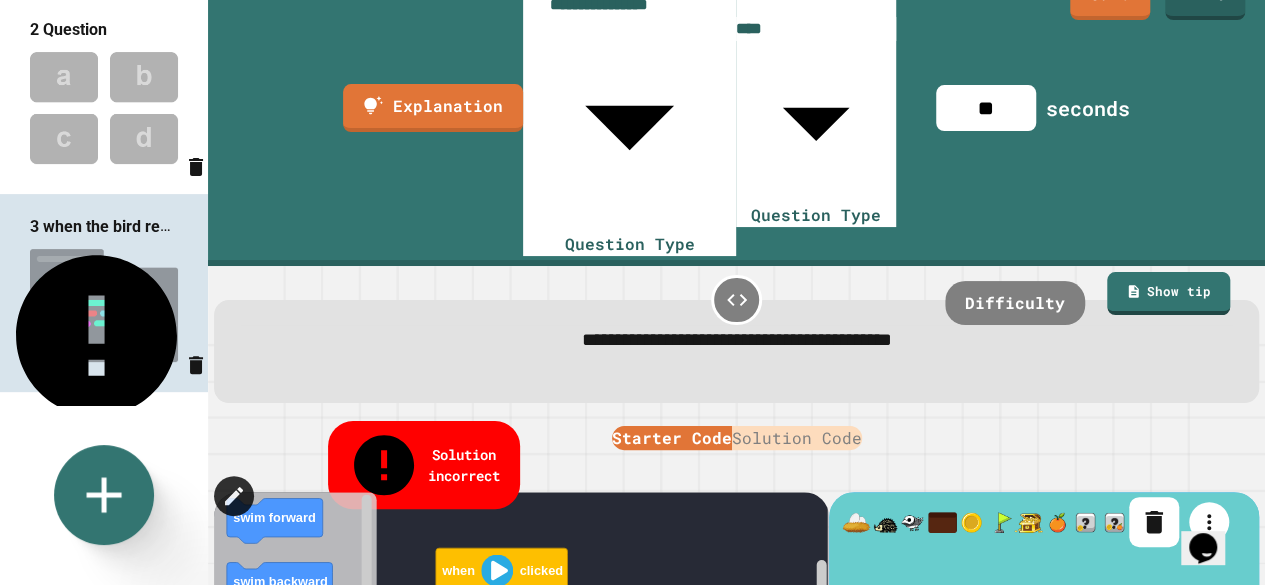 scroll, scrollTop: 67, scrollLeft: 0, axis: vertical 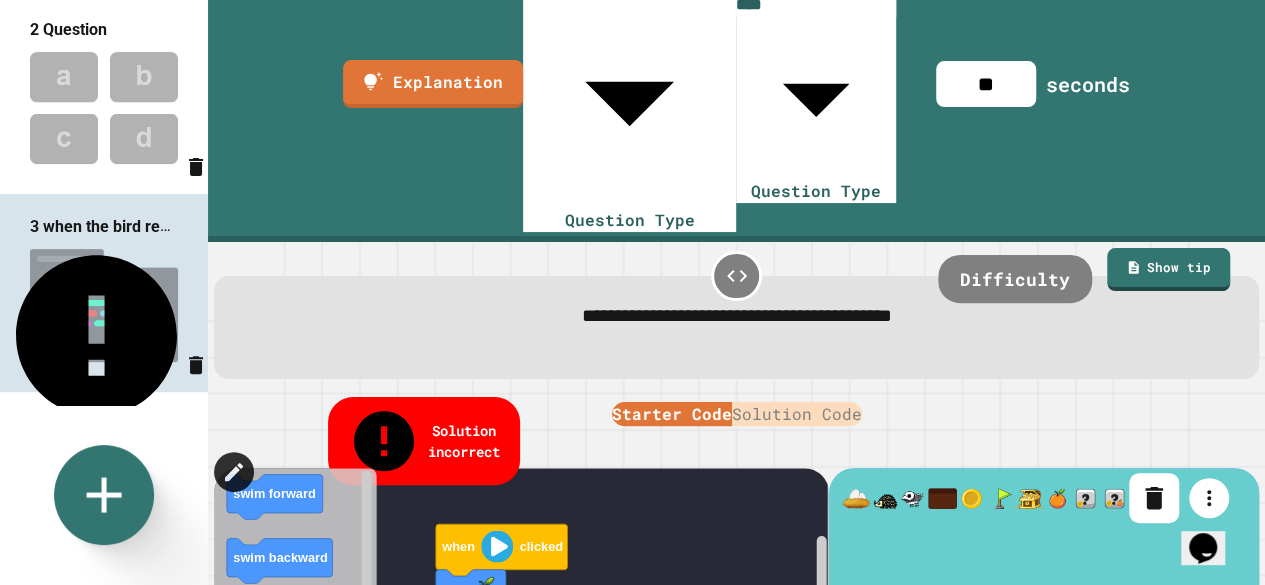click on "Difficulty" at bounding box center (1015, 278) 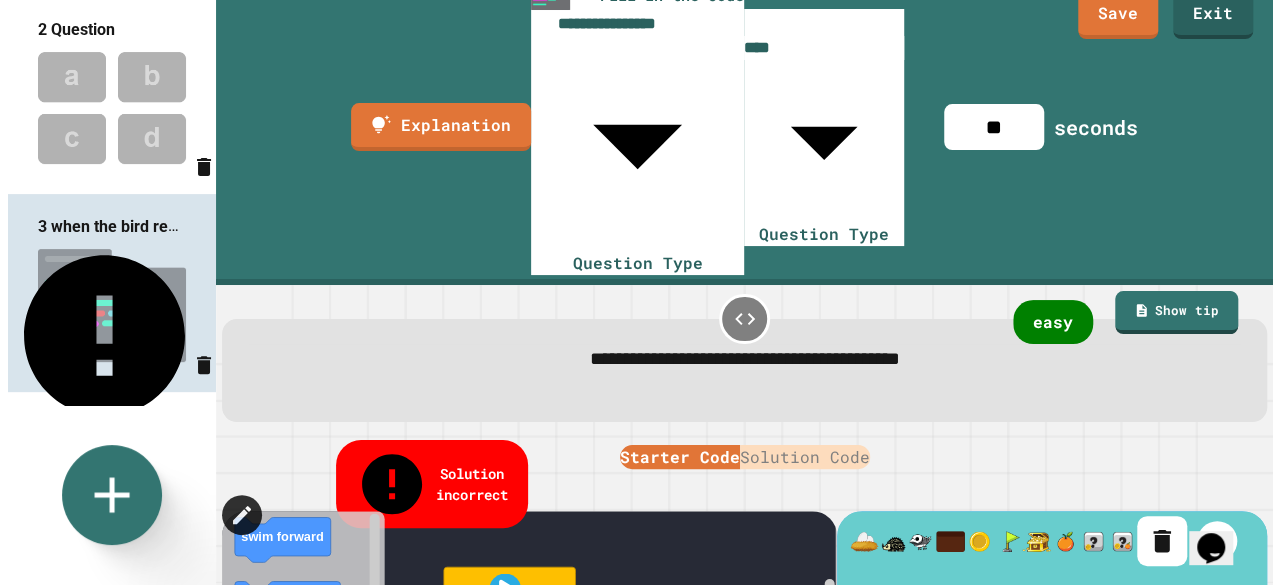 scroll, scrollTop: 0, scrollLeft: 0, axis: both 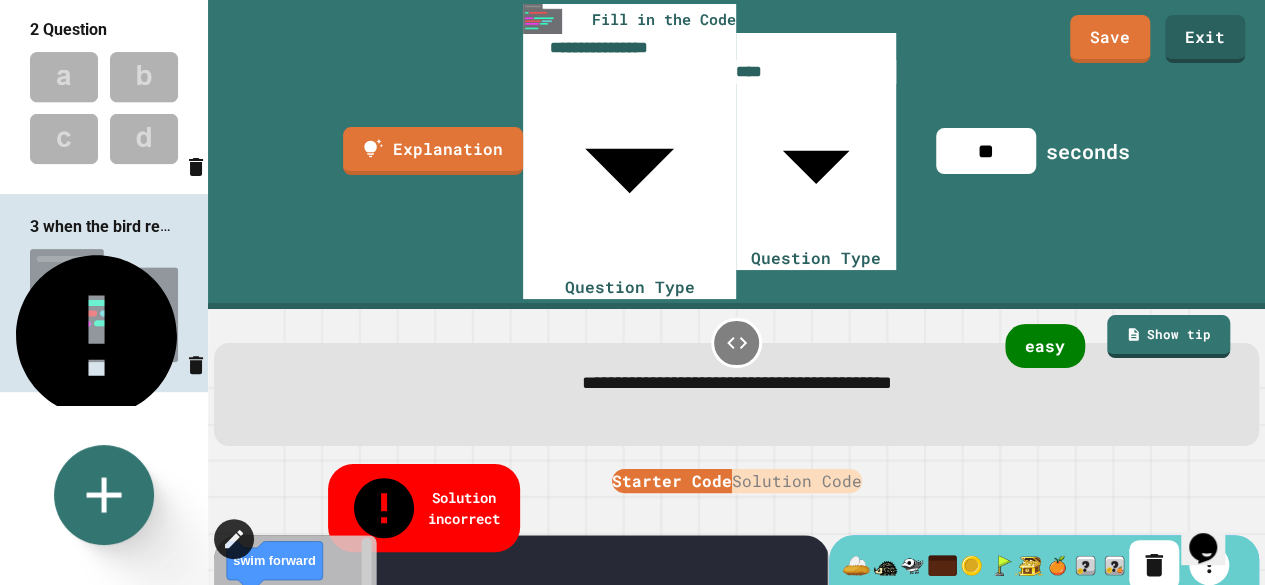 click at bounding box center (104, 108) 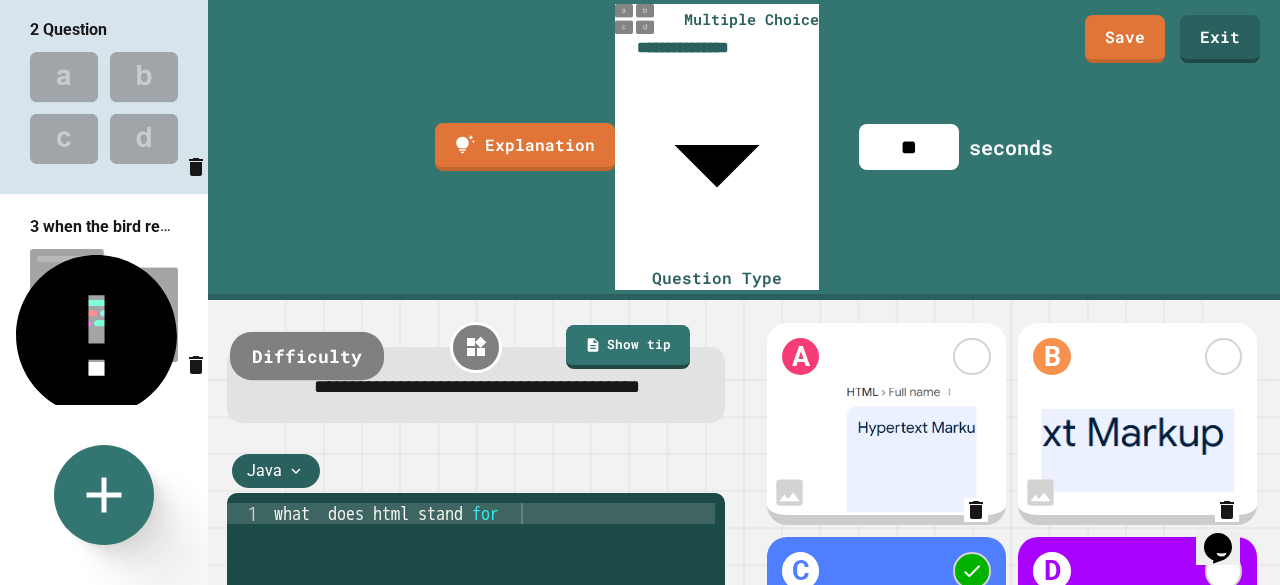 click on "Difficulty" at bounding box center (307, 356) 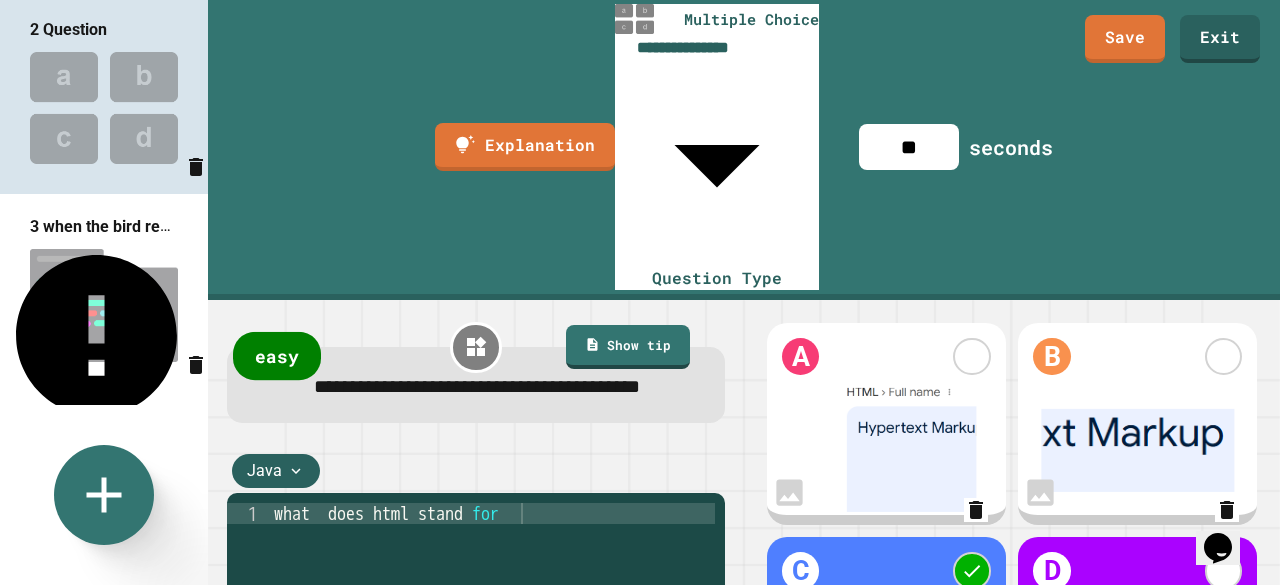 click on "easy" at bounding box center [277, 356] 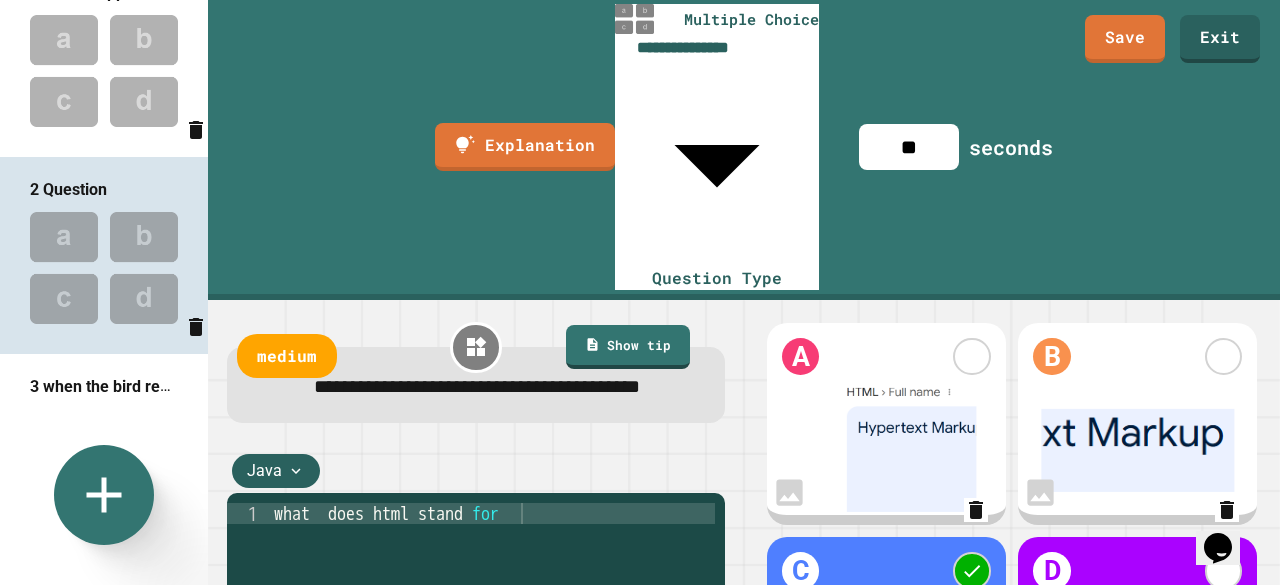 scroll, scrollTop: 0, scrollLeft: 0, axis: both 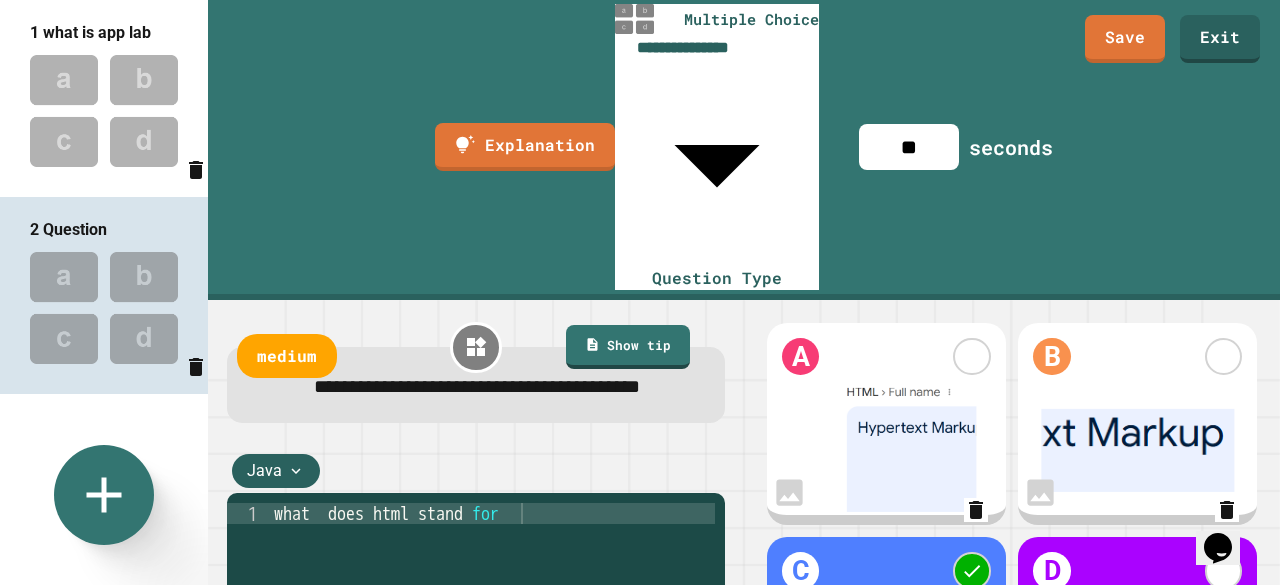 click at bounding box center [104, 111] 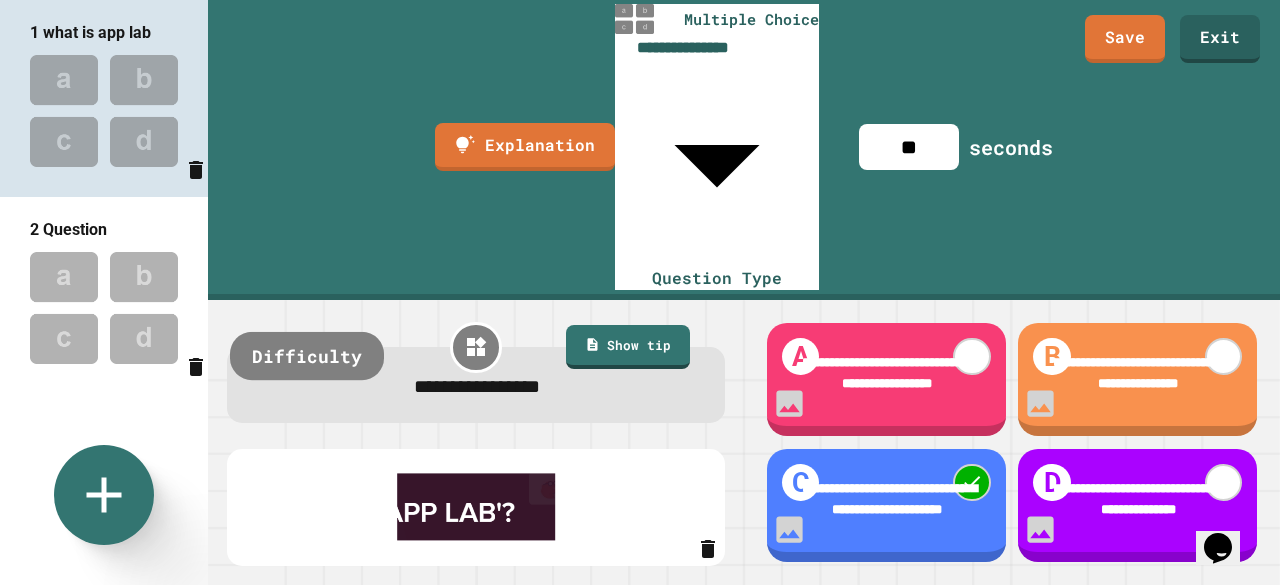 click on "Difficulty" at bounding box center (307, 356) 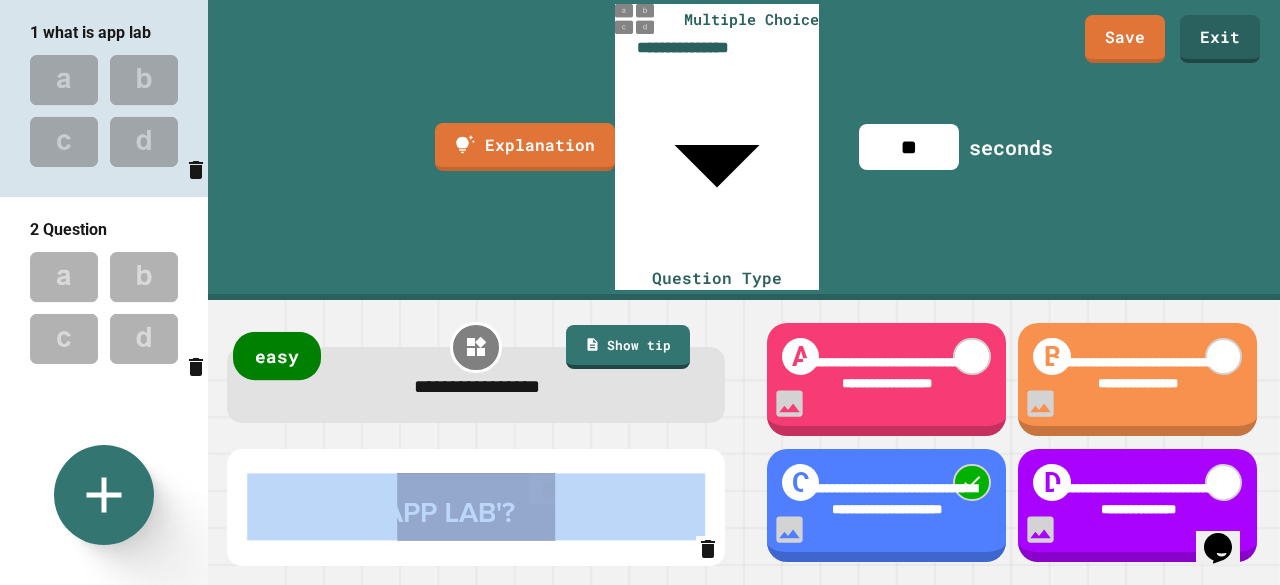 click on "easy" at bounding box center (277, 356) 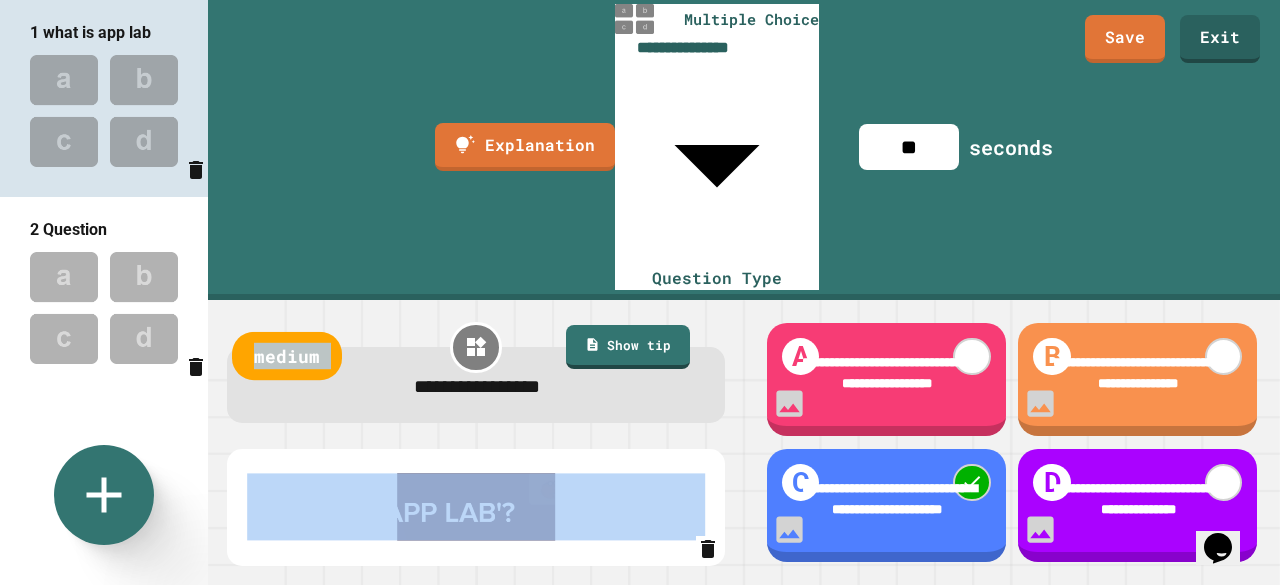 click on "medium" at bounding box center [287, 356] 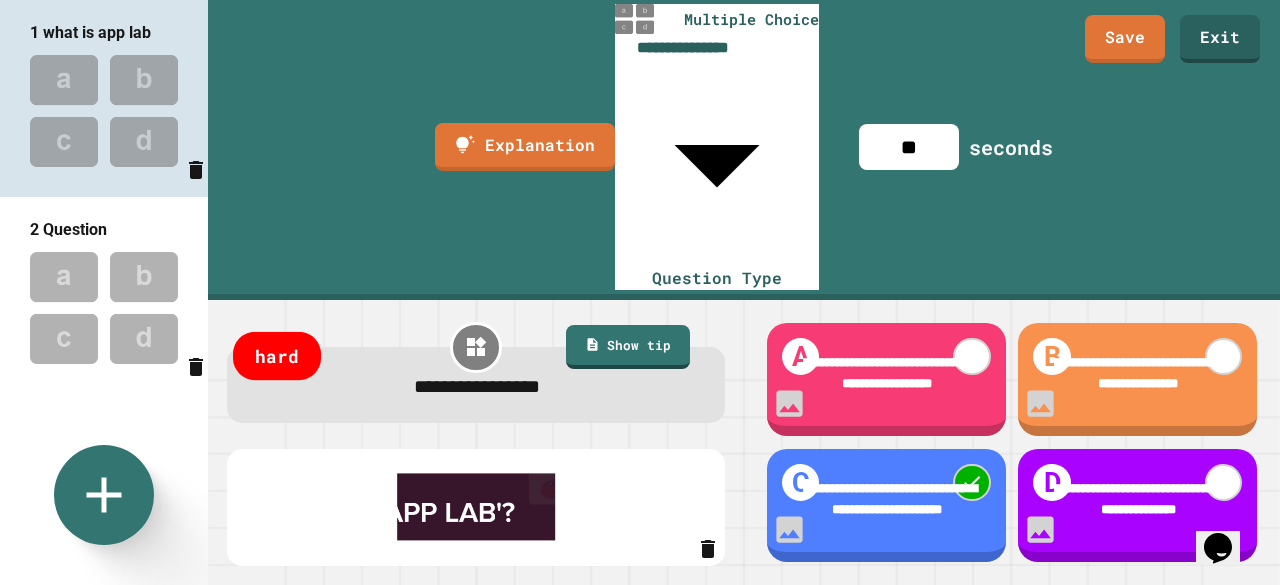 click on "hard" at bounding box center (277, 356) 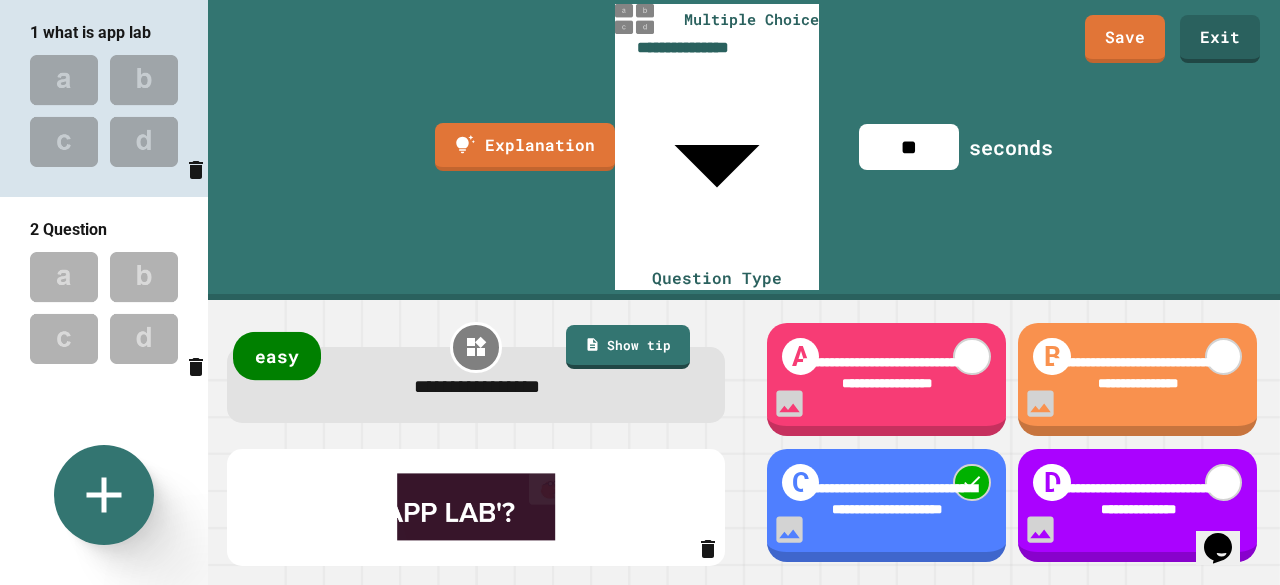 click on "easy" at bounding box center (277, 356) 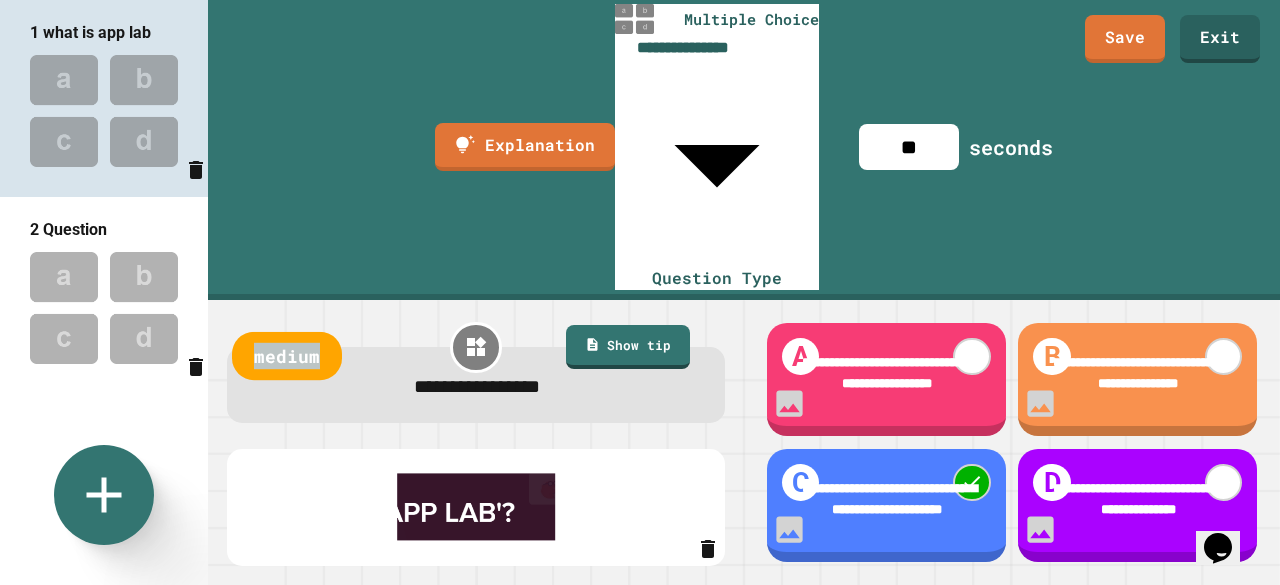 click on "medium" at bounding box center (287, 356) 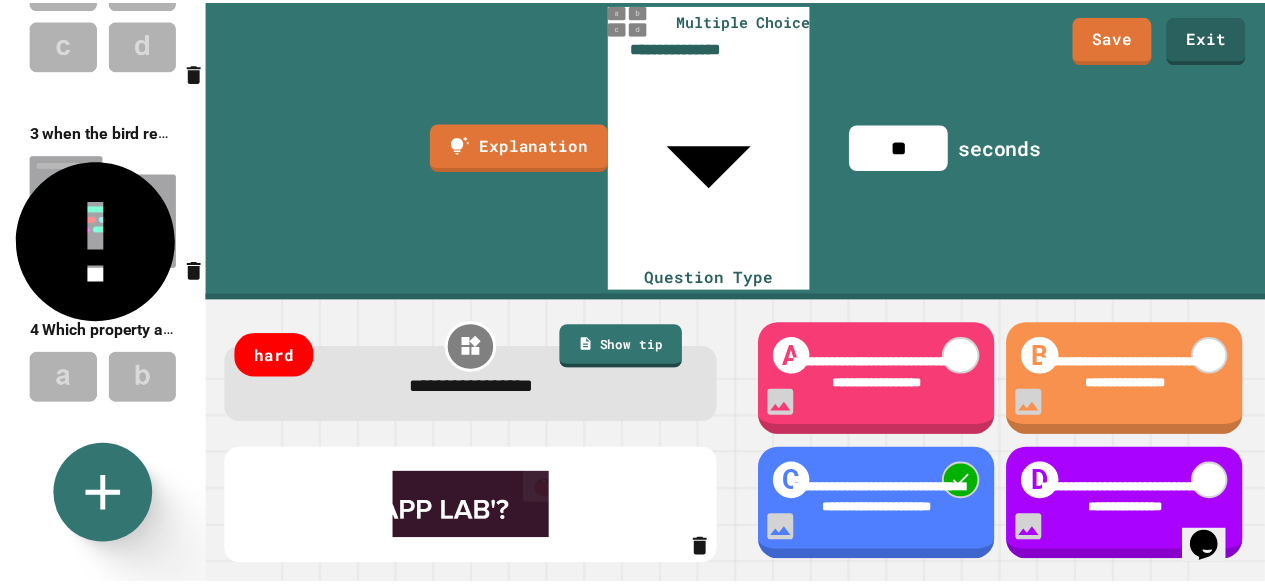 scroll, scrollTop: 300, scrollLeft: 0, axis: vertical 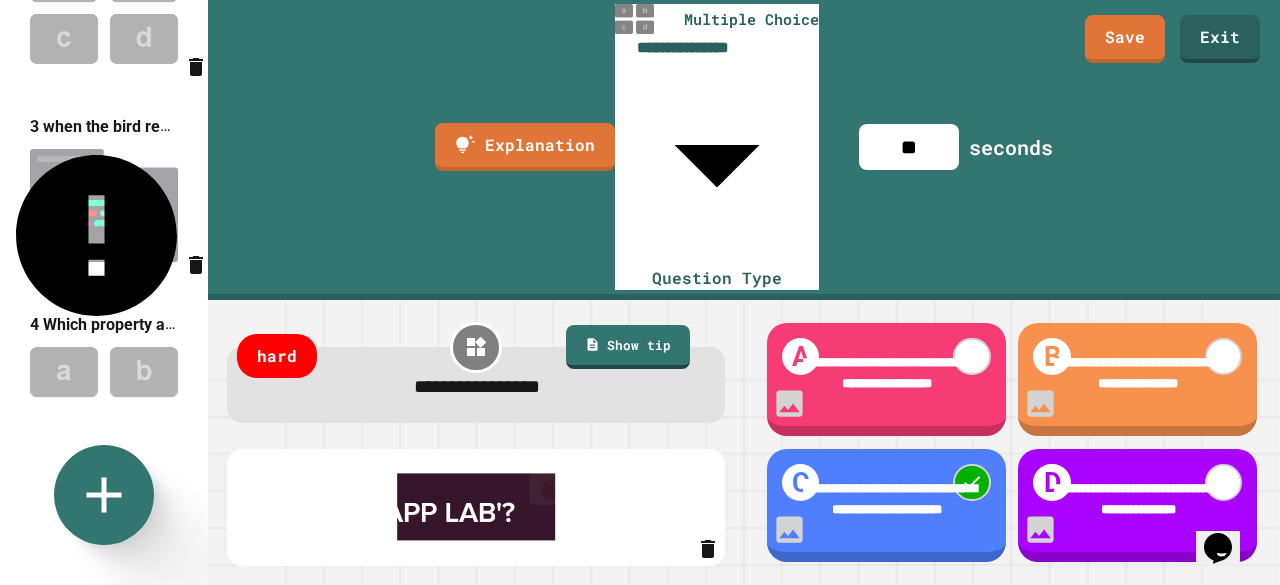 click at bounding box center (104, 205) 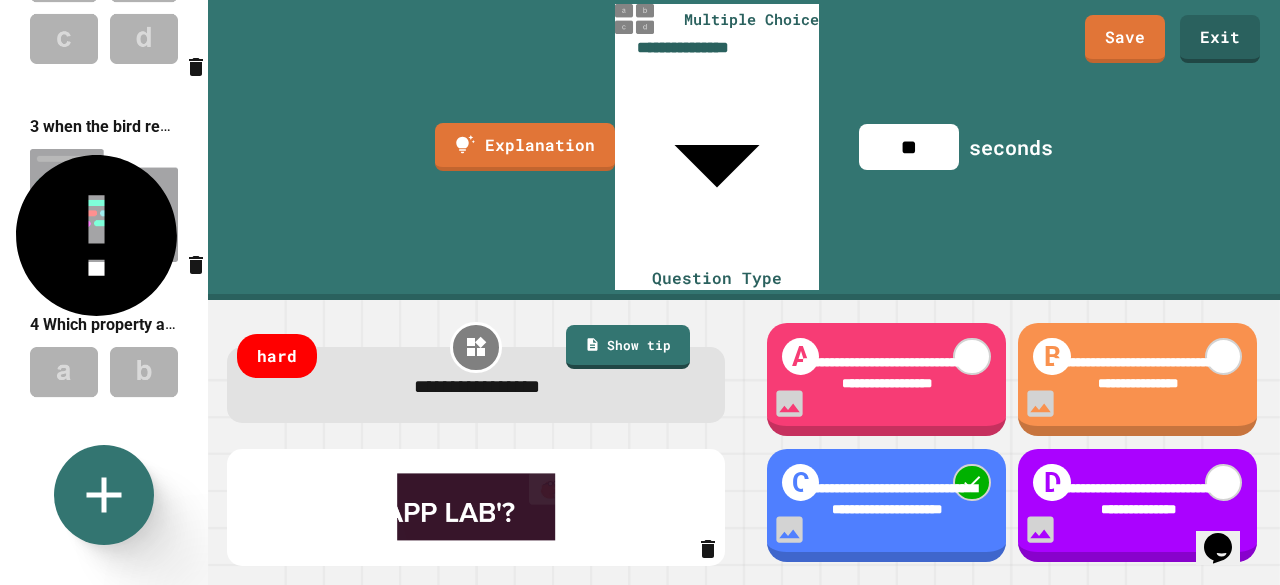 type on "**********" 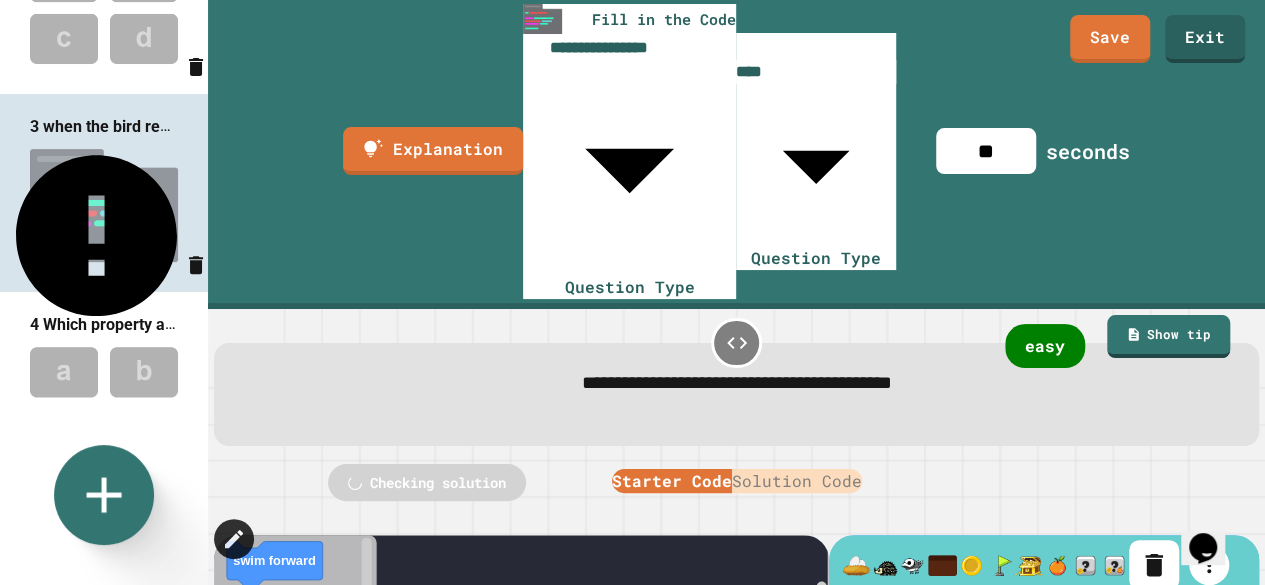 drag, startPoint x: 724, startPoint y: 122, endPoint x: 736, endPoint y: 122, distance: 12 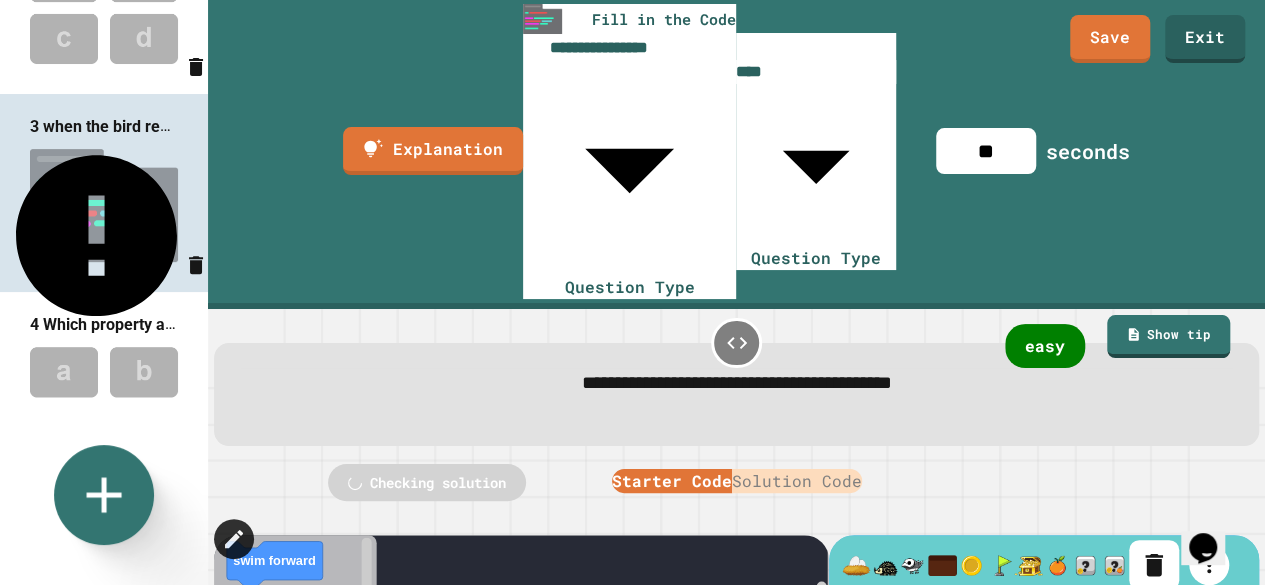 click 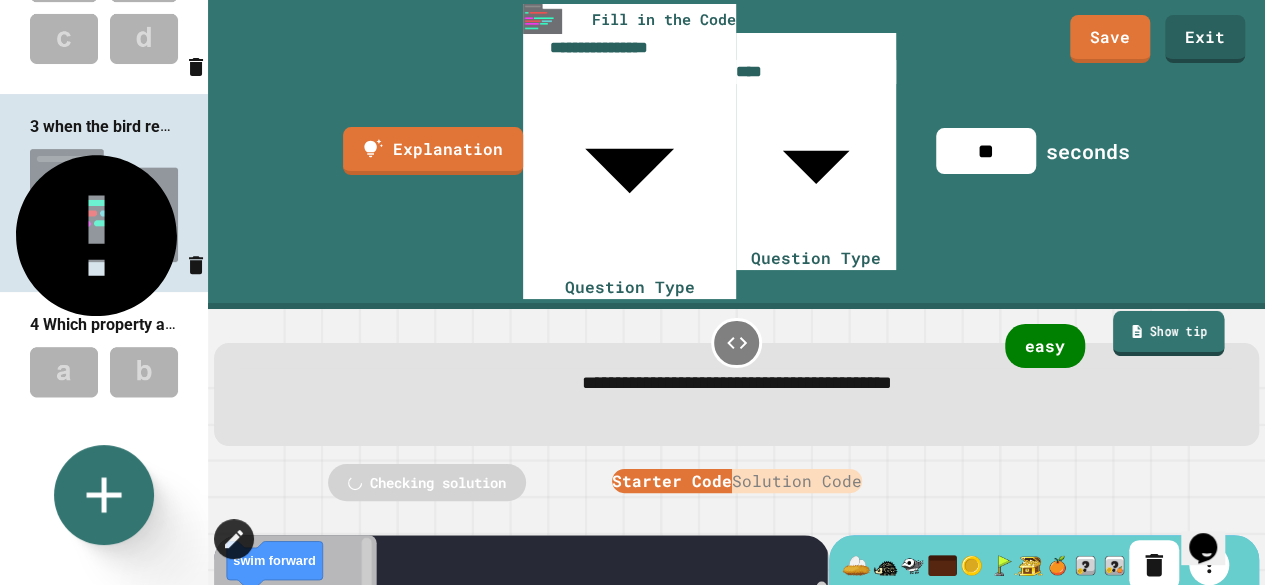 click on "Show tip" at bounding box center (1168, 333) 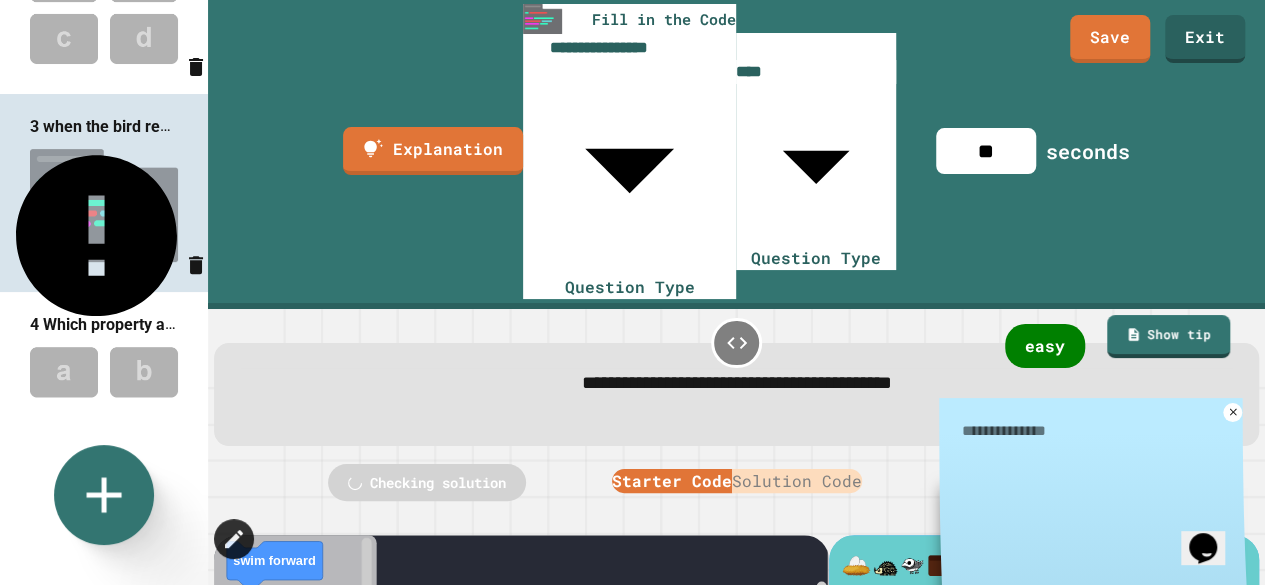 click at bounding box center [1097, 544] 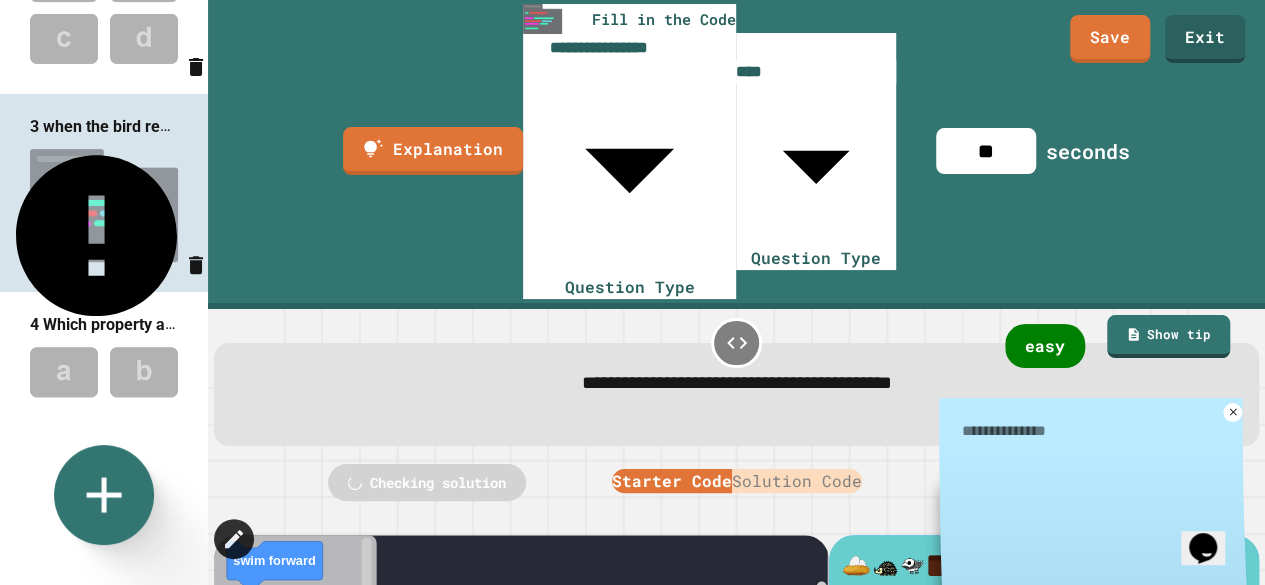 click at bounding box center [1097, 432] 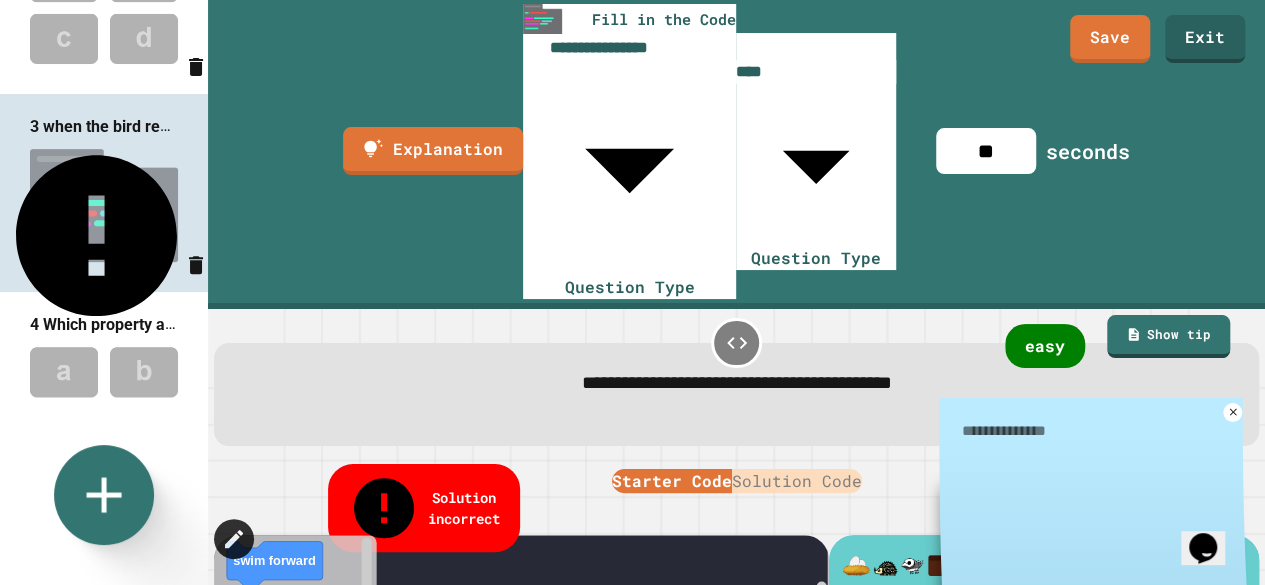 type on "*" 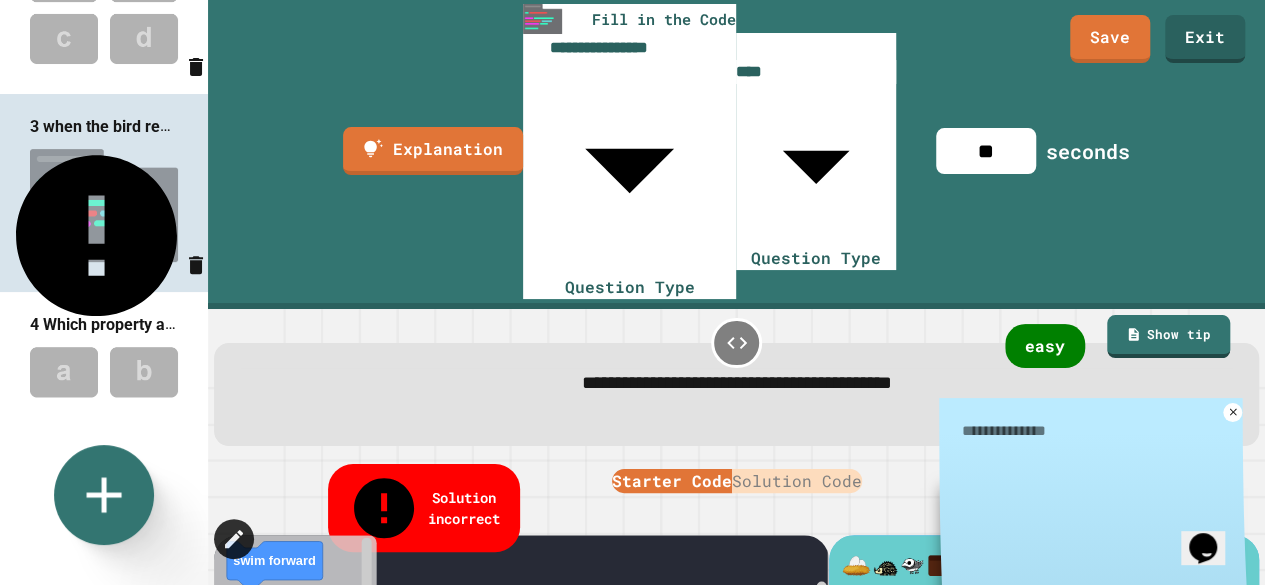type on "*" 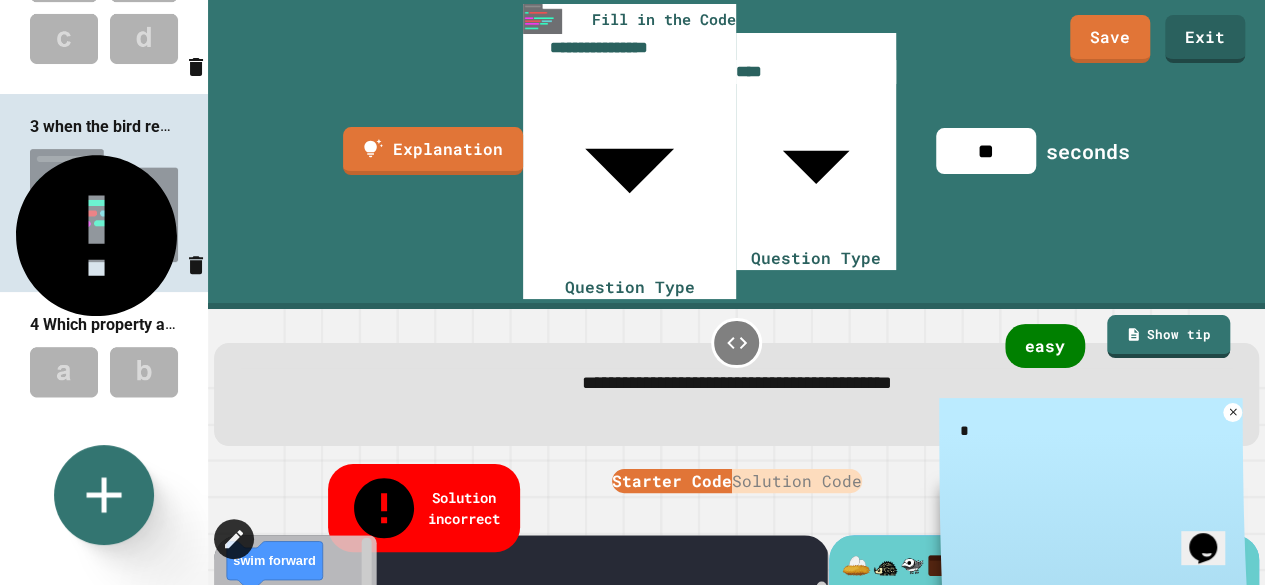 type on "*" 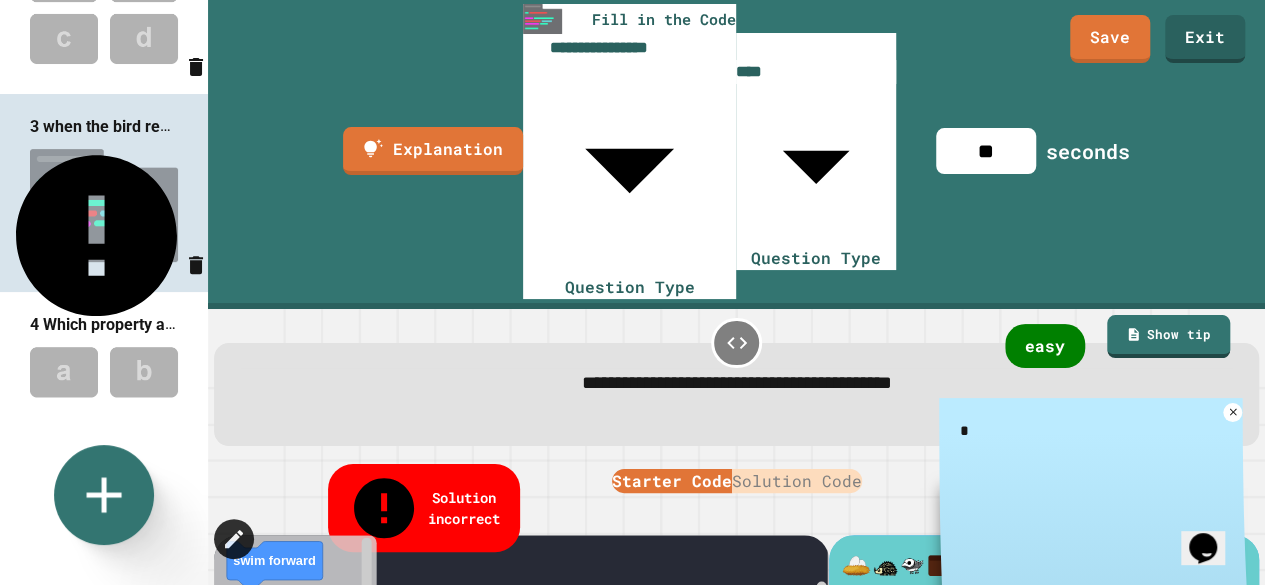 type on "*" 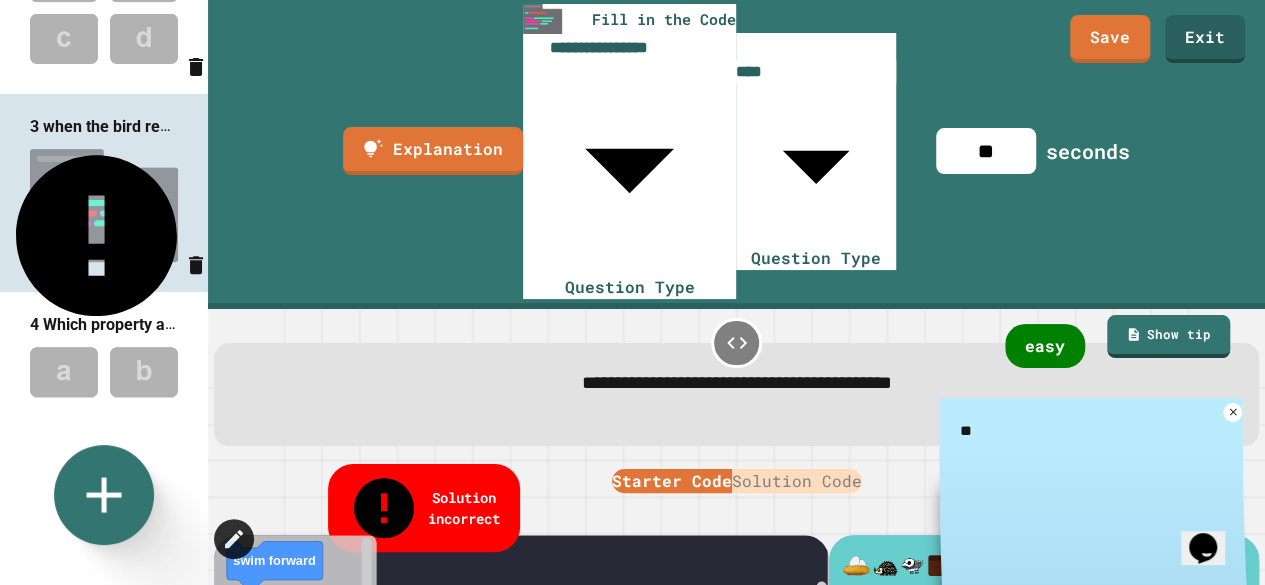 type on "*" 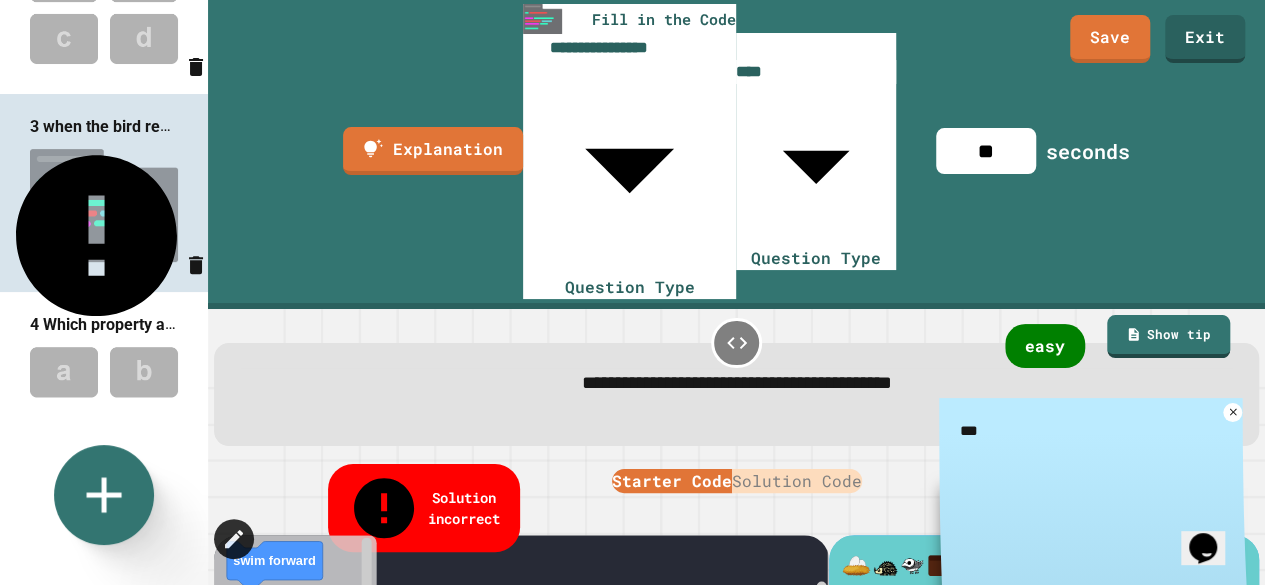 type on "*" 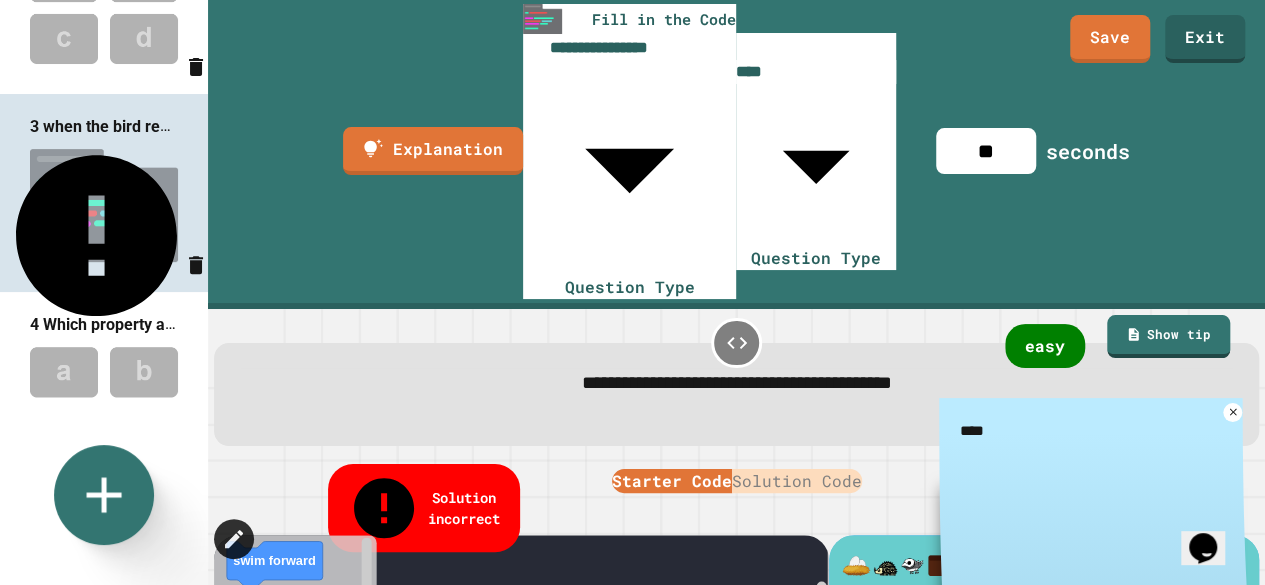 type on "*" 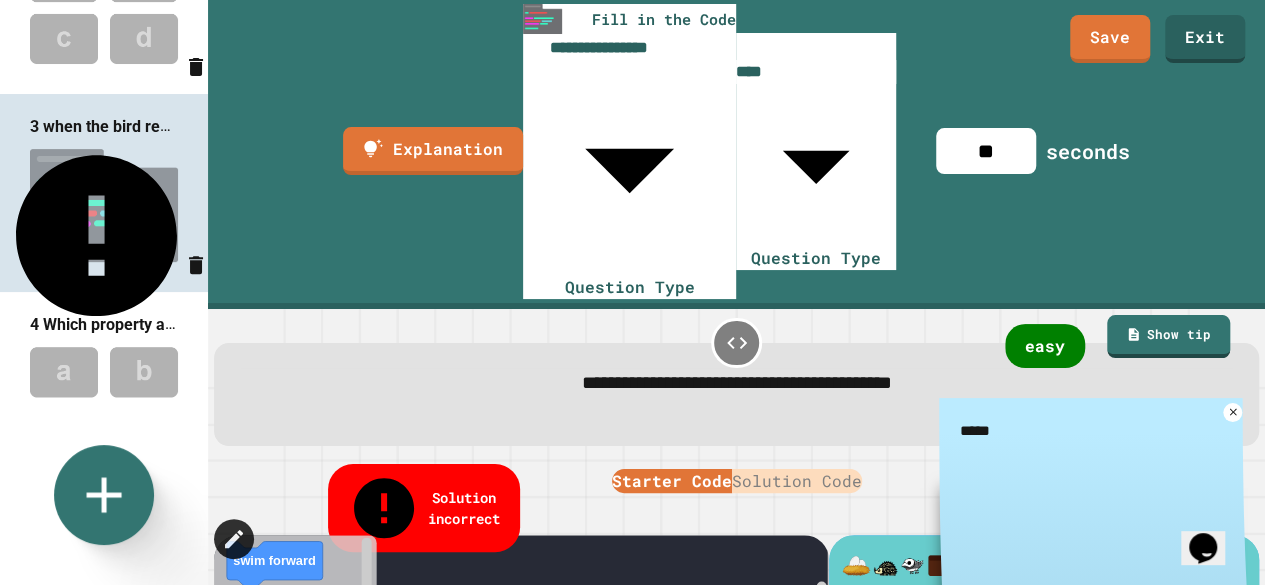 type on "*" 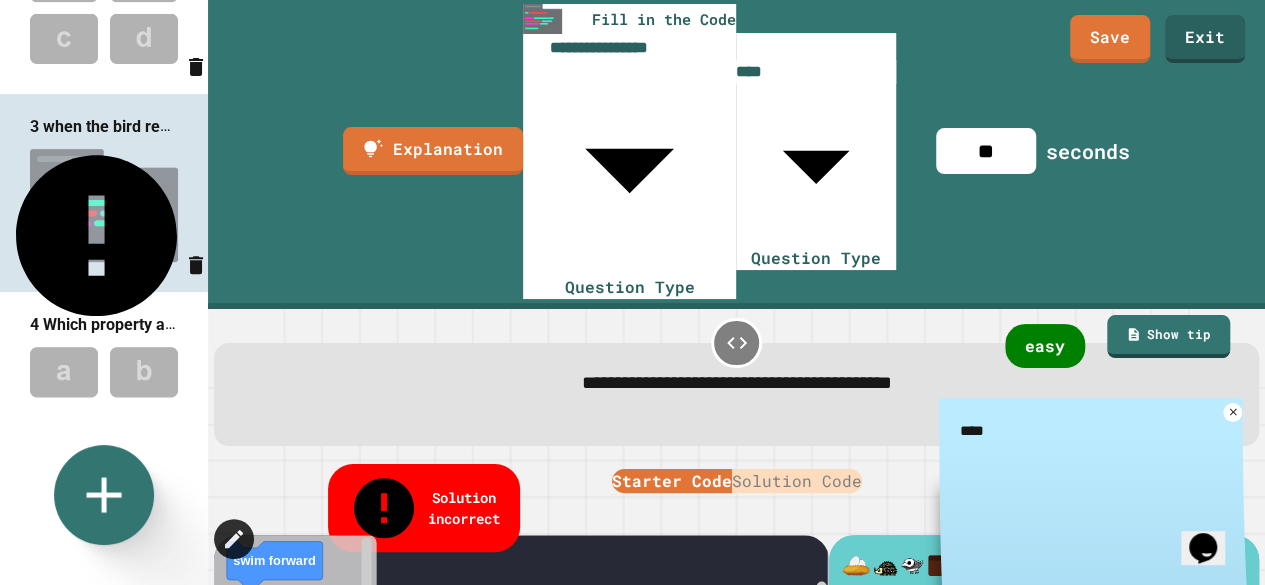 type on "*" 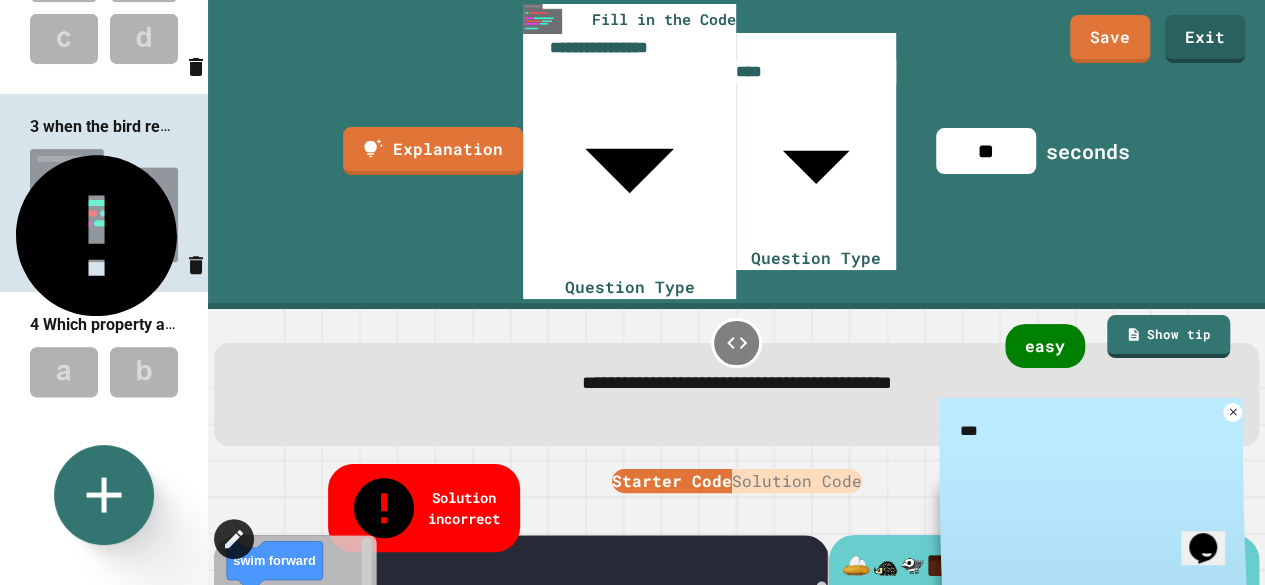 type on "*" 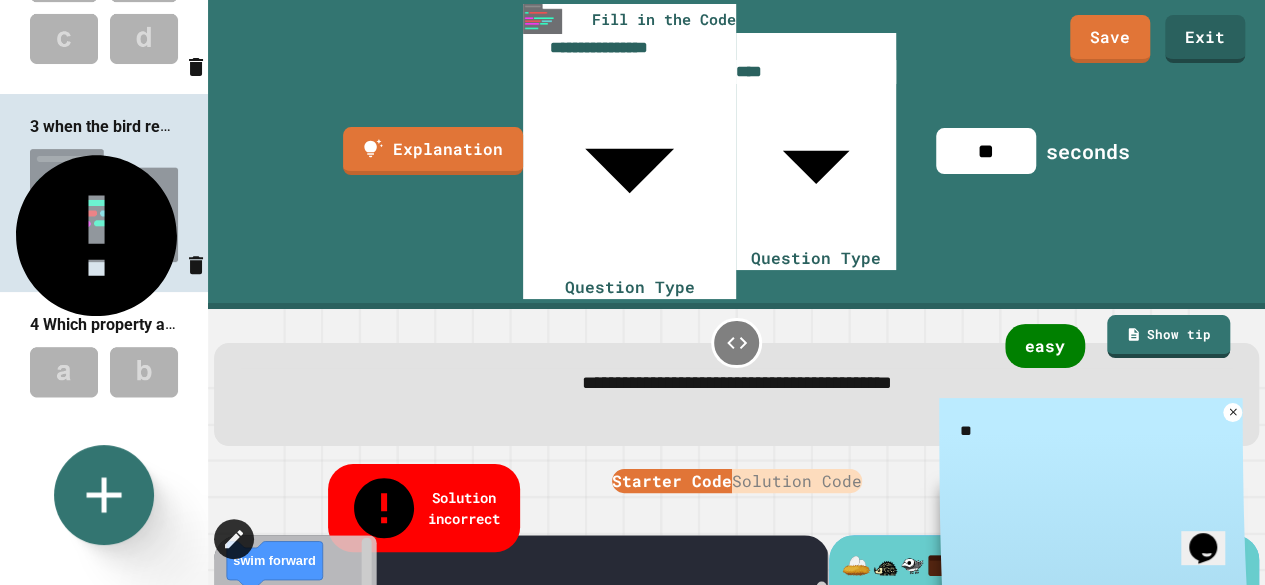 type on "*" 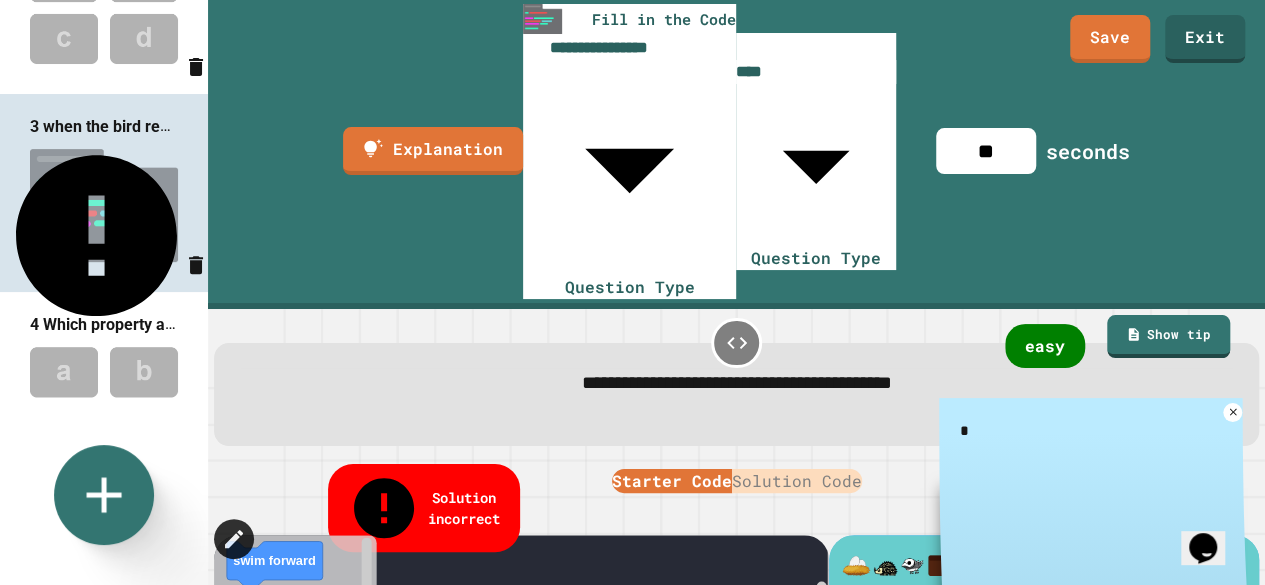 type on "*" 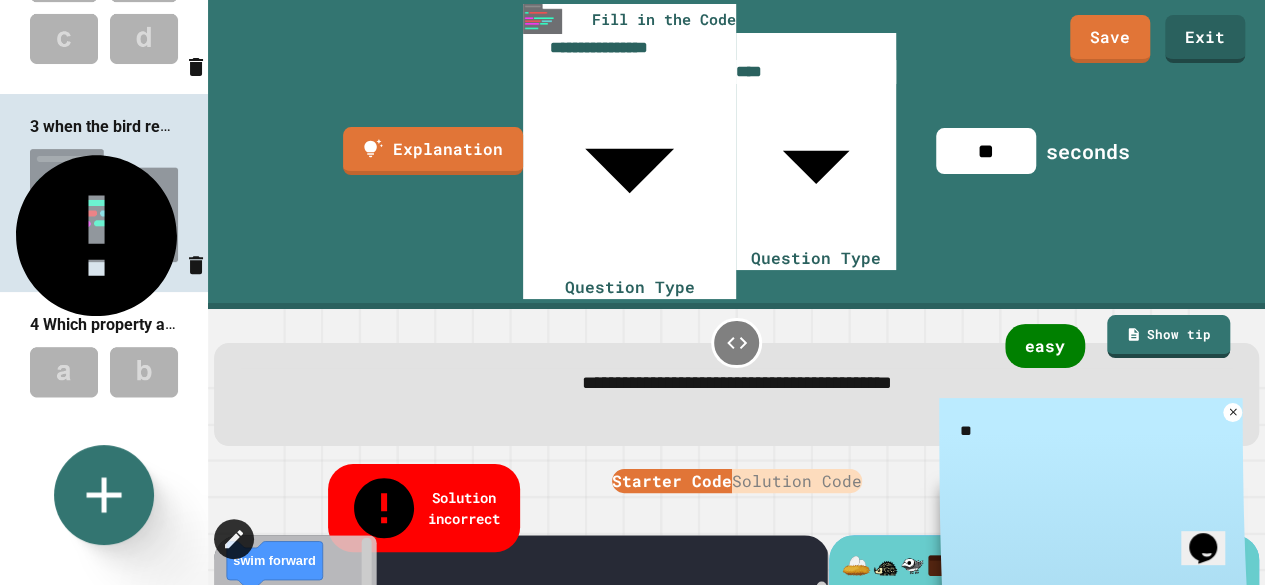 type on "*" 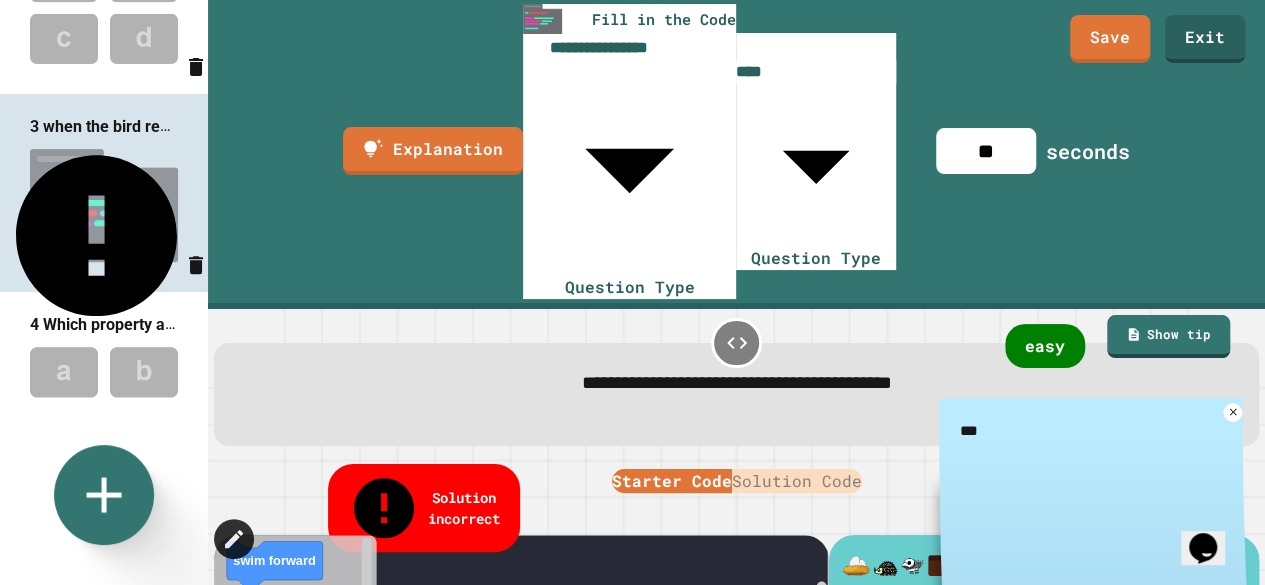 type on "*" 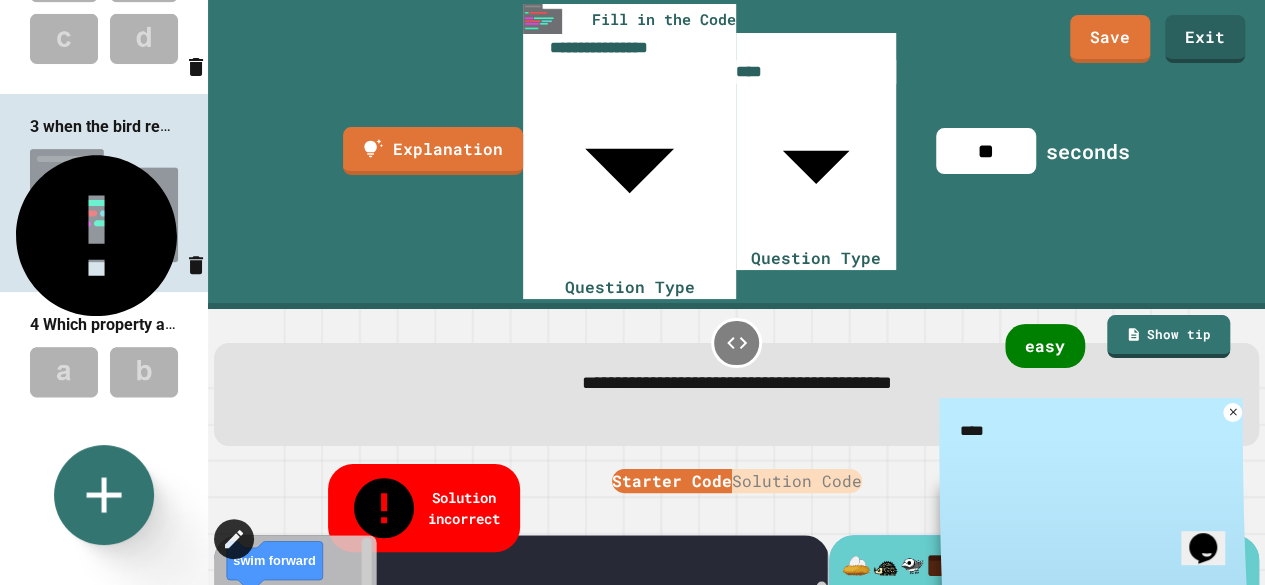type on "*" 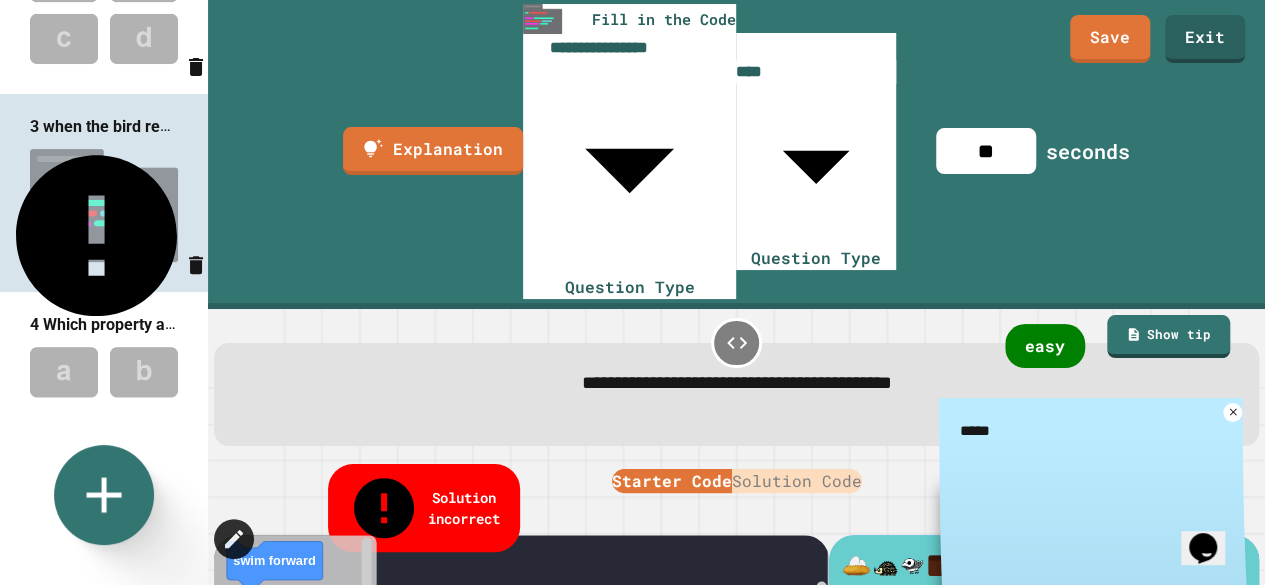 type on "*" 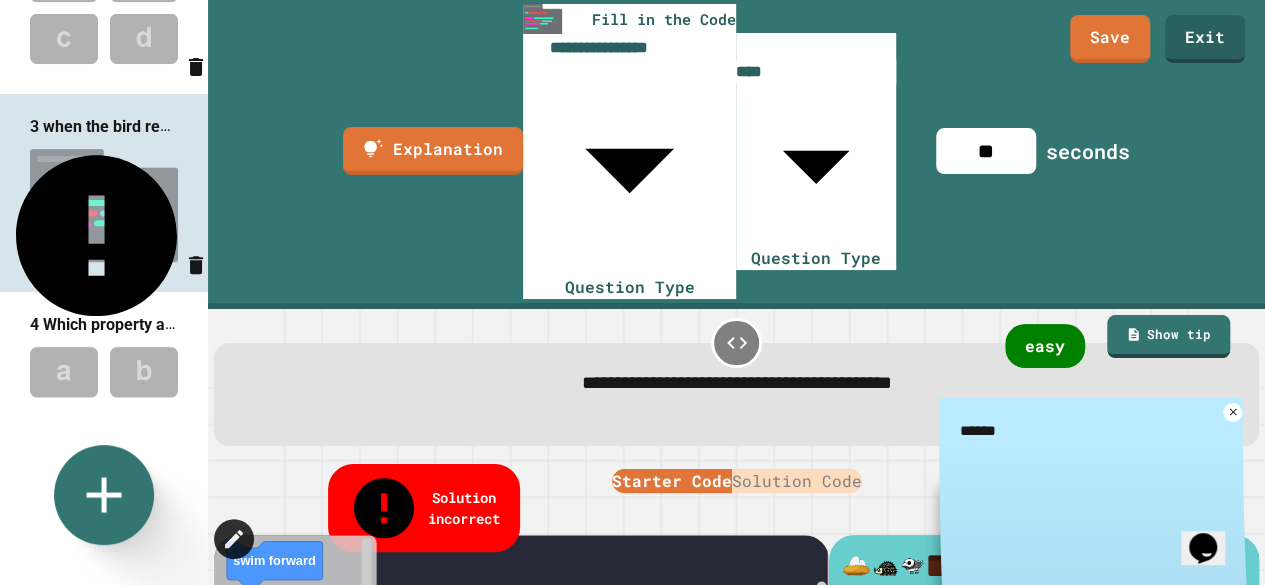 type on "*" 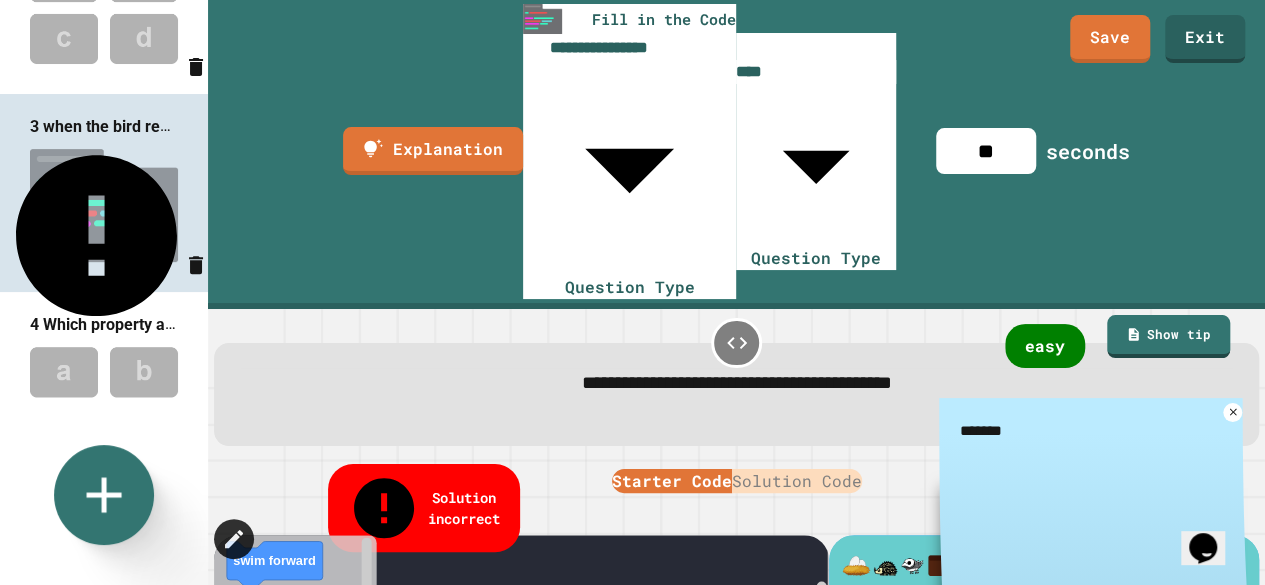 type on "*" 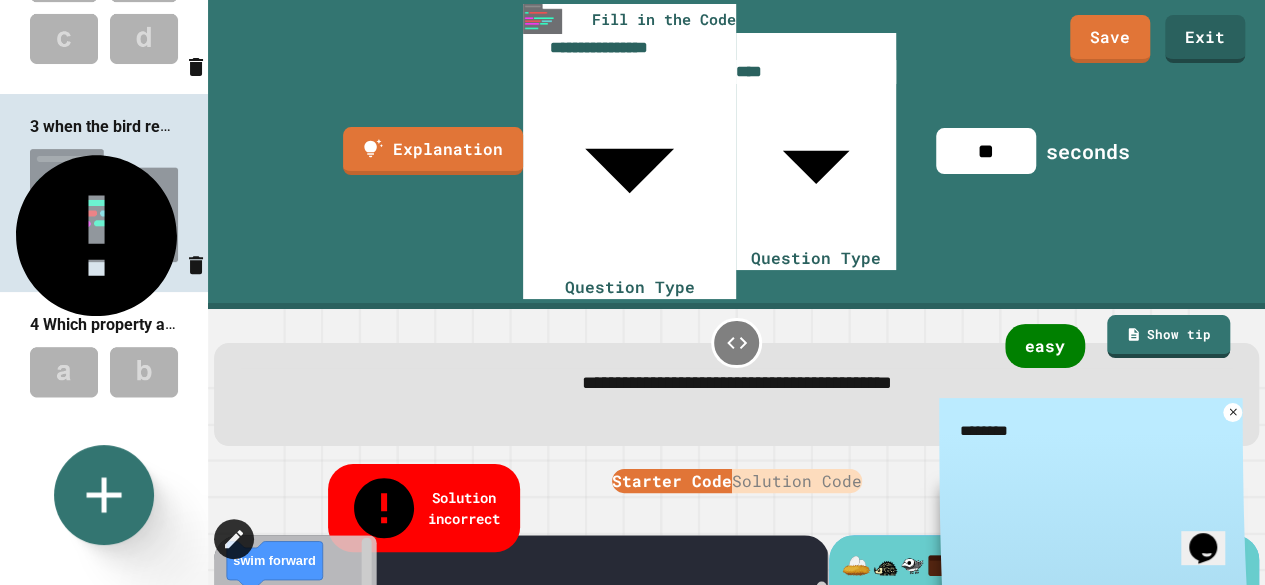 type on "*" 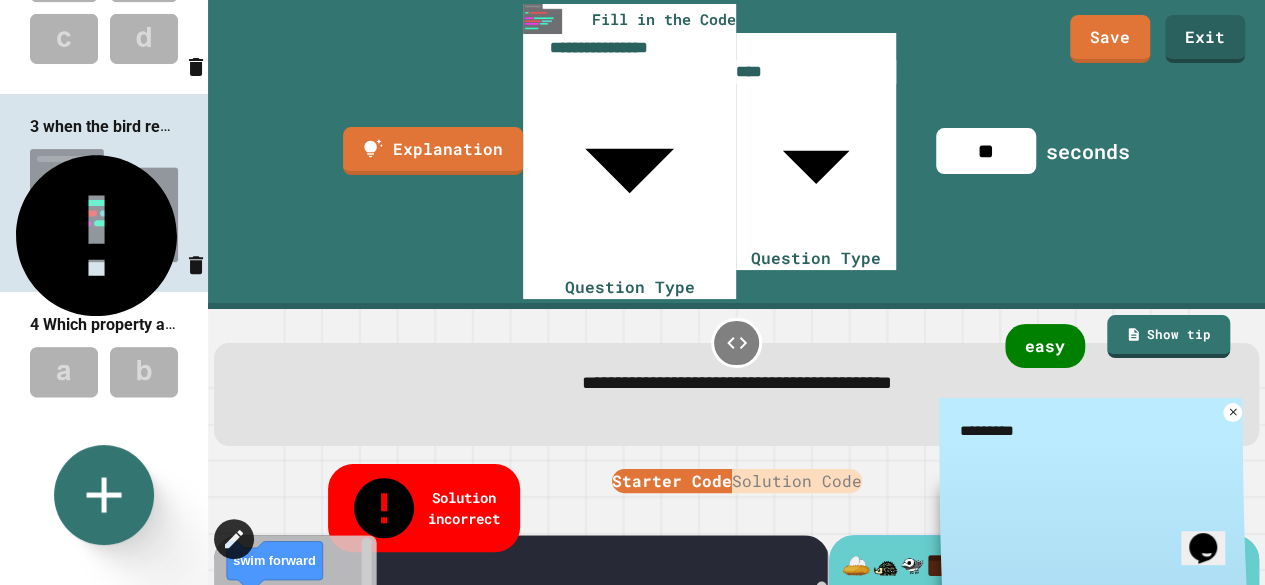 type on "*" 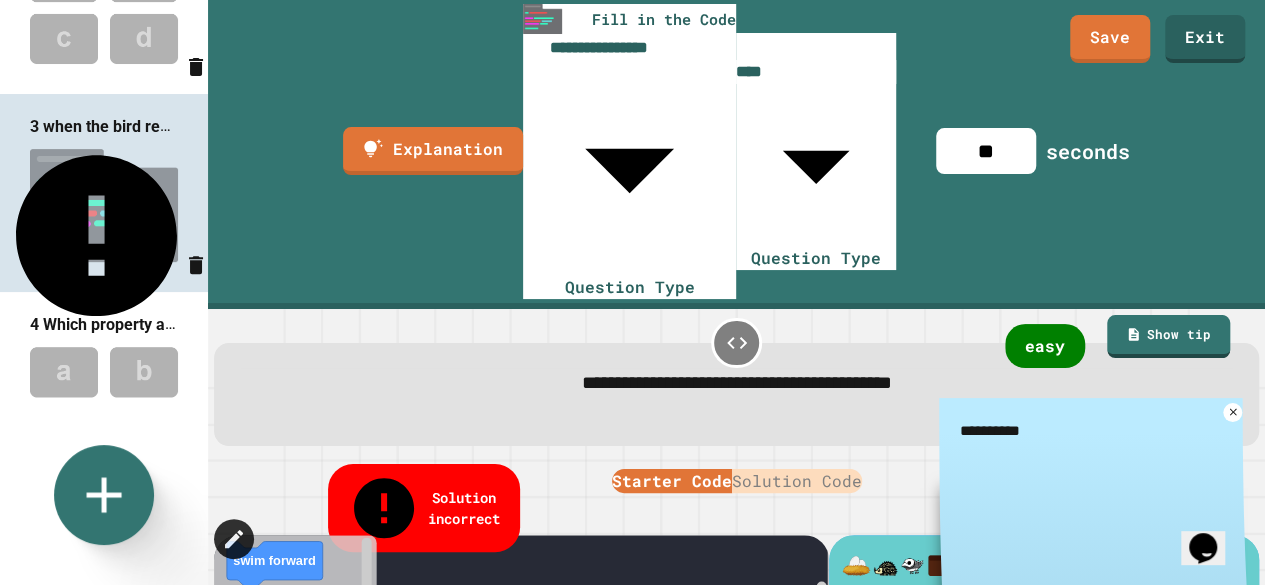 type on "*" 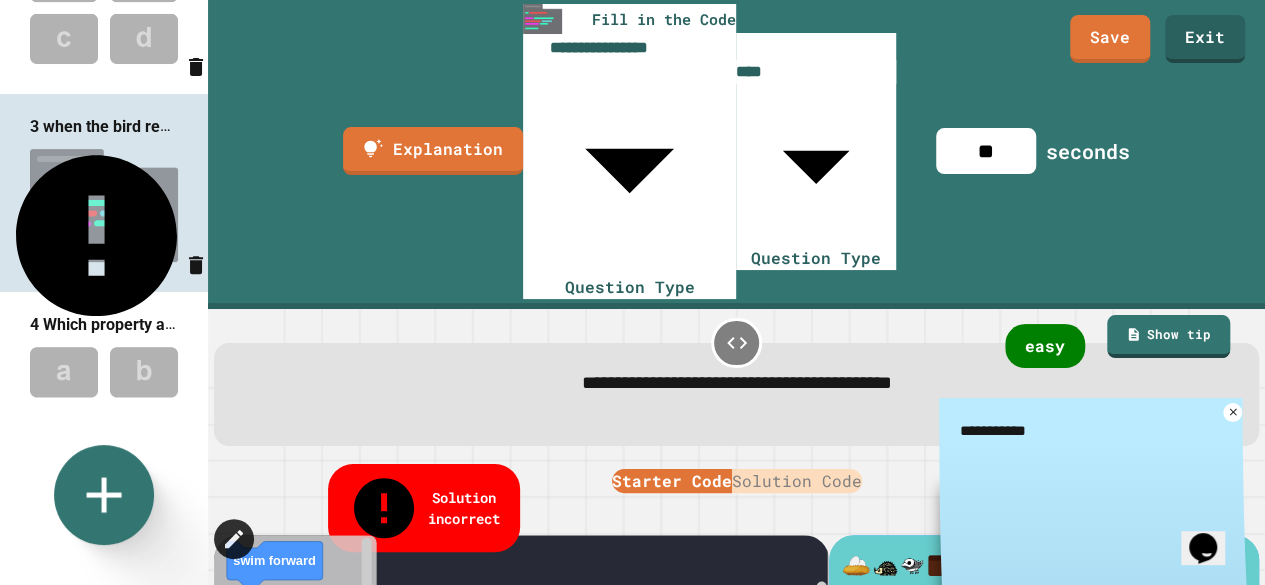 type on "*" 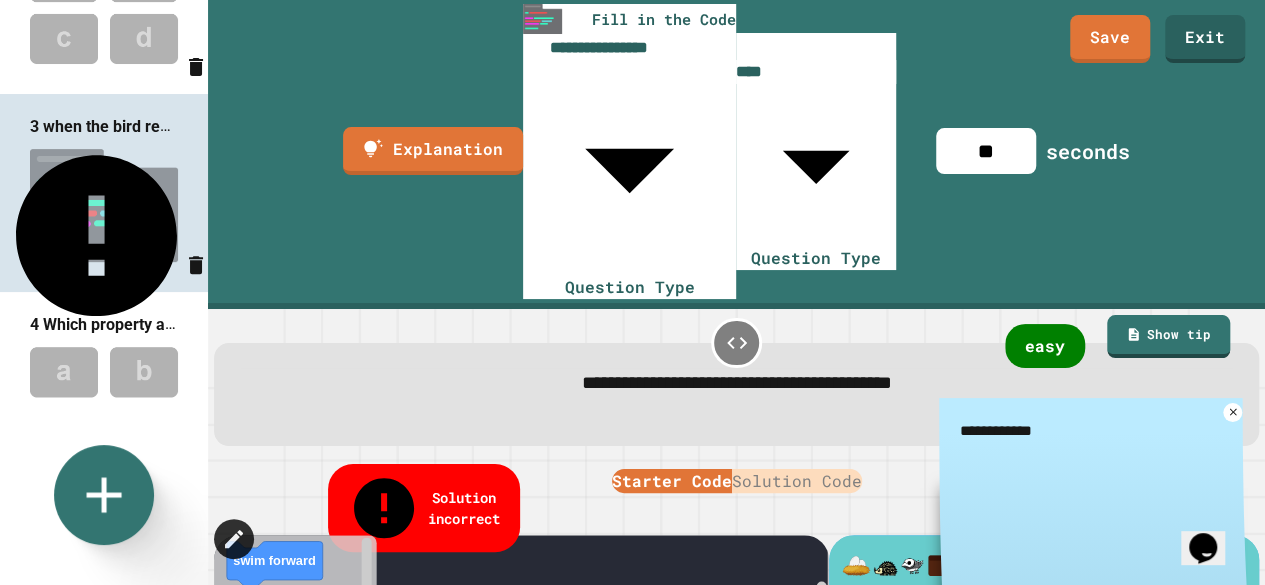 type on "*" 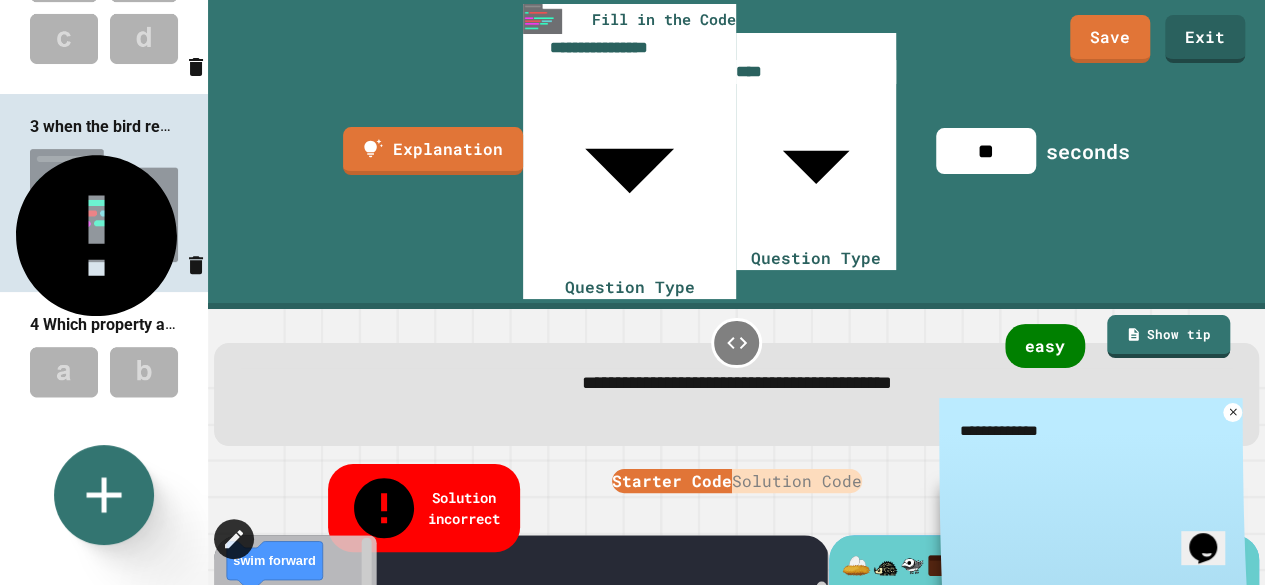 type on "*" 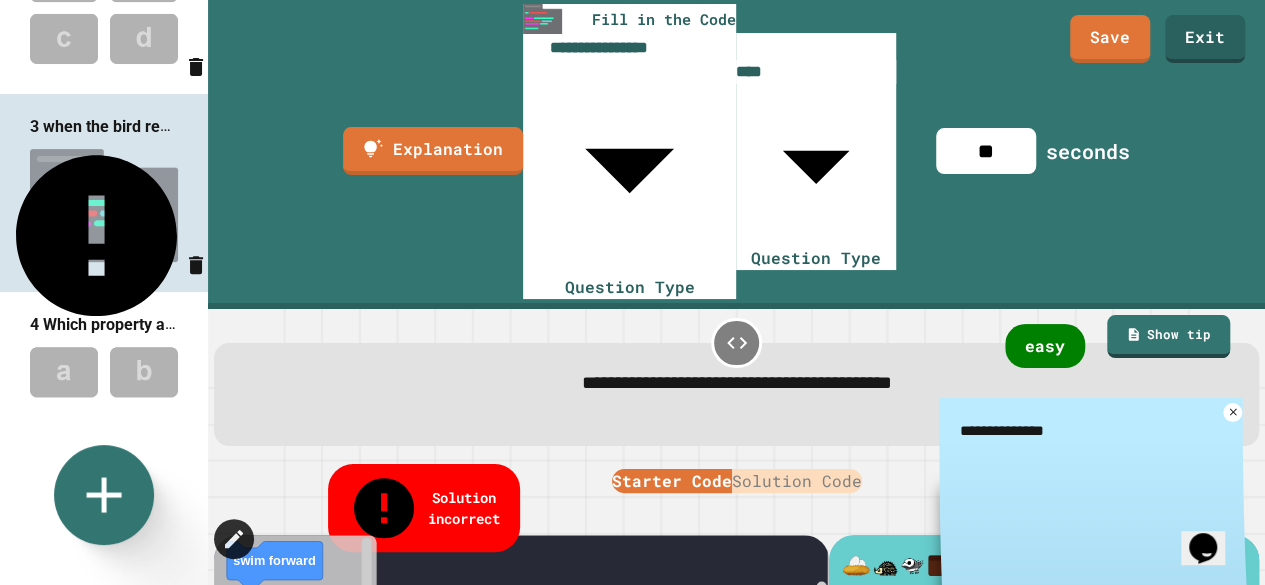 type on "*" 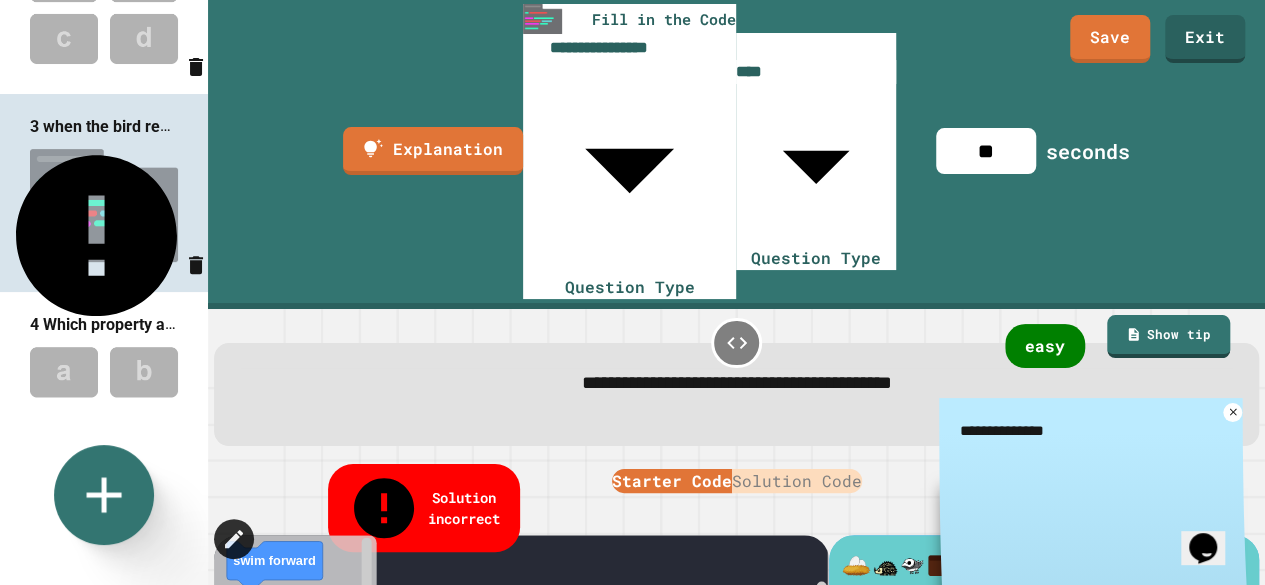 type on "**********" 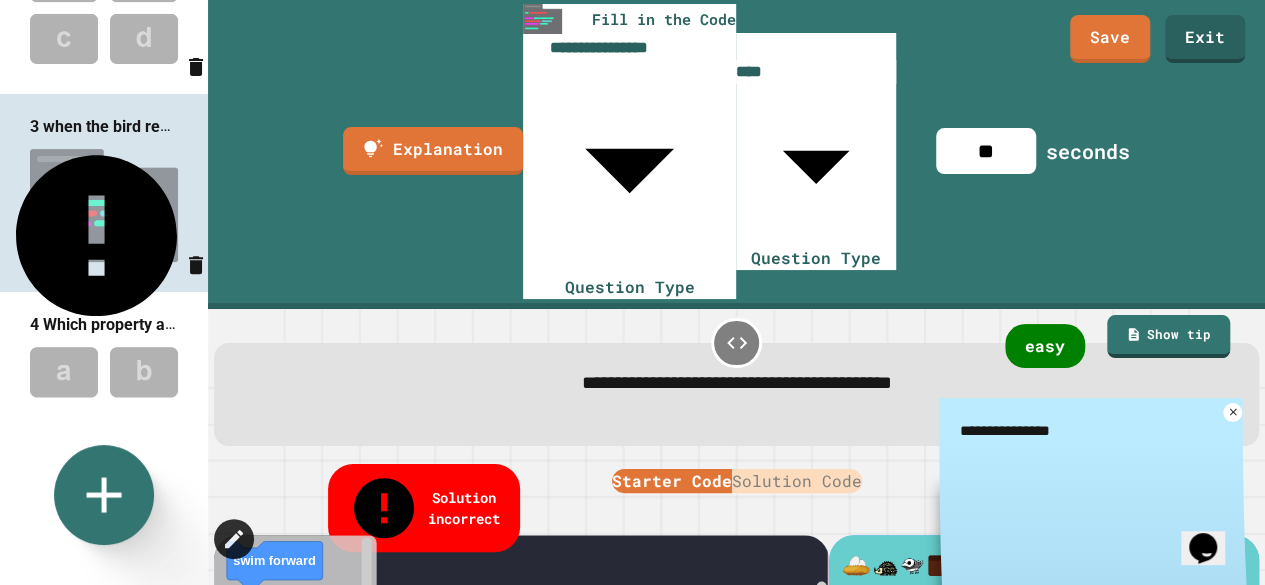 type on "*" 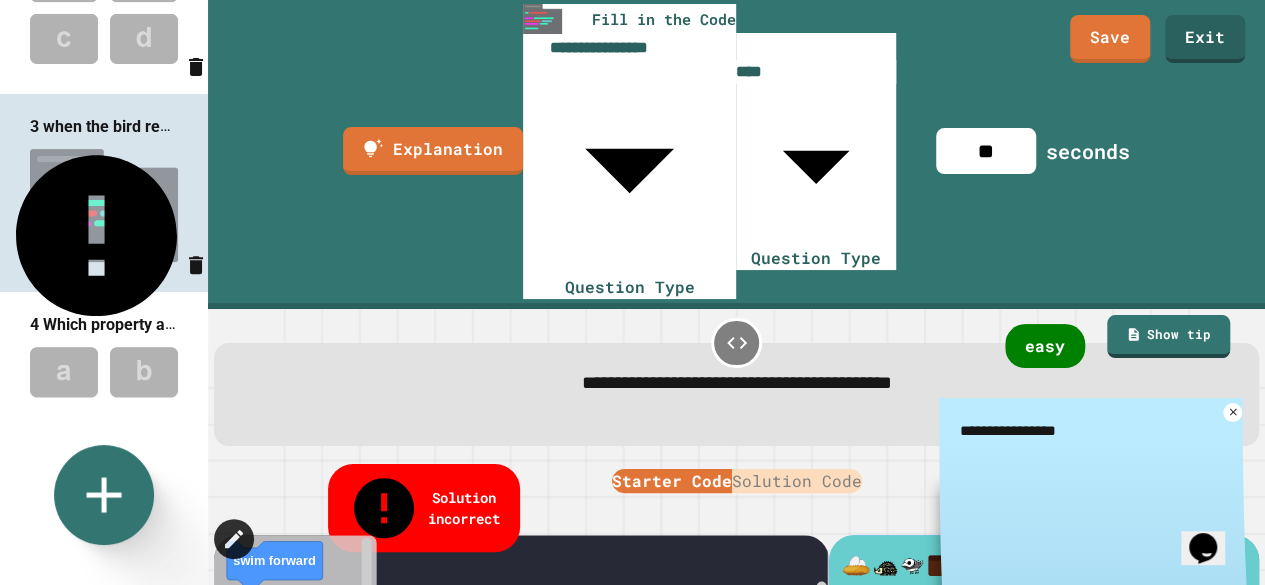 type on "*" 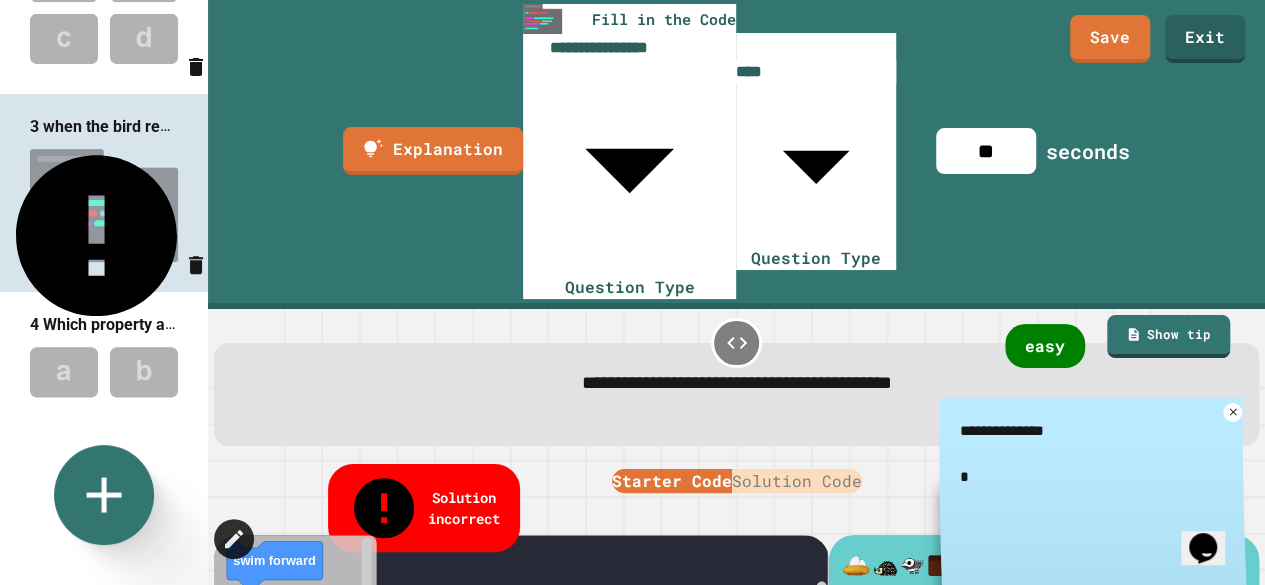 type on "*" 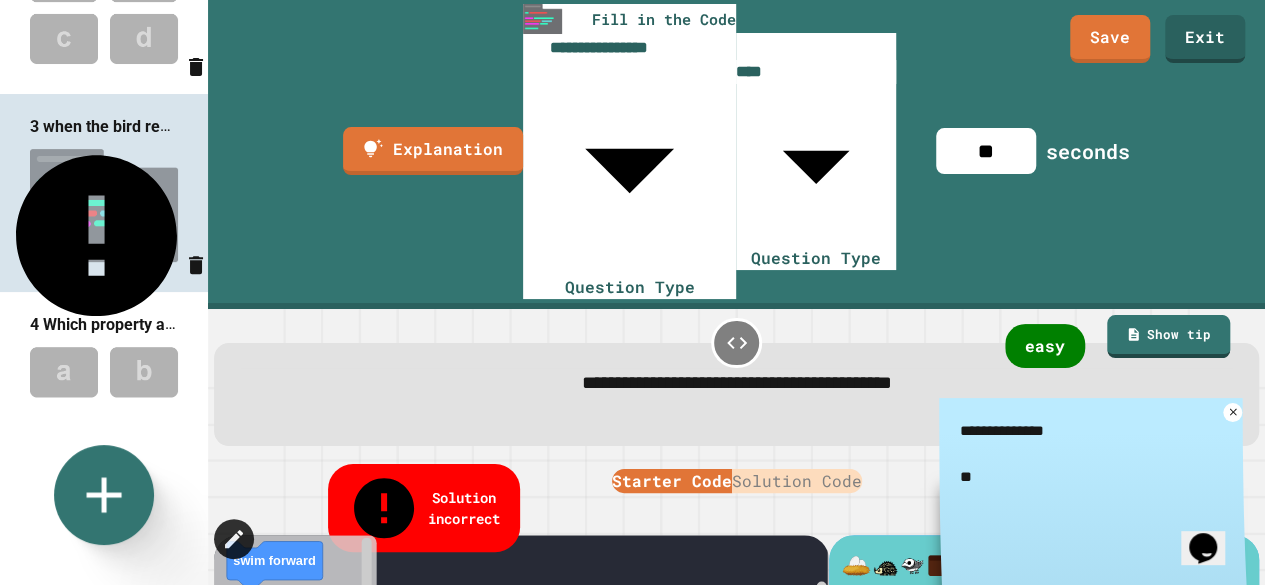 type on "*" 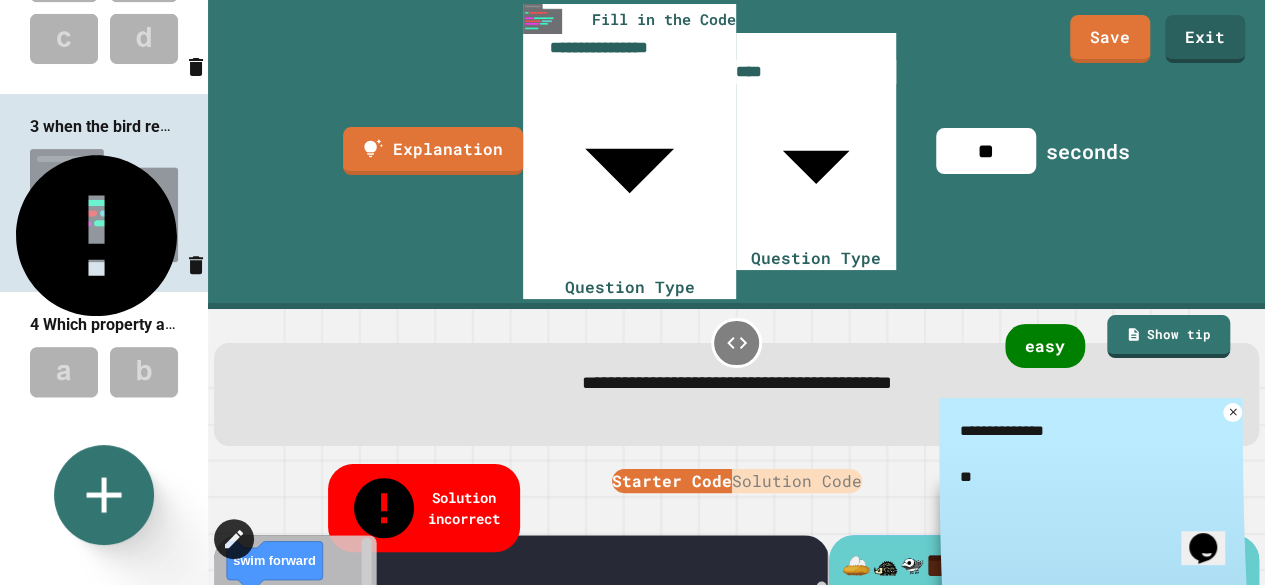 type on "**********" 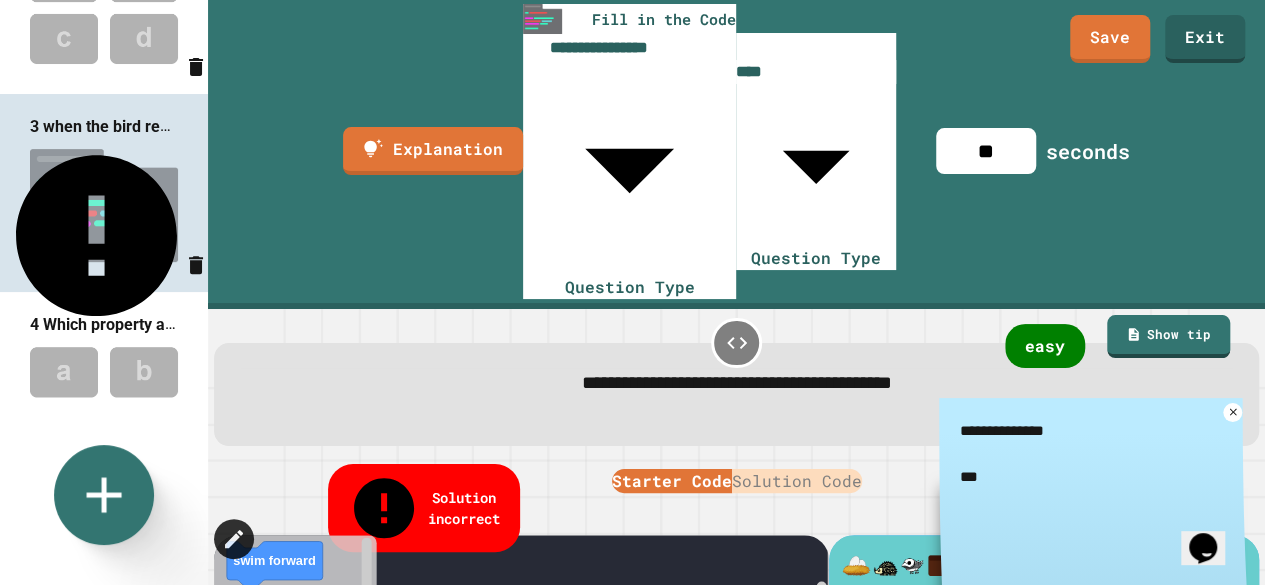 type on "*" 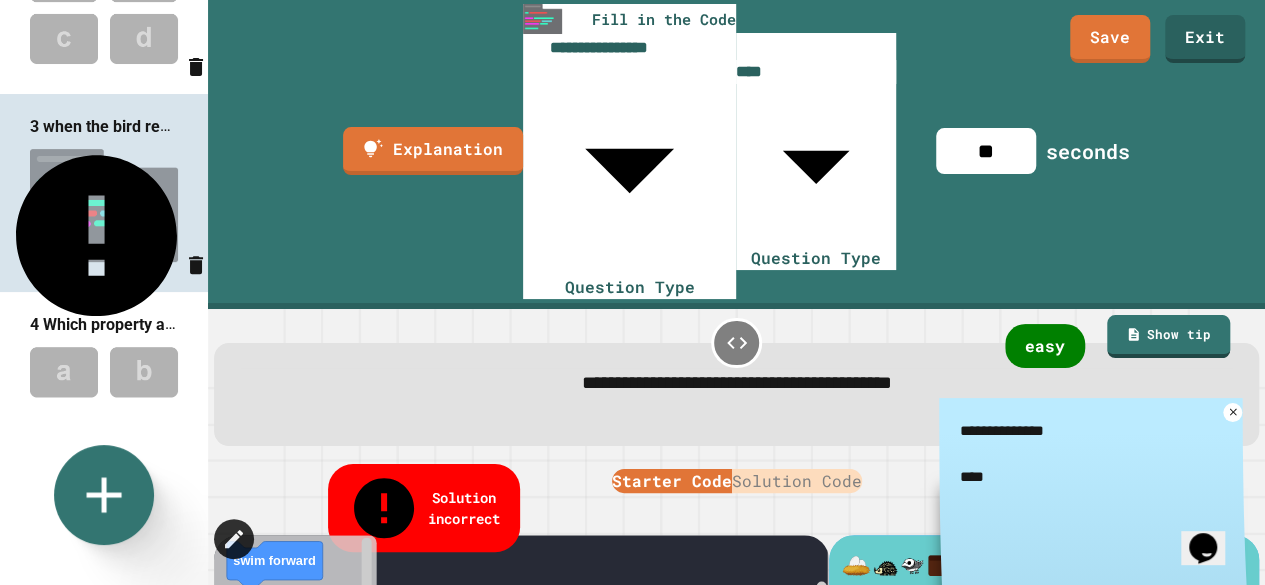 type on "*" 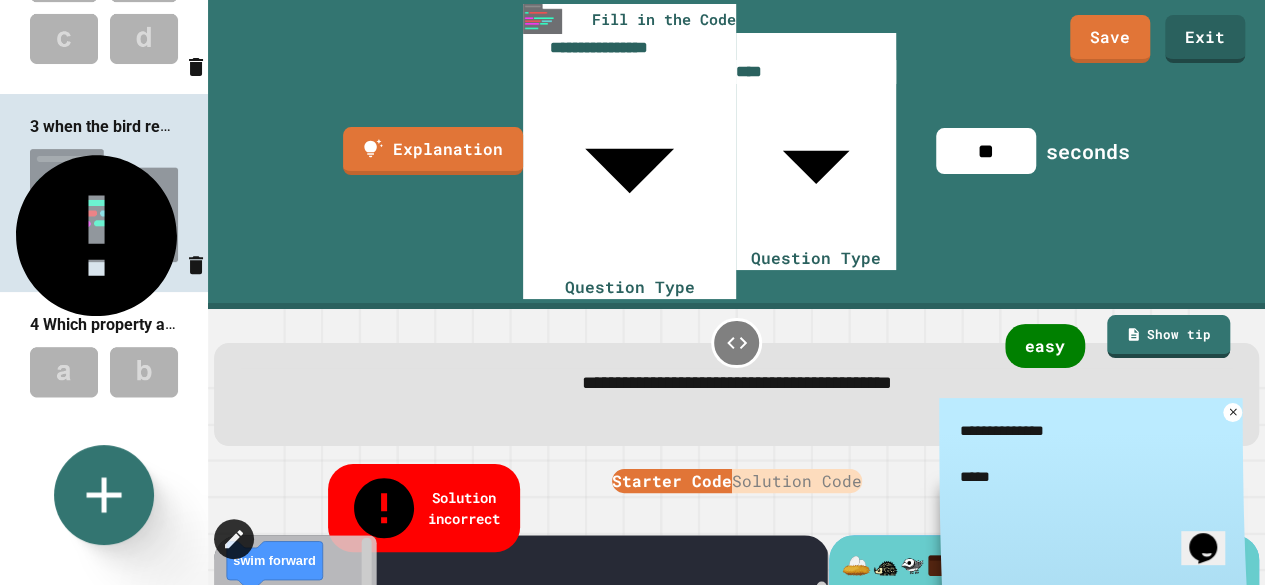 type on "*" 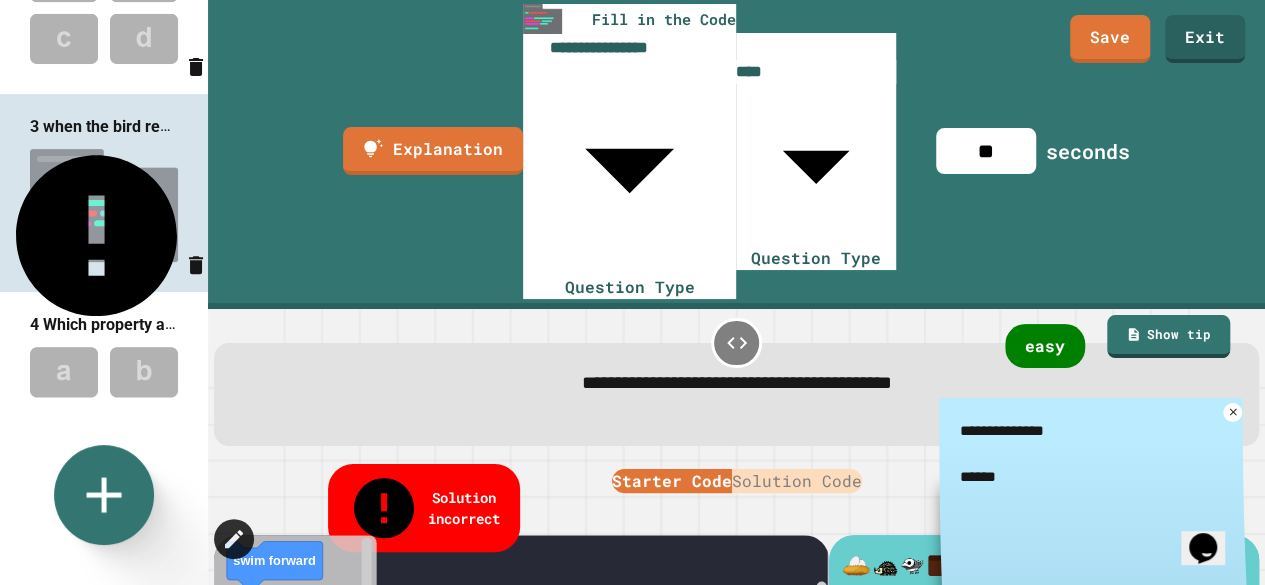 type on "*" 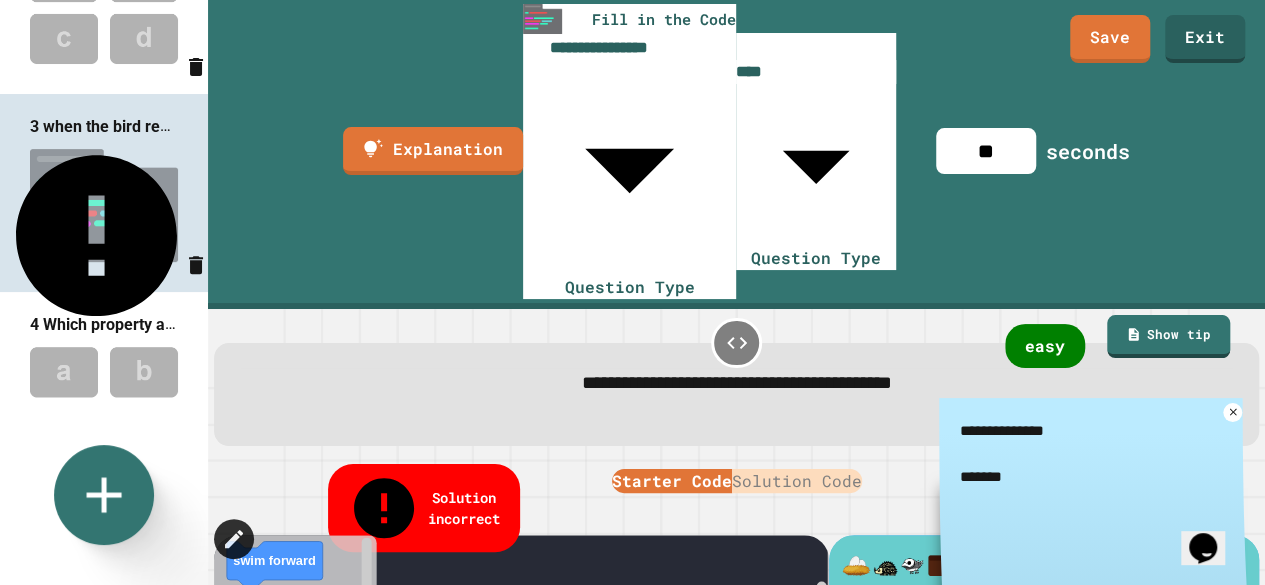 type on "*" 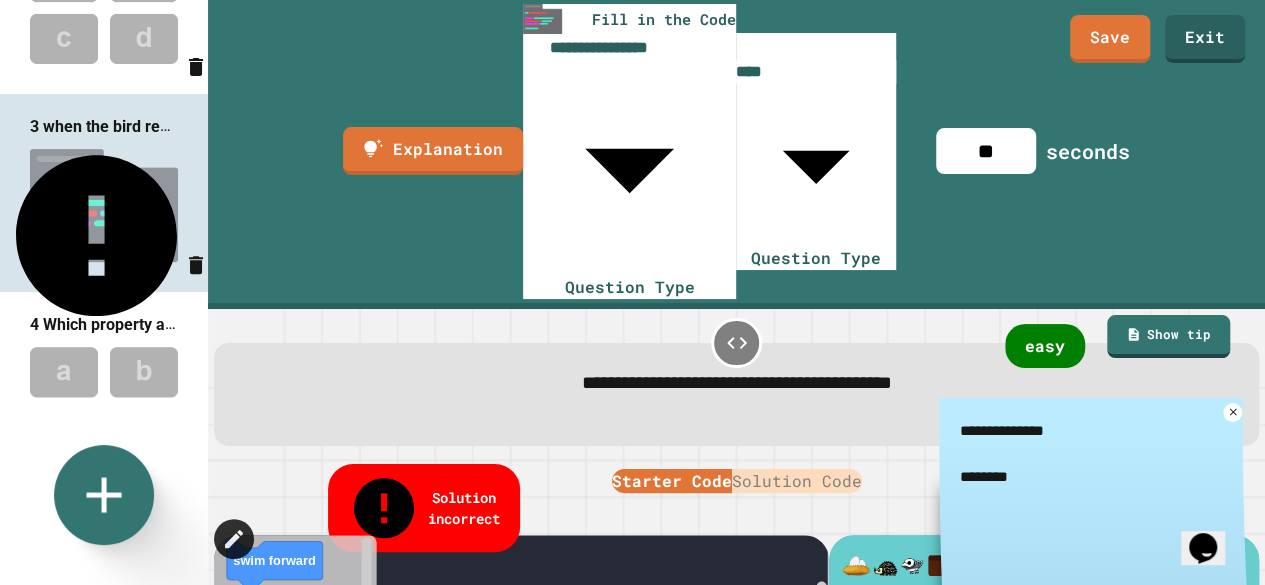 type on "*" 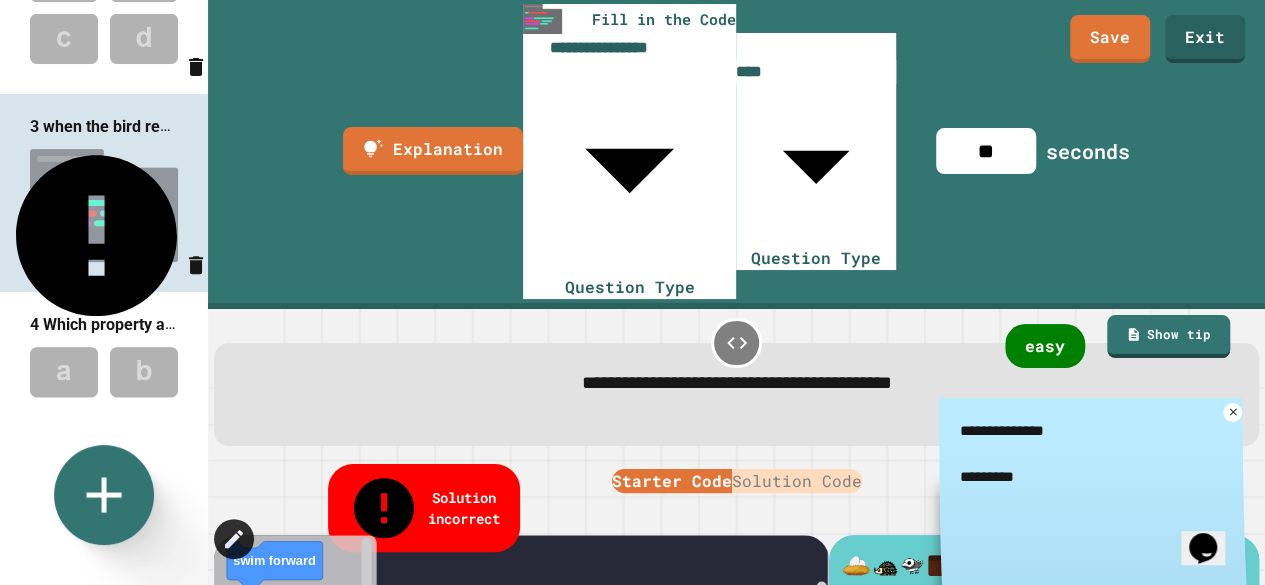 type on "*" 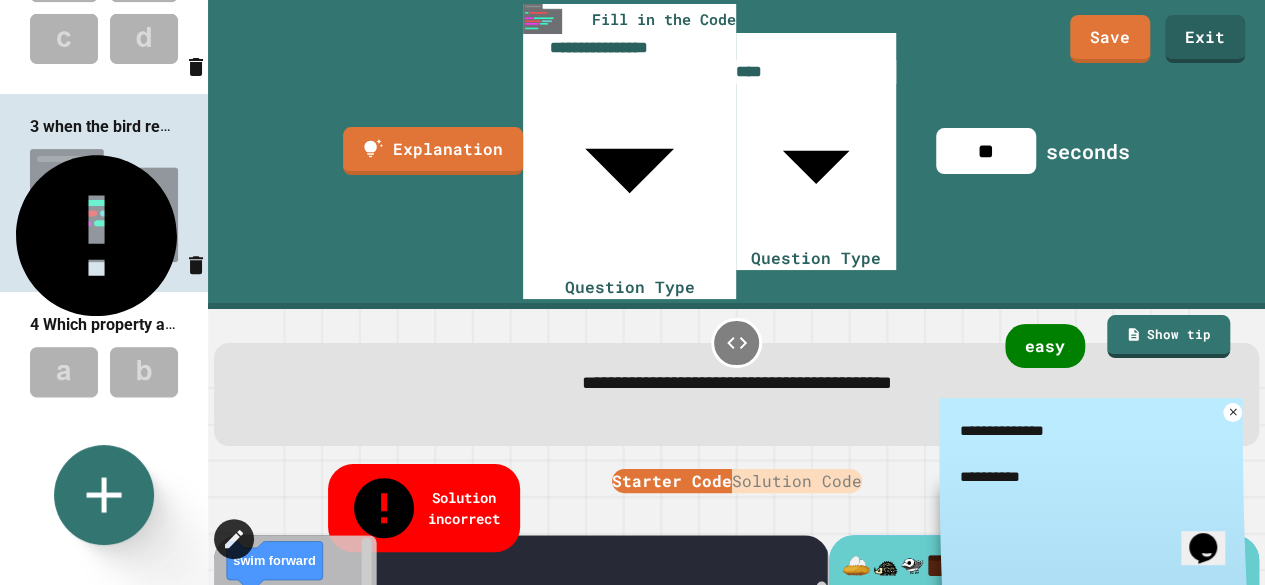 type on "*" 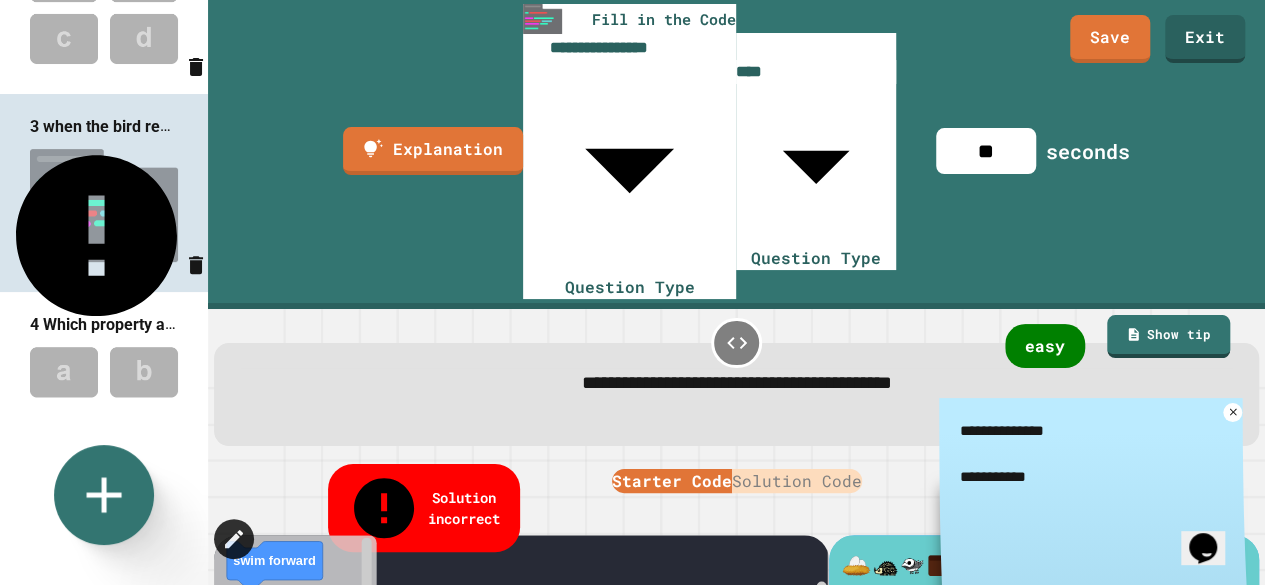 type on "*" 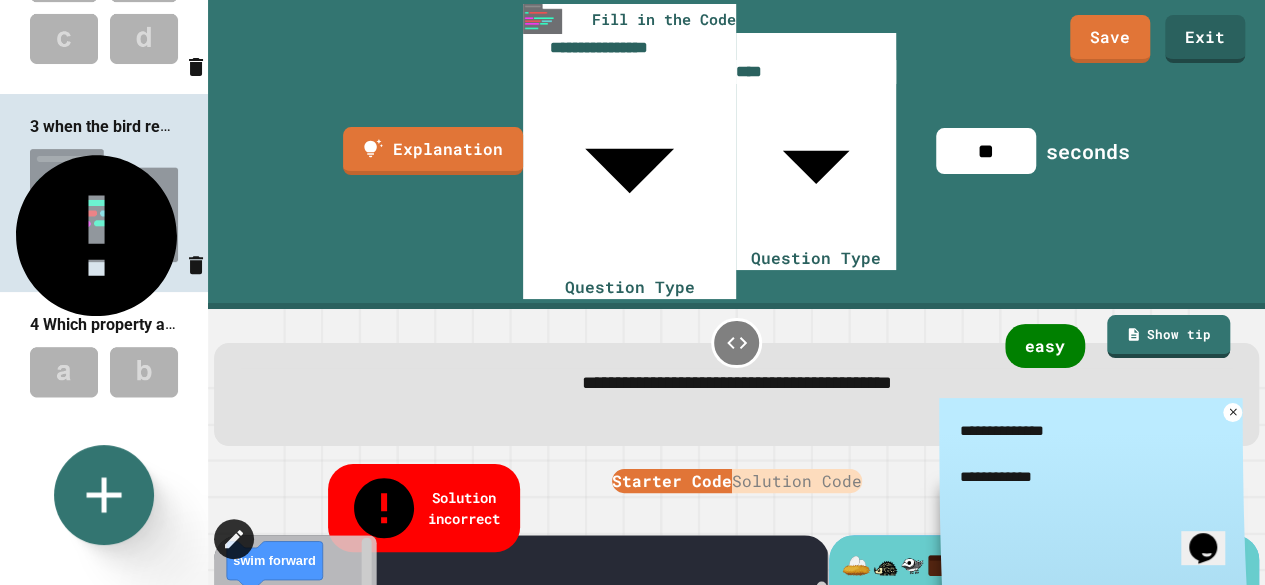 type on "*" 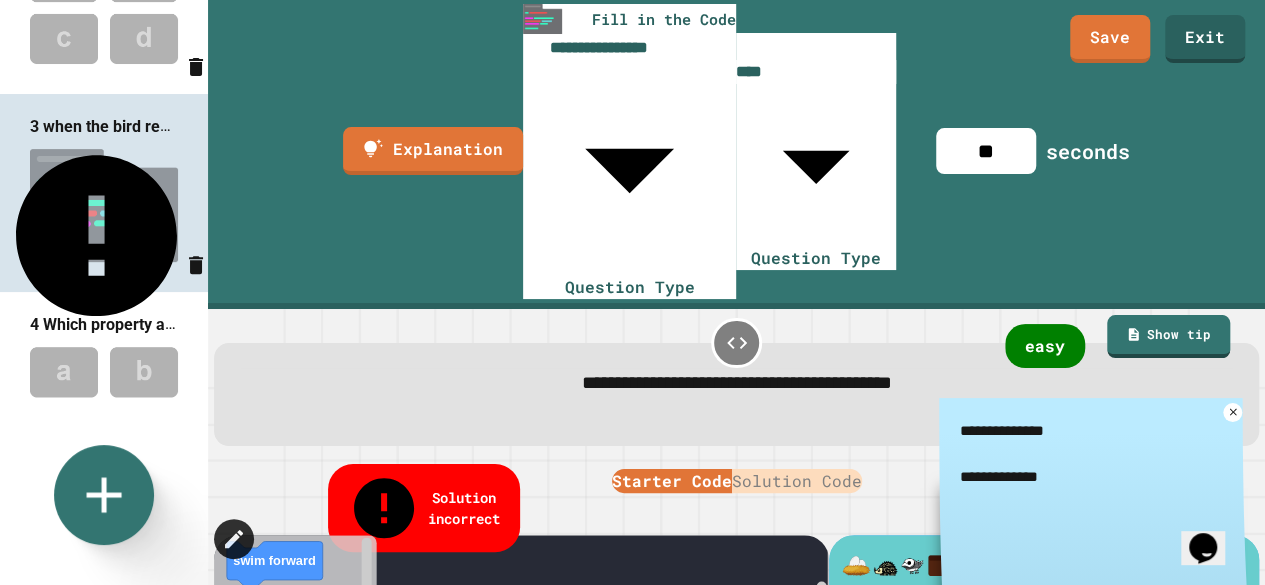 type on "*" 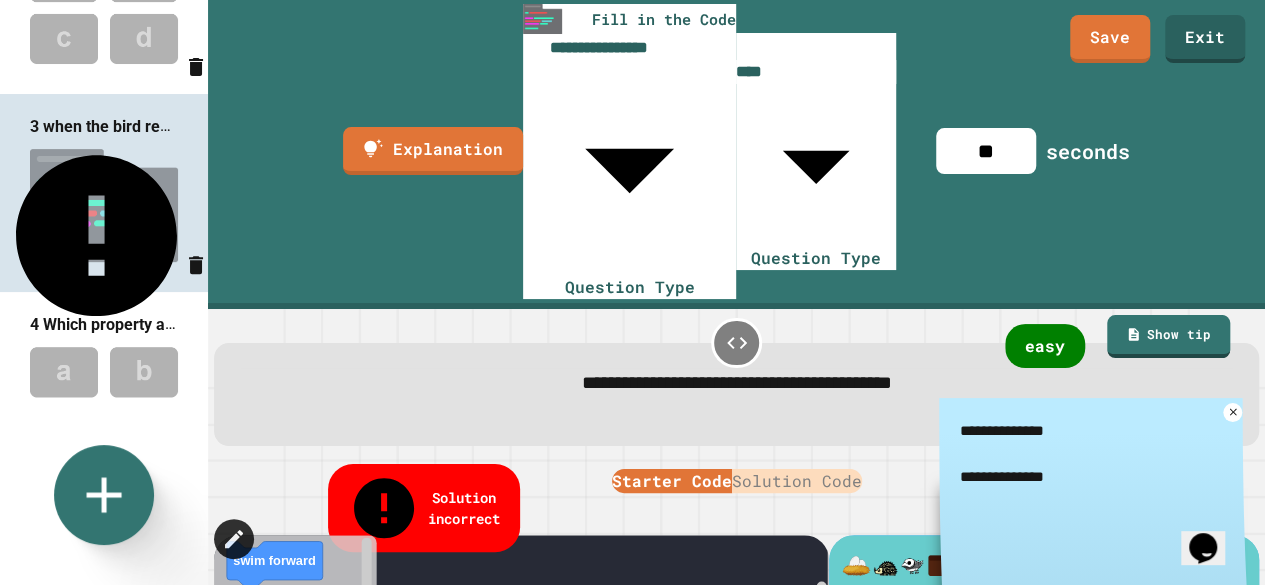 type on "*" 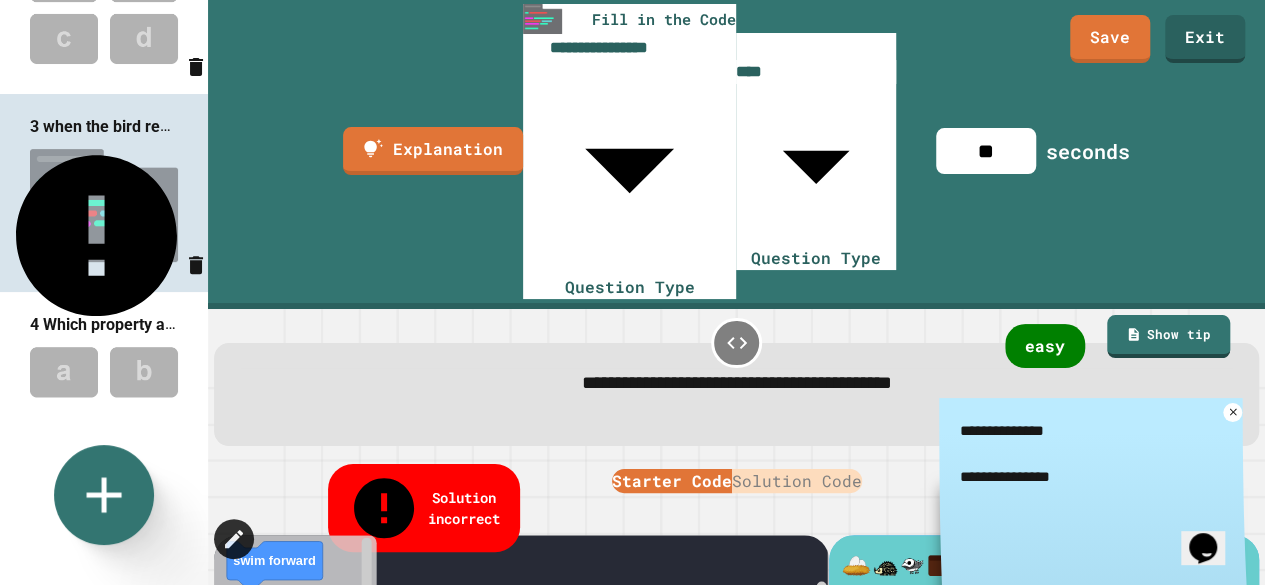 type on "*" 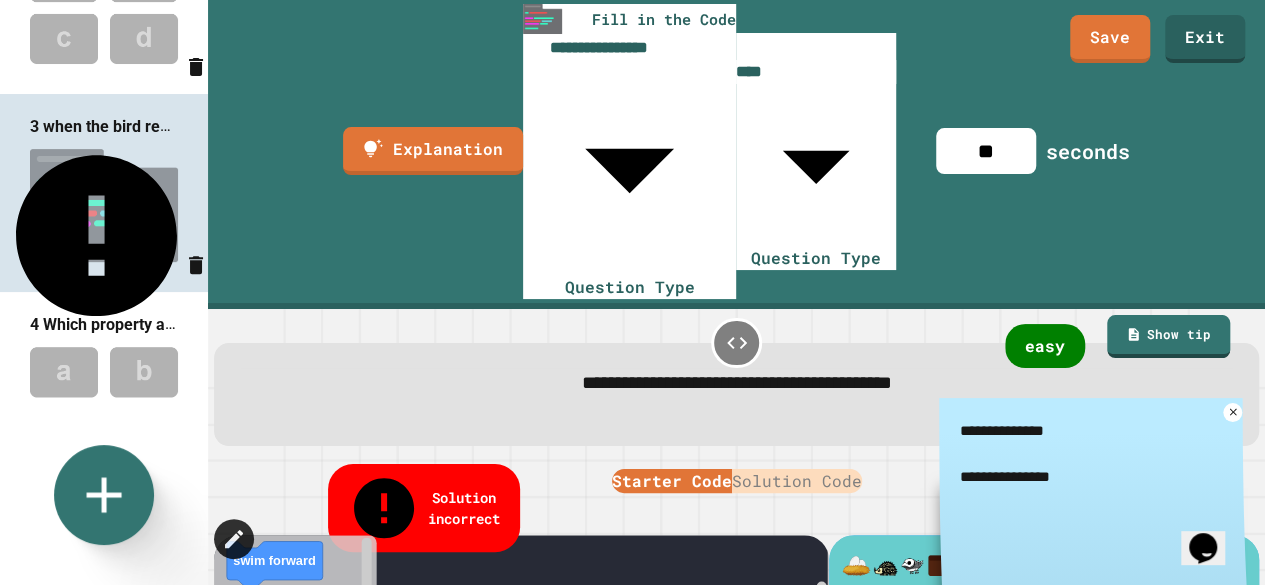 type on "**********" 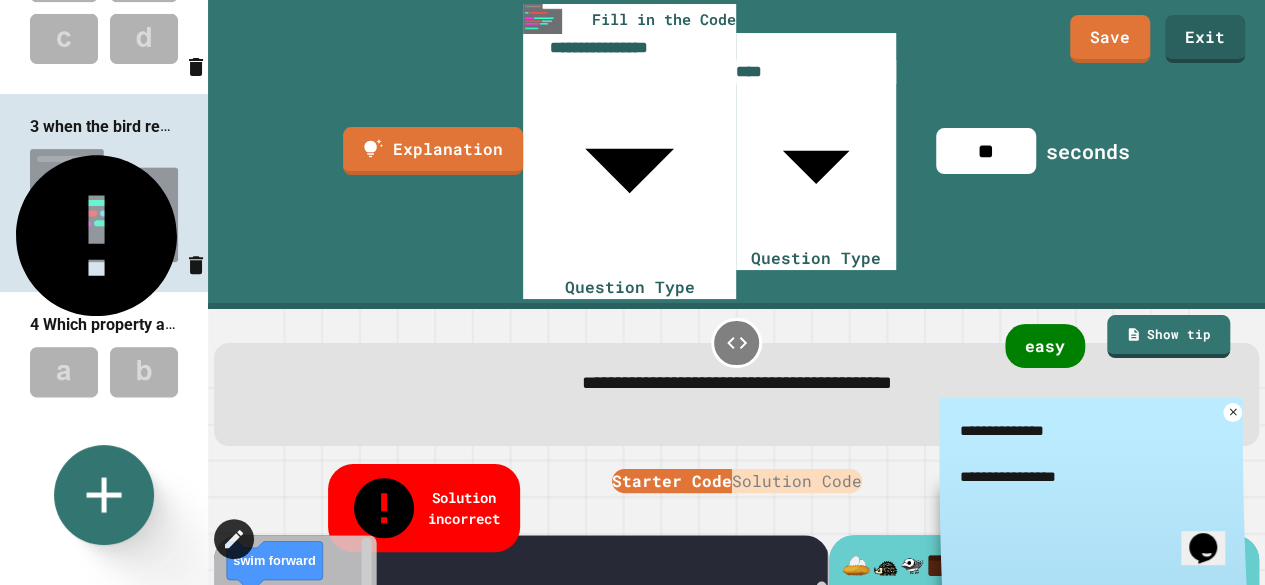 type on "*" 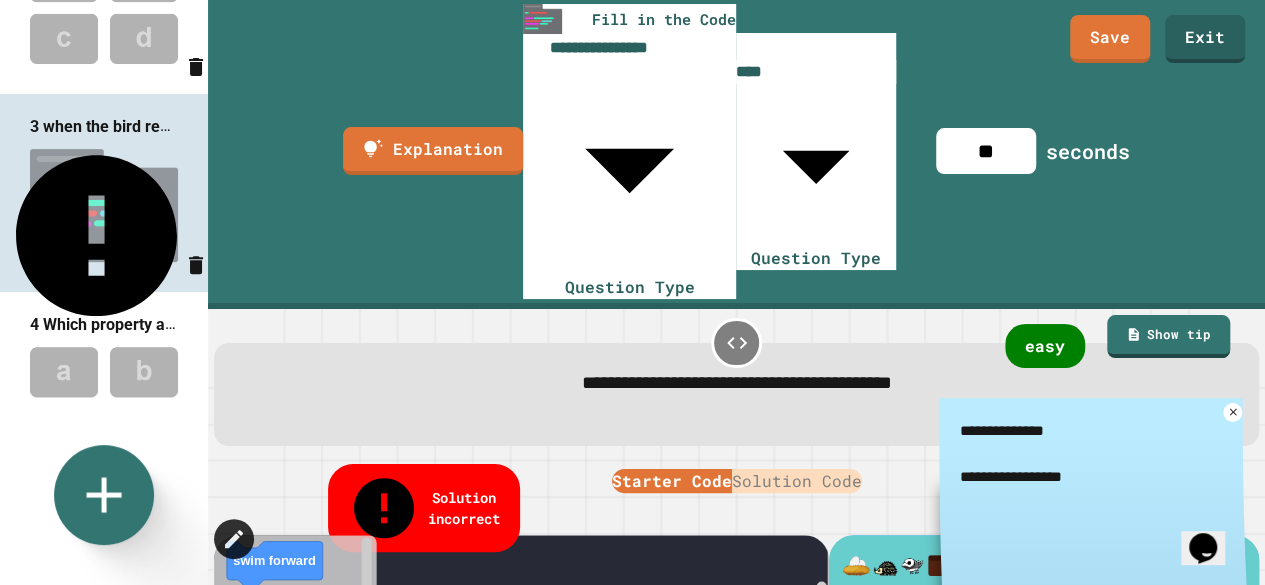 type on "*" 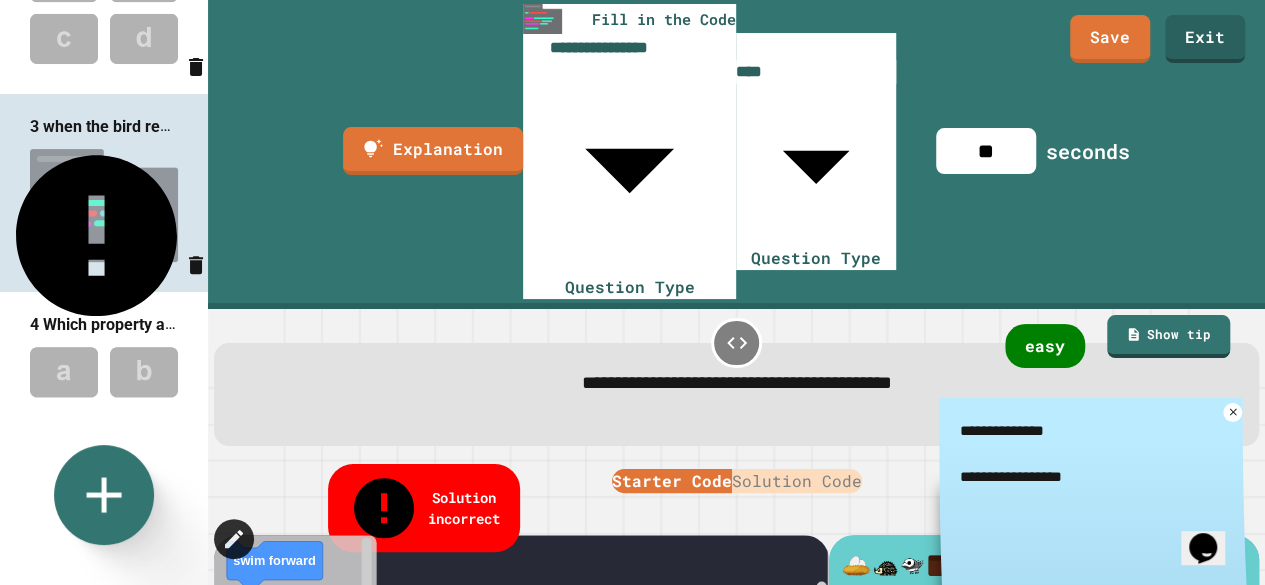type on "**********" 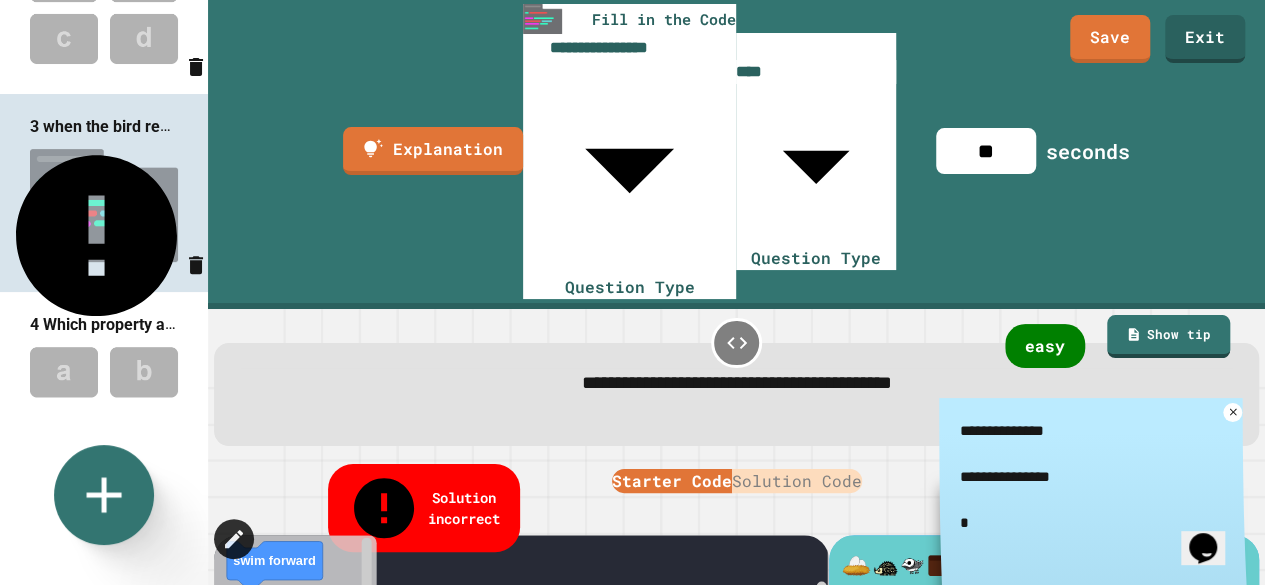 type on "*" 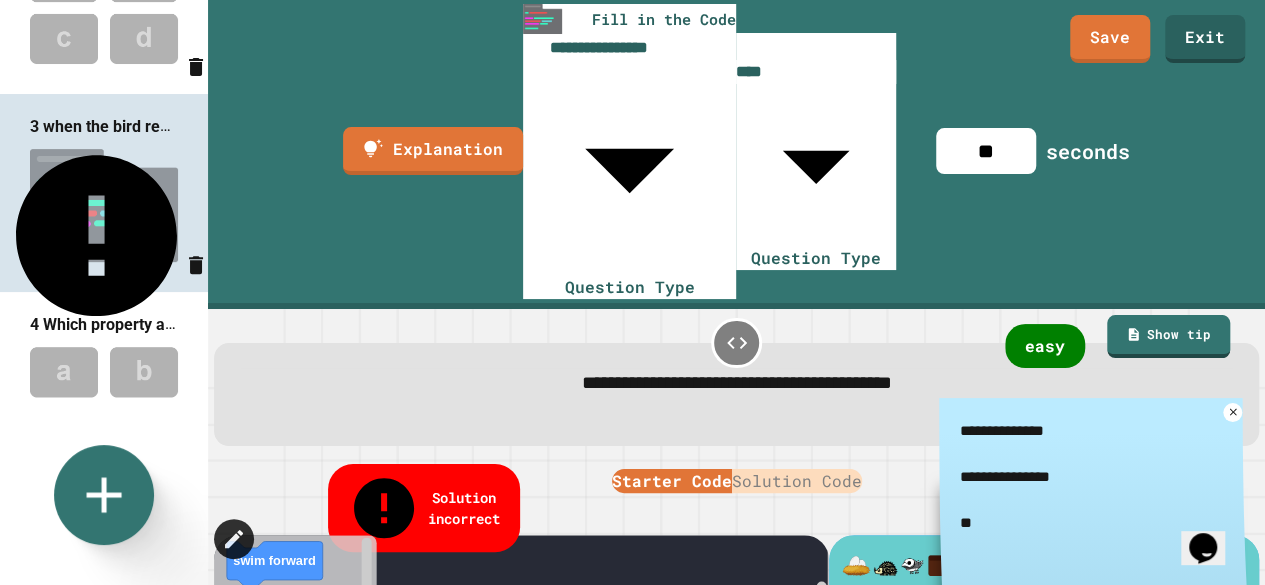 type on "*" 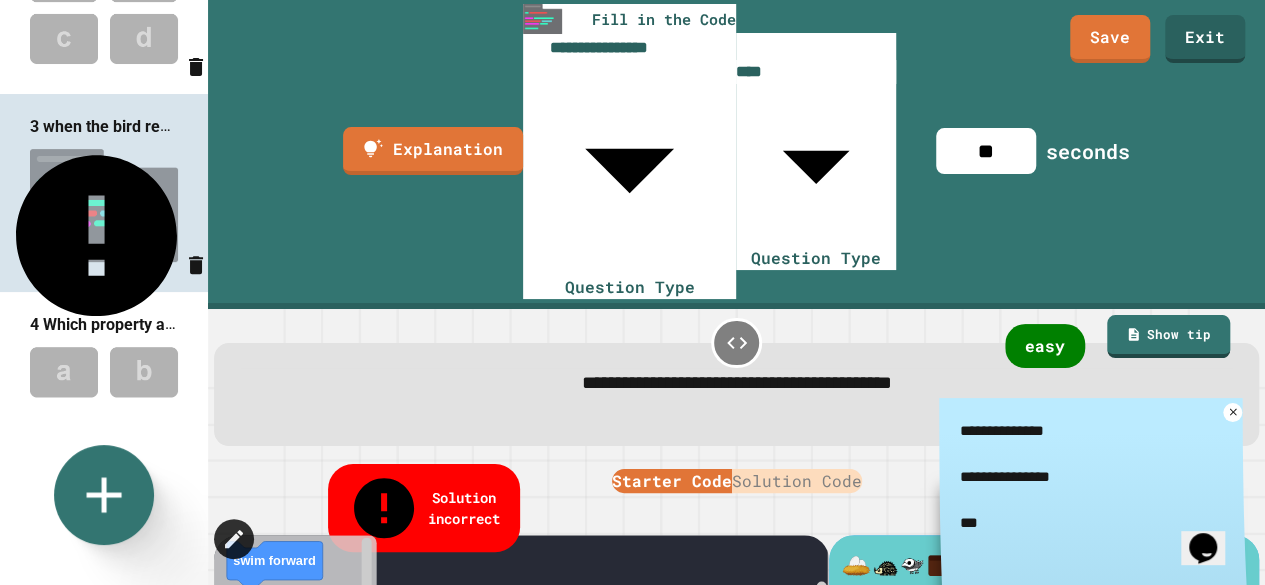 type on "*" 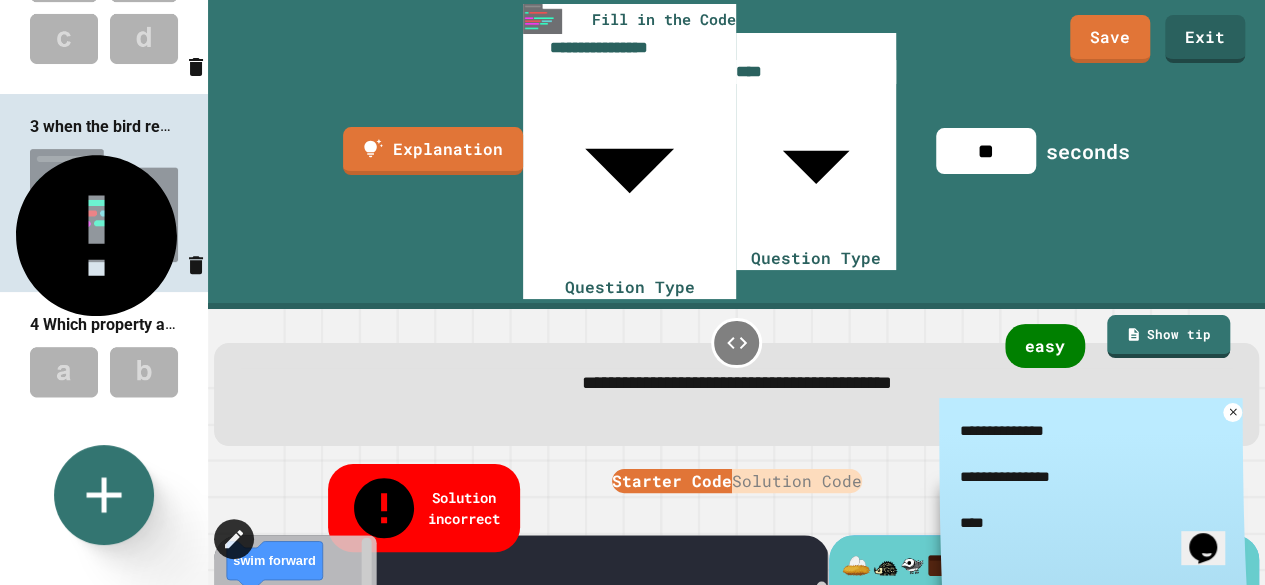 type on "*" 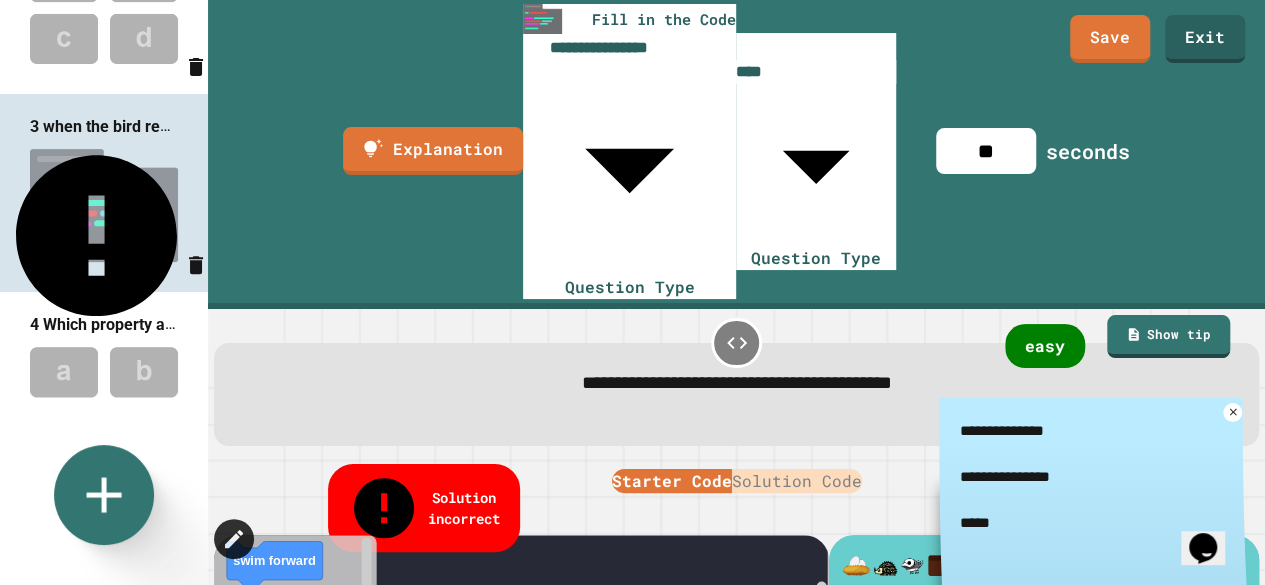 type on "*" 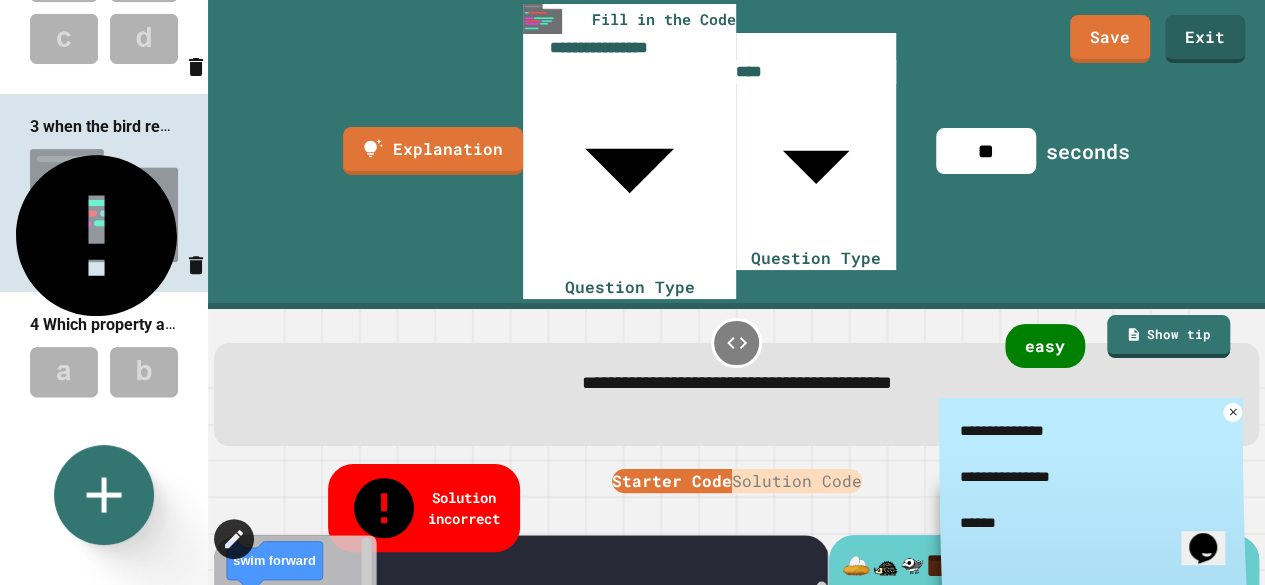 type on "*" 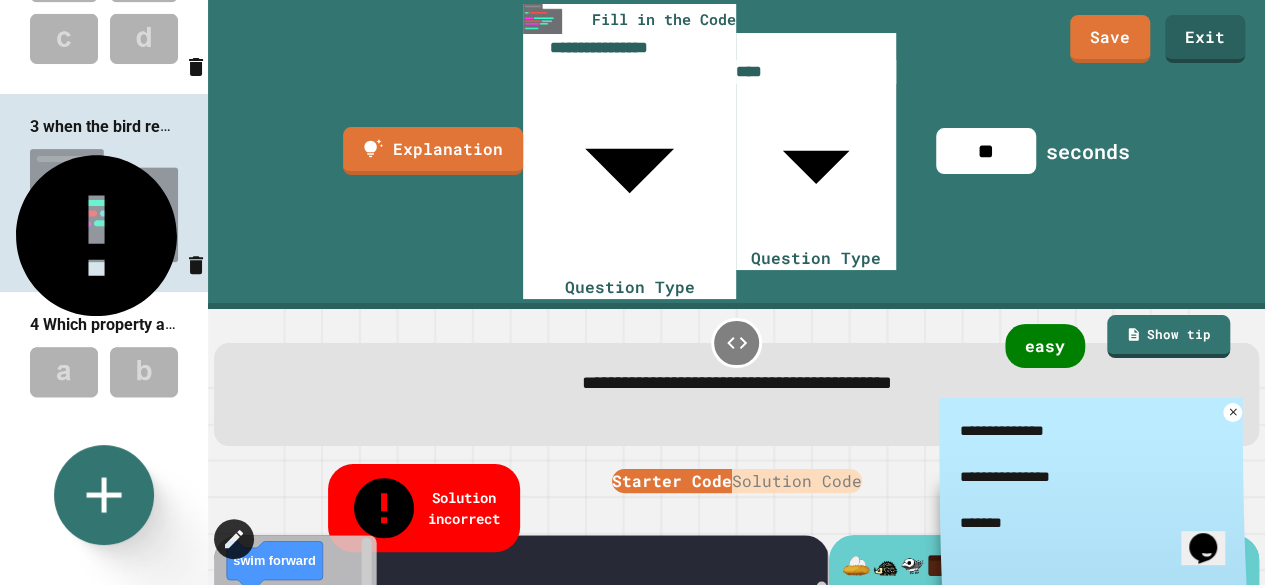 type on "*" 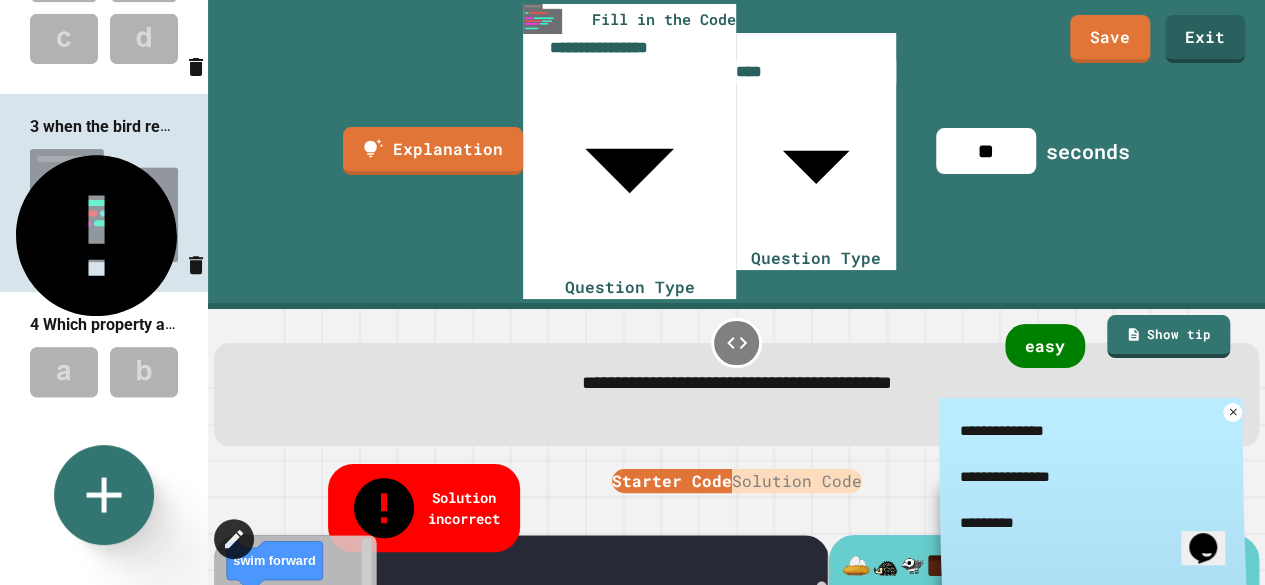 type on "*" 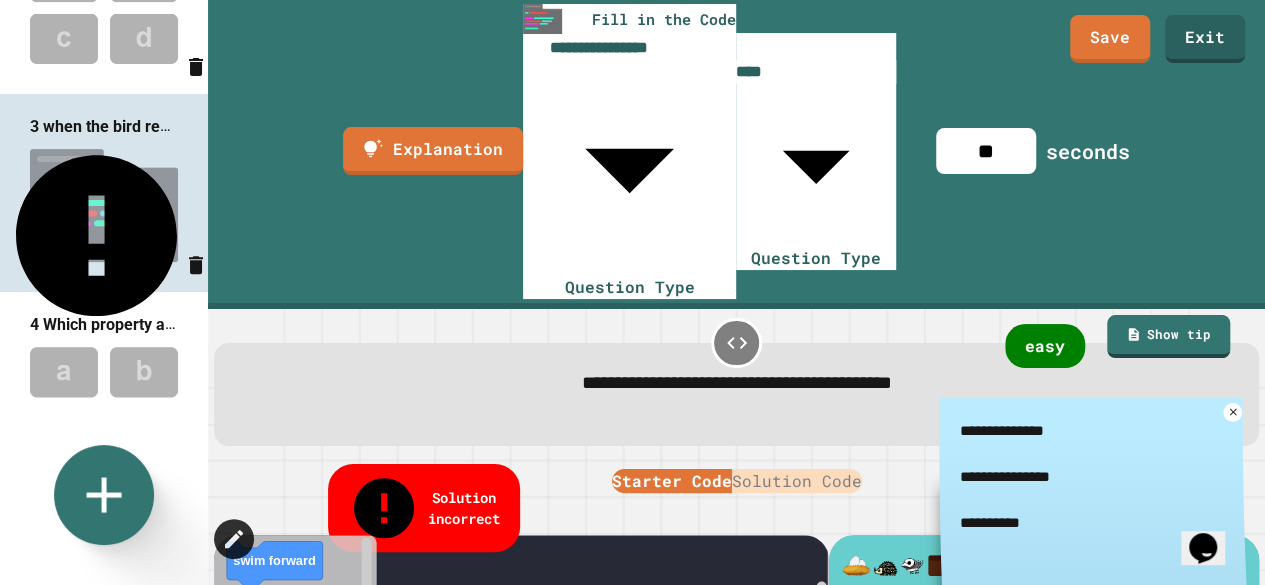 type on "*" 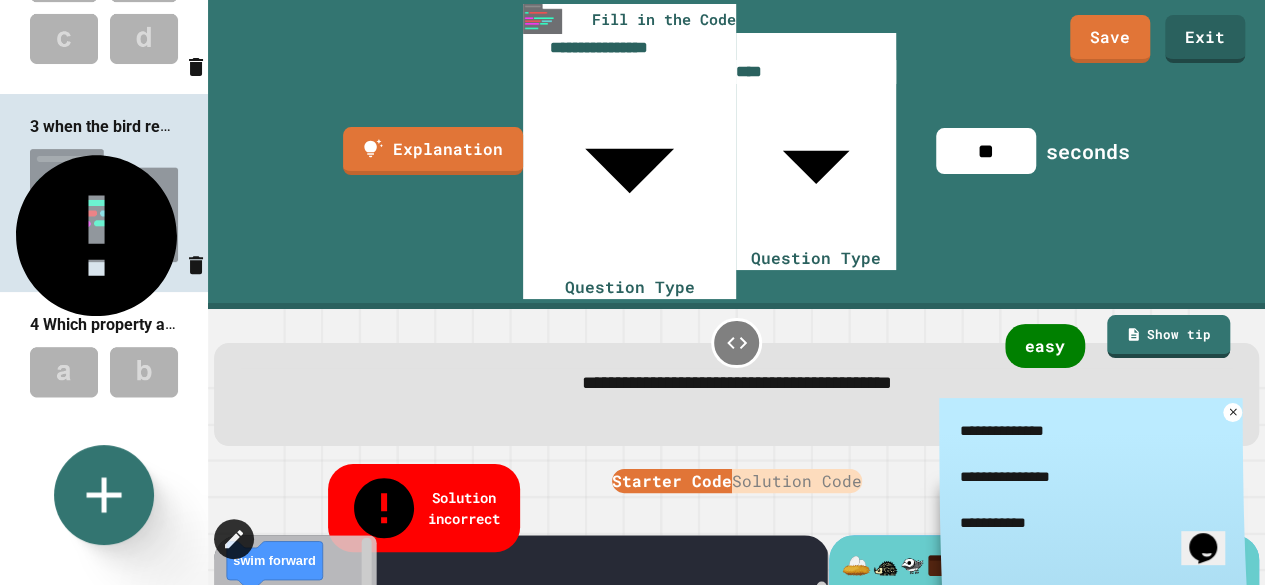 type on "*" 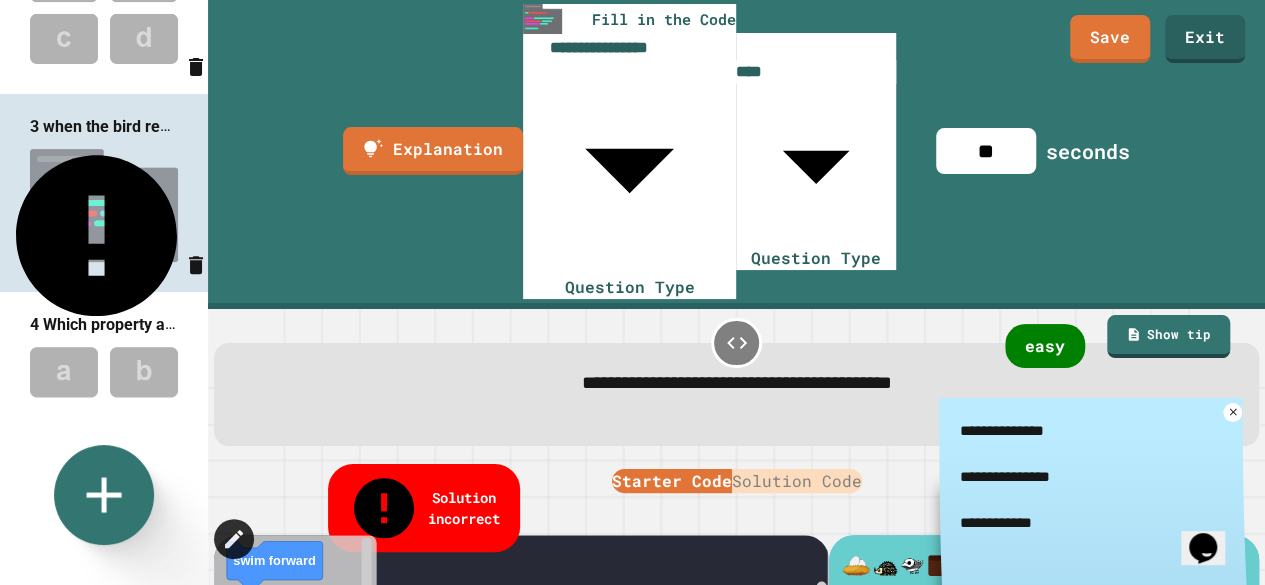 type on "*" 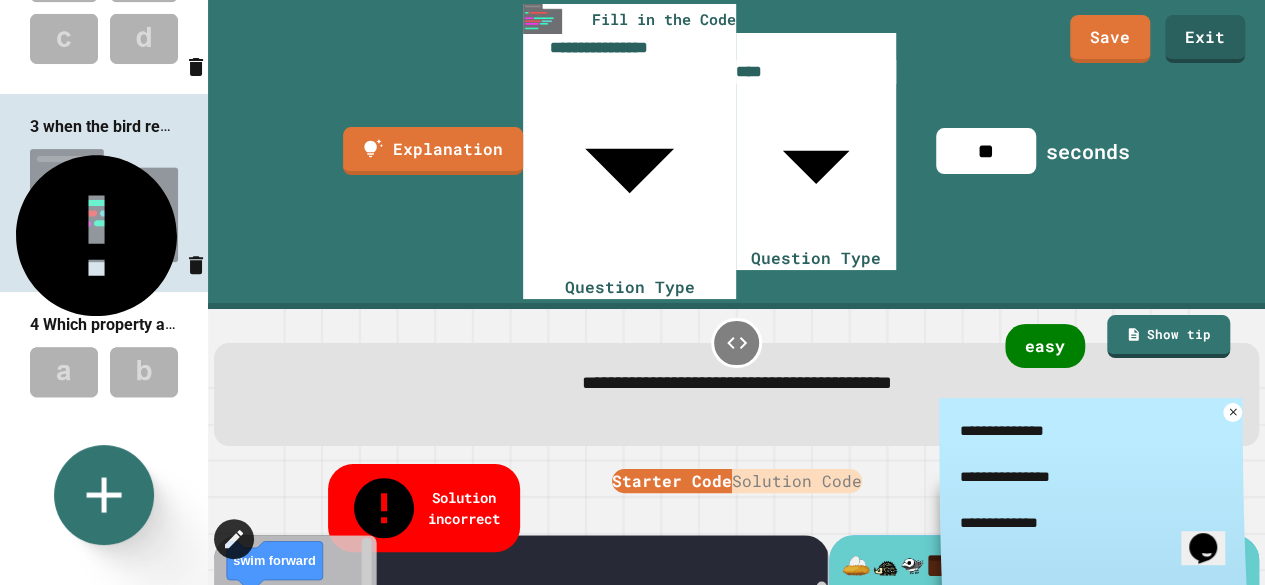 type on "**********" 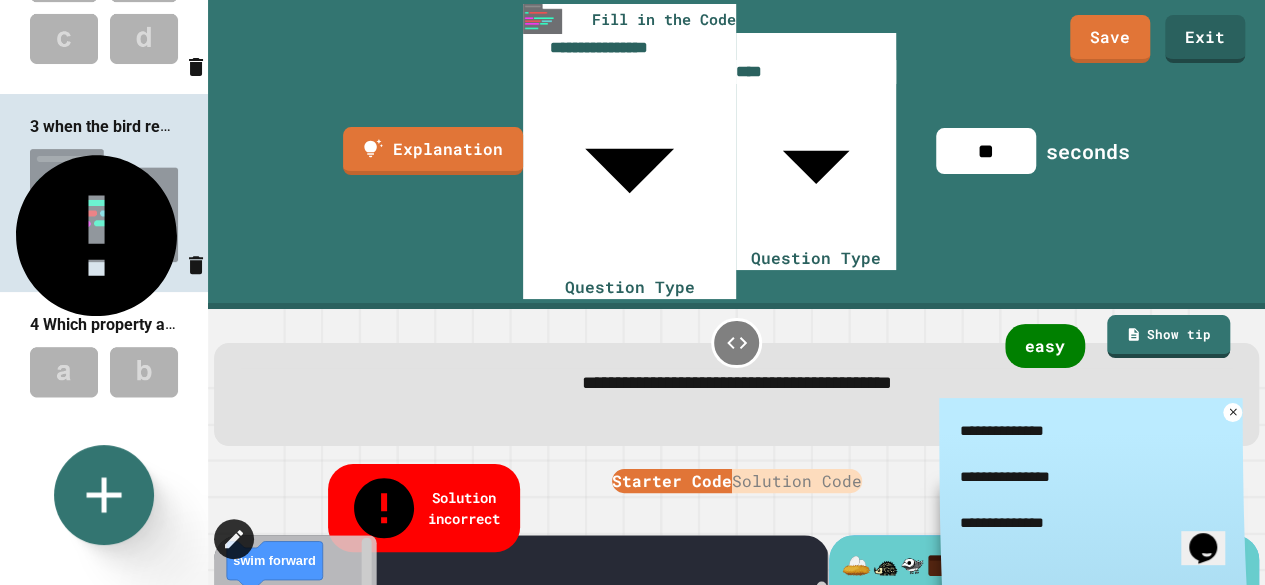type on "*" 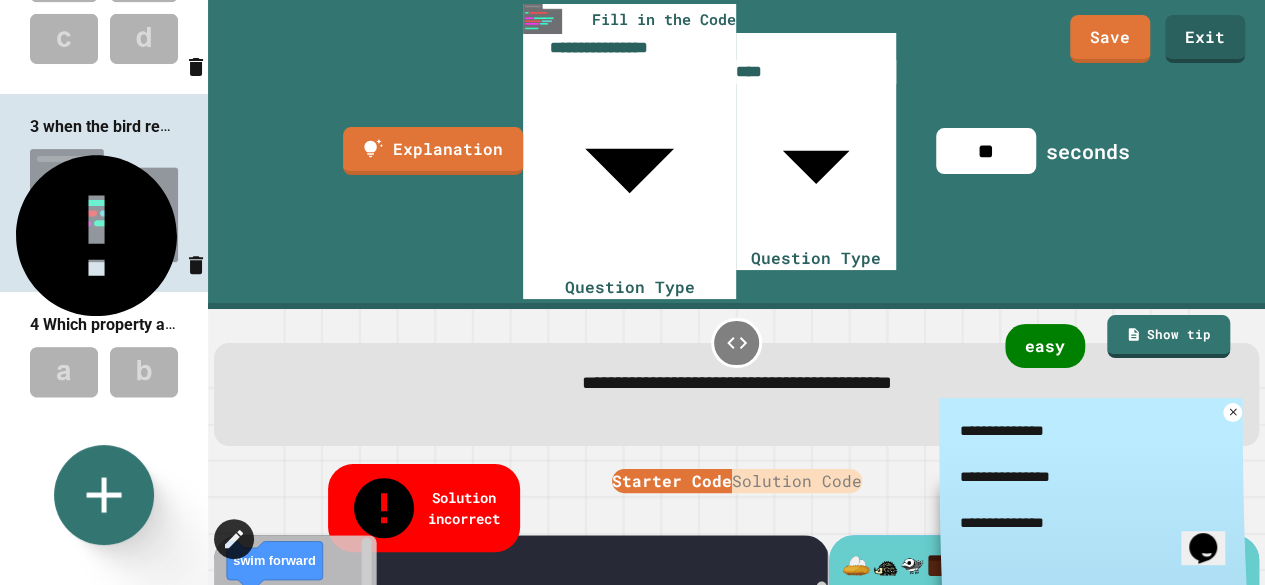 type on "**********" 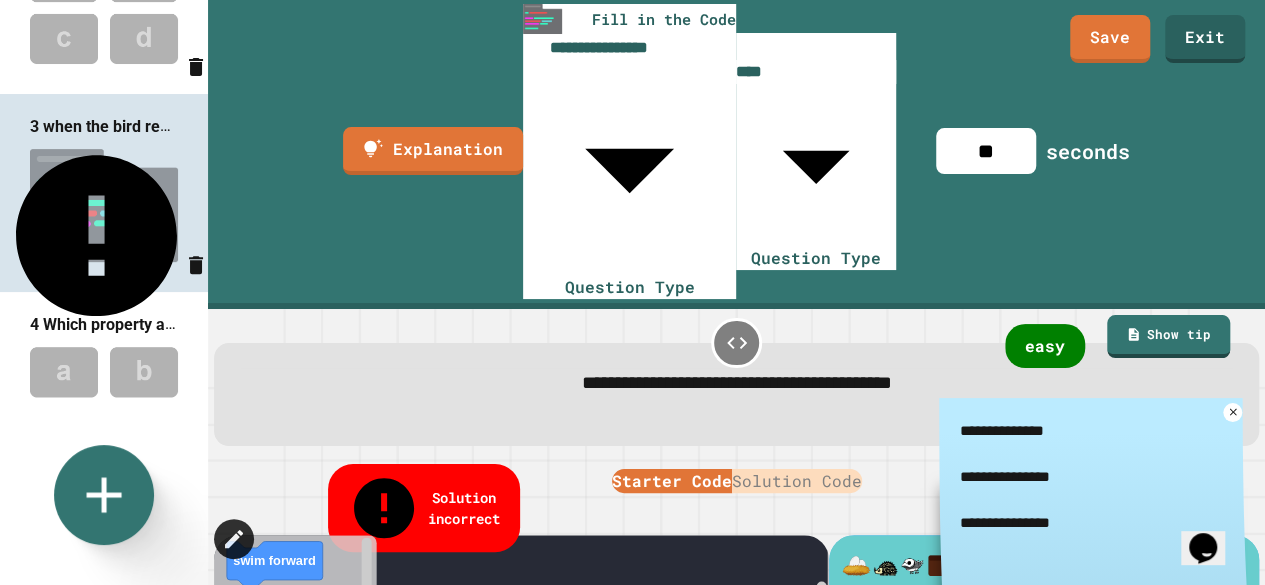 type on "*" 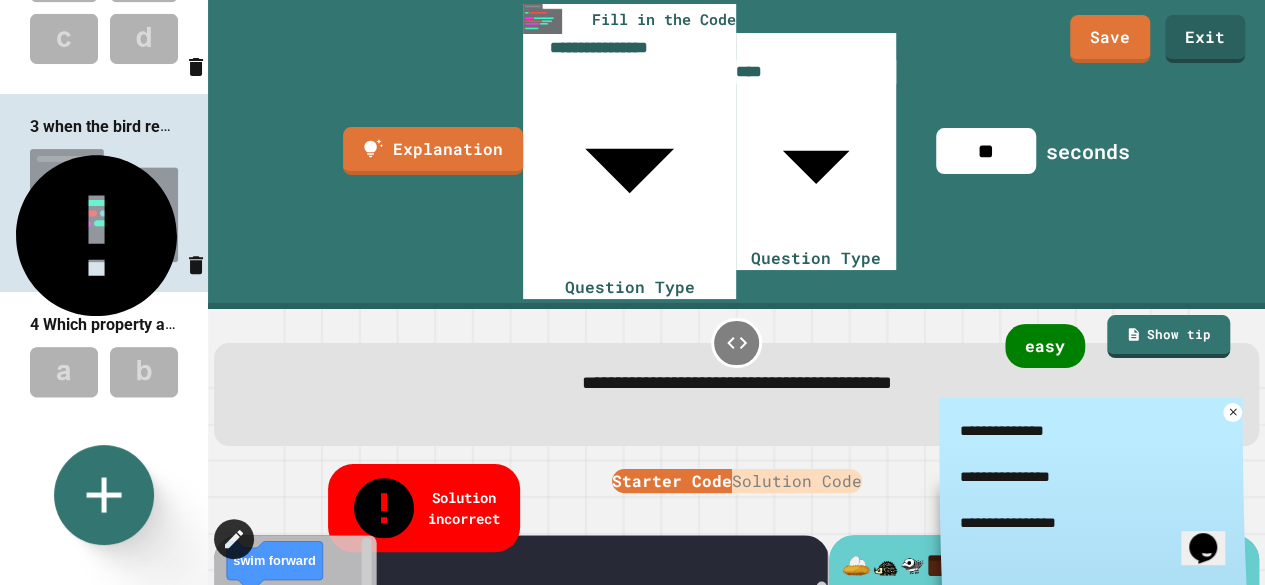 type on "*" 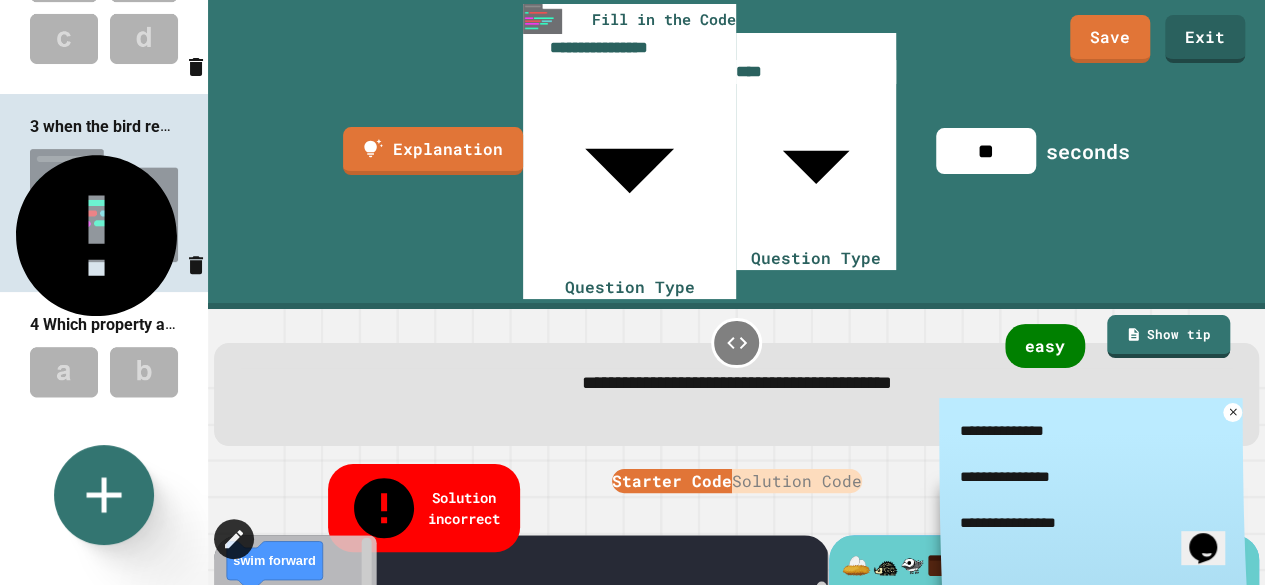 type on "**********" 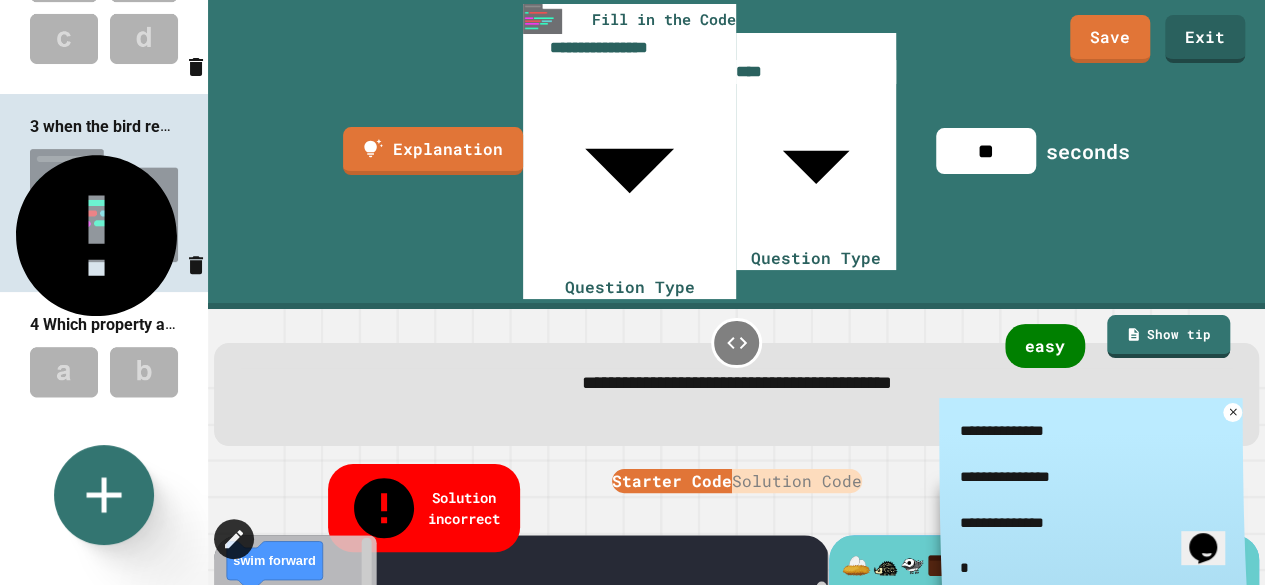 type on "*" 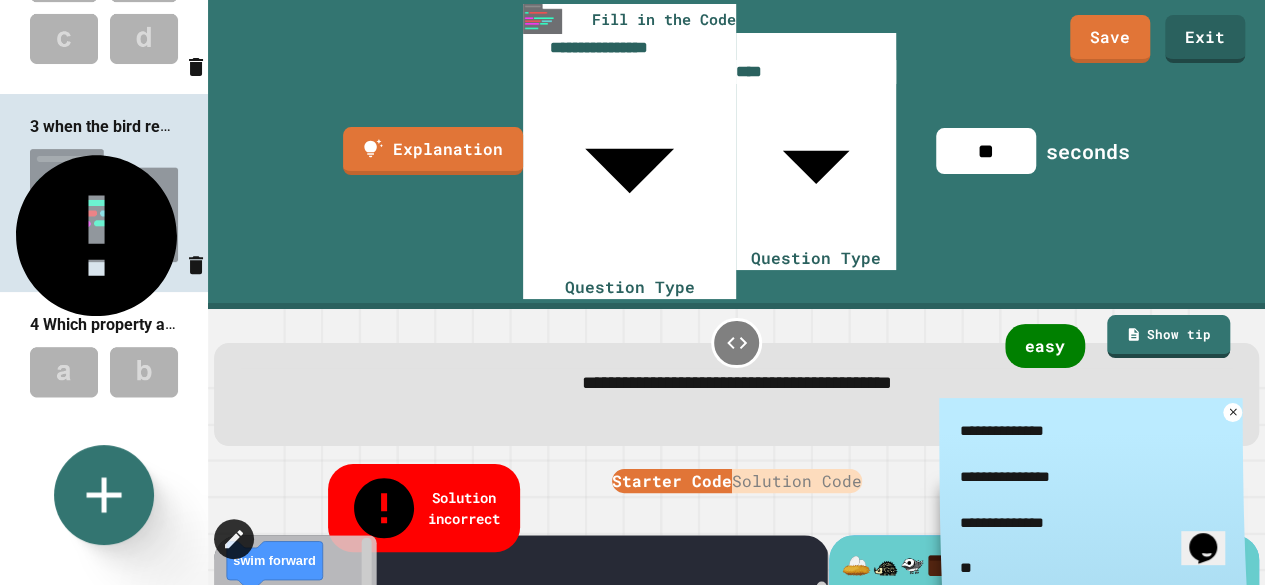 type on "*" 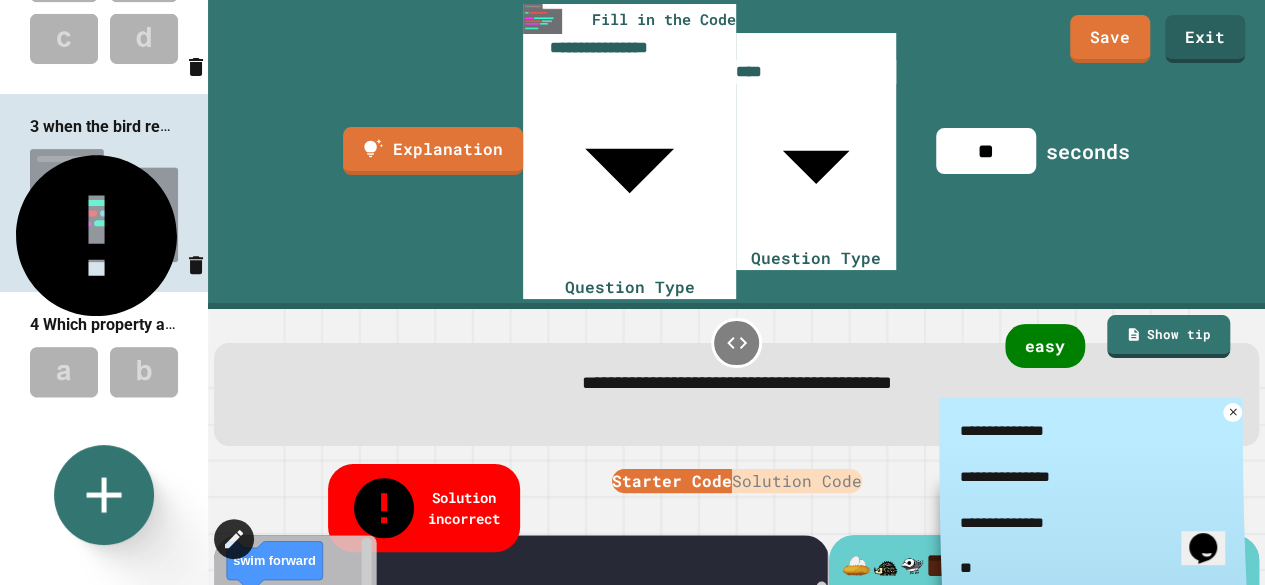 type on "**********" 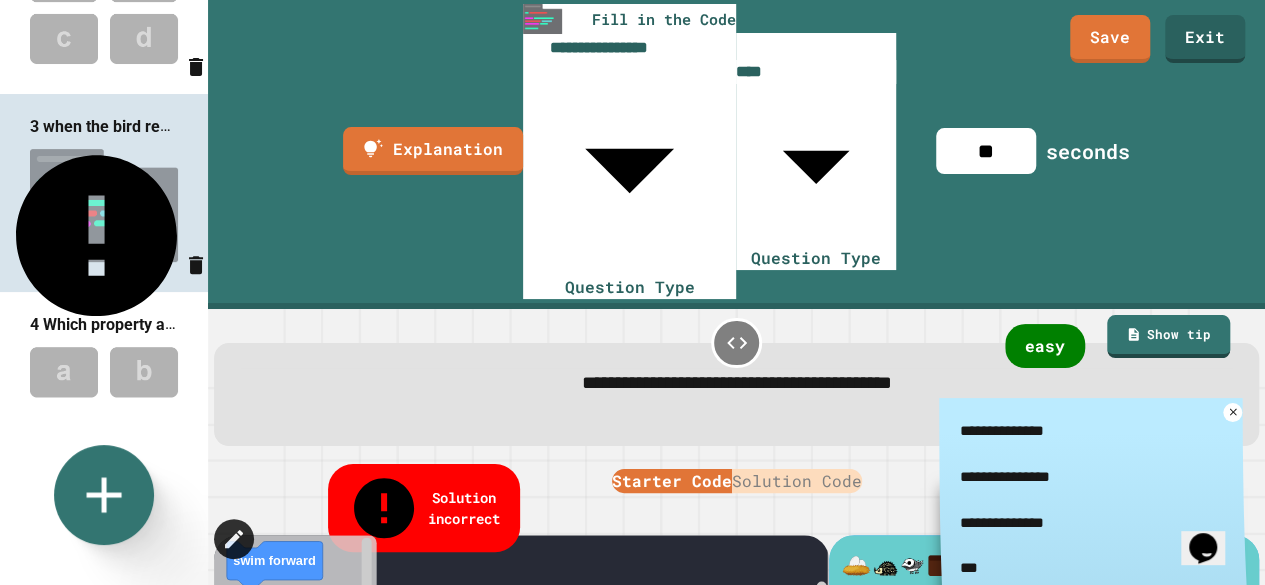 type on "*" 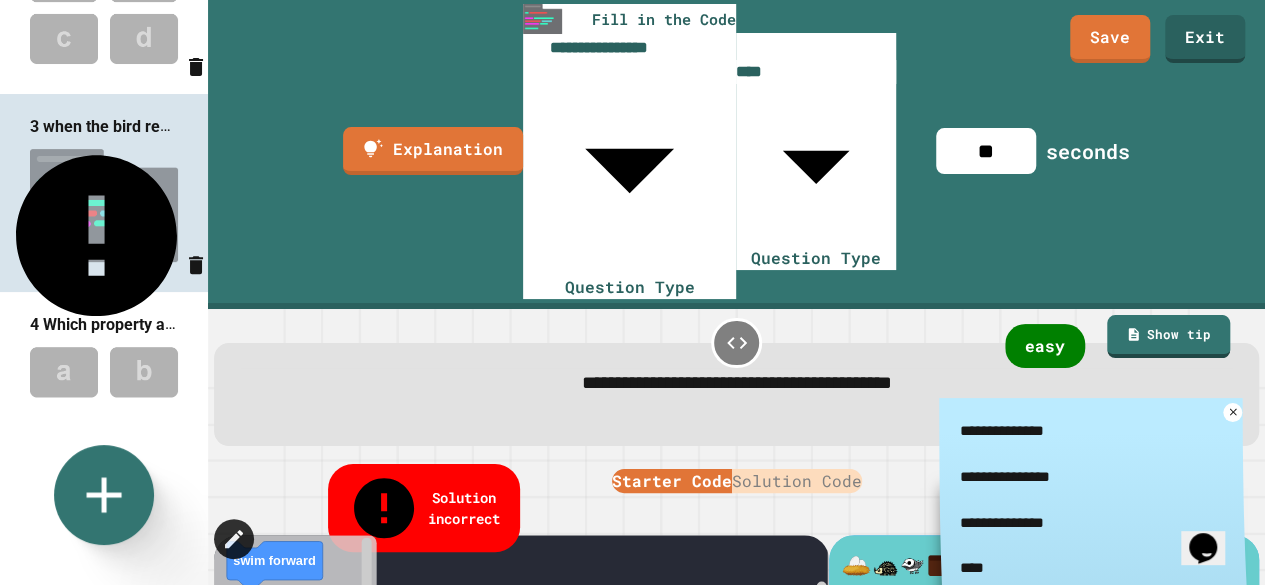 type on "*" 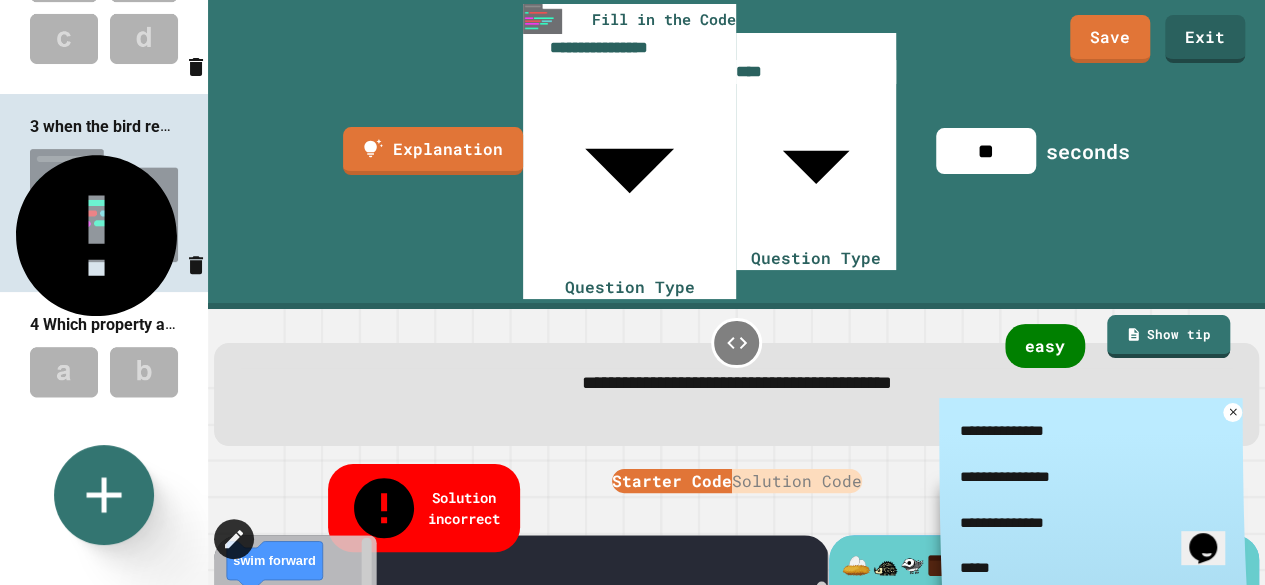 type on "*" 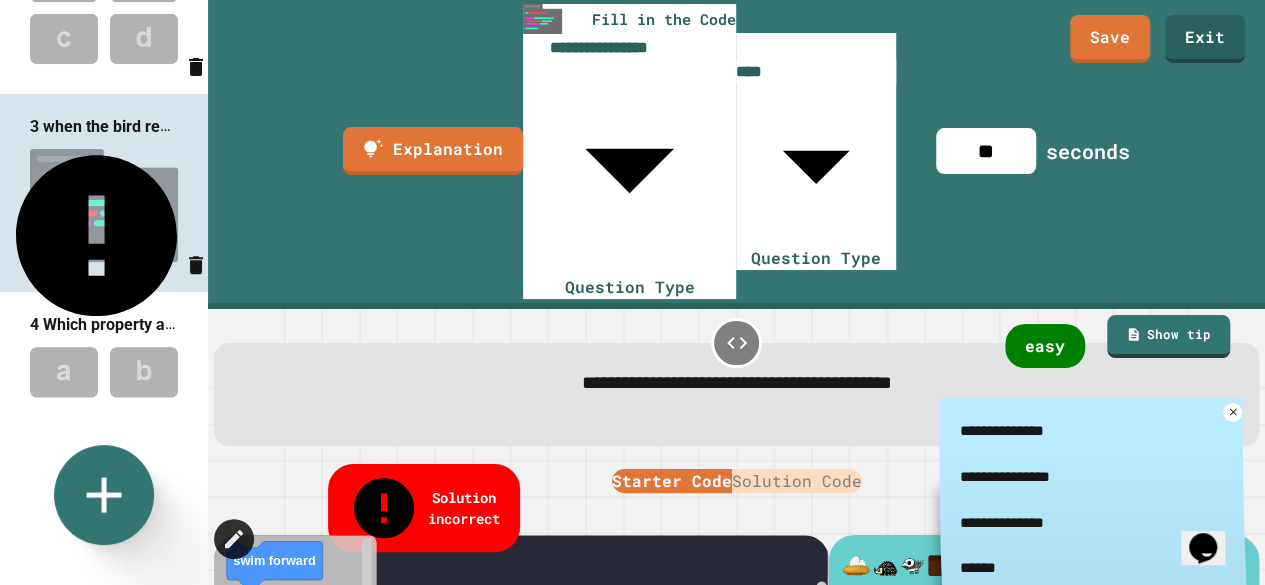 type on "*" 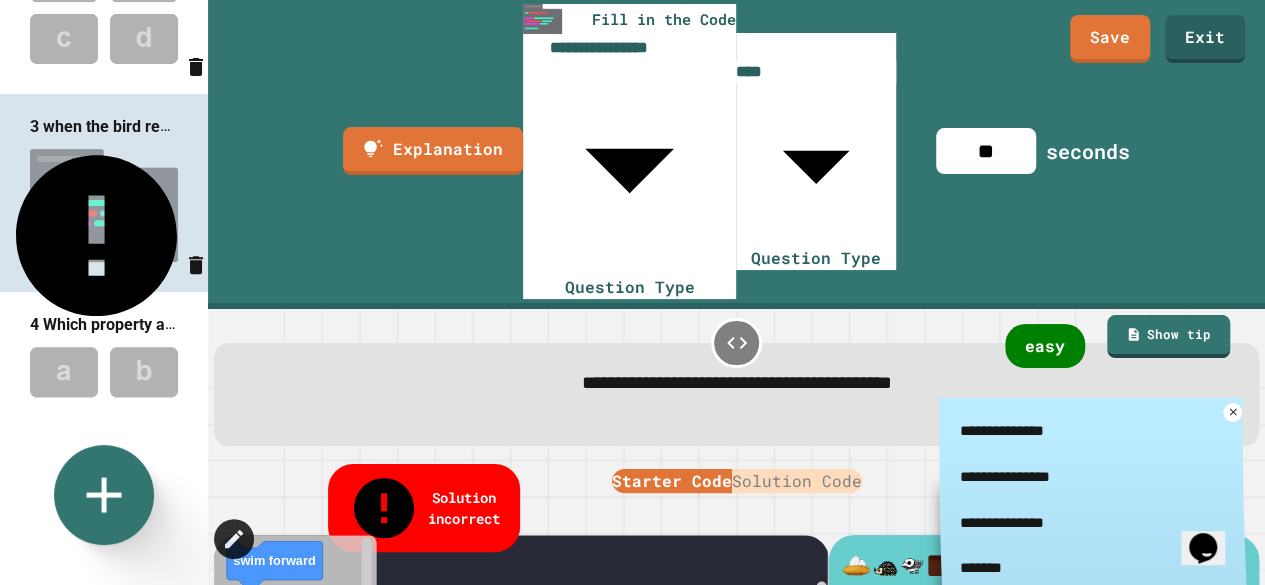 type on "*" 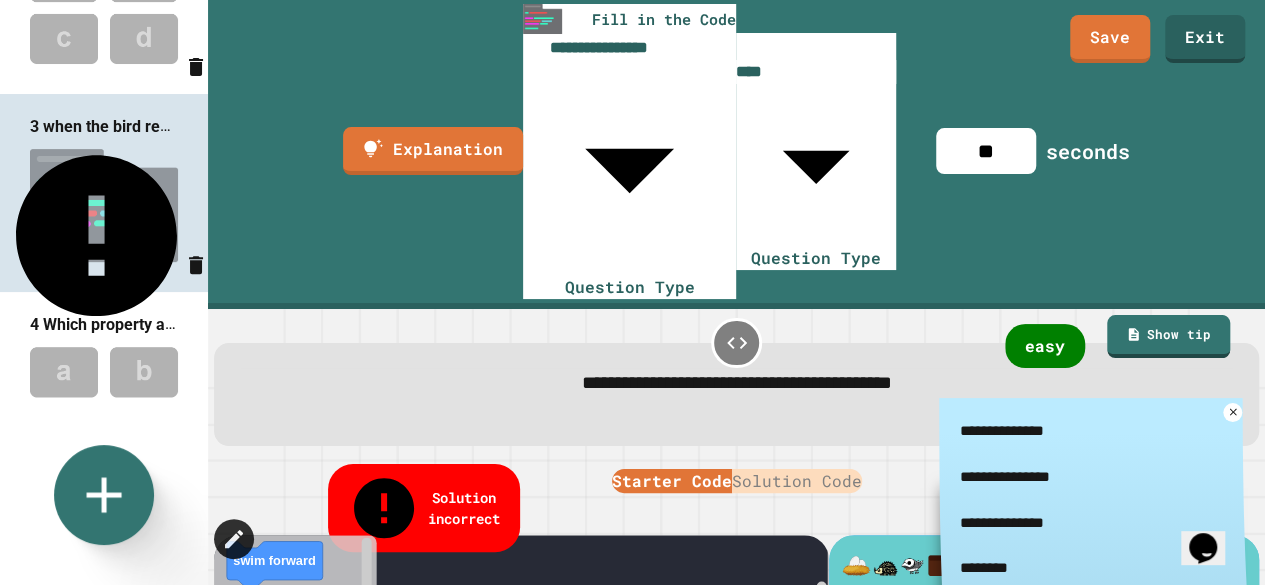 type on "*" 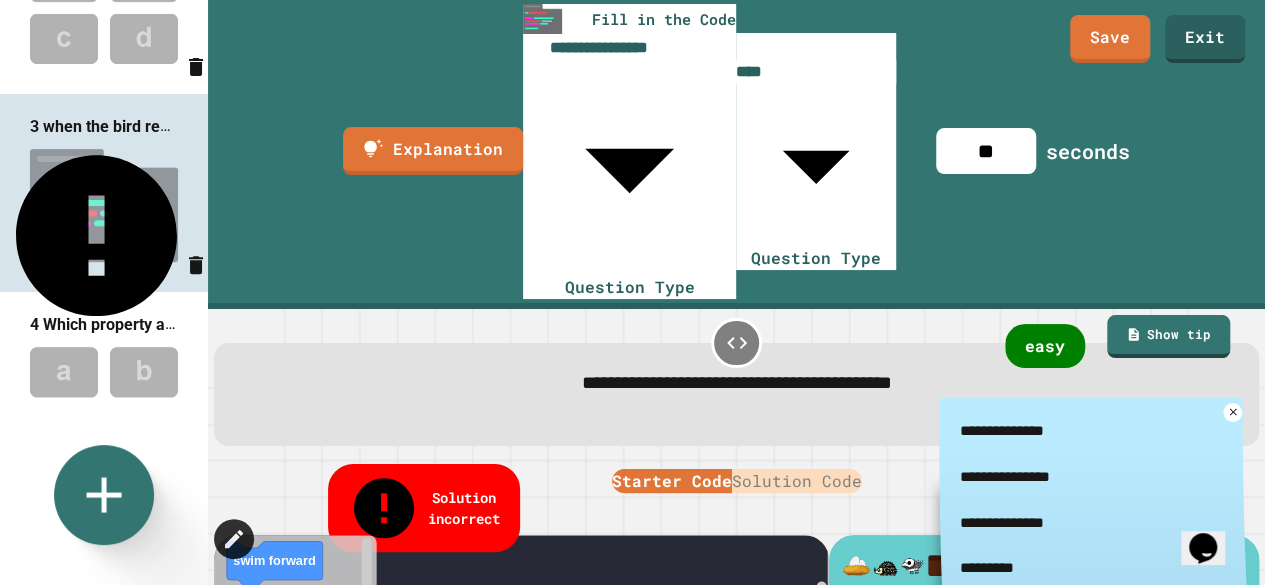 type on "*" 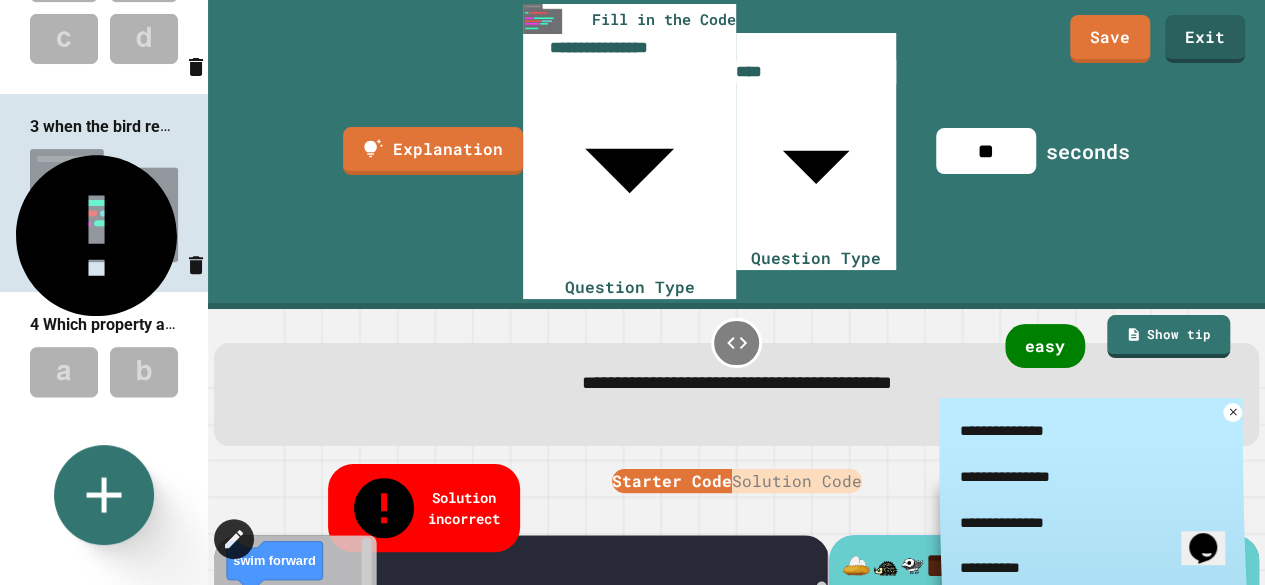 type on "*" 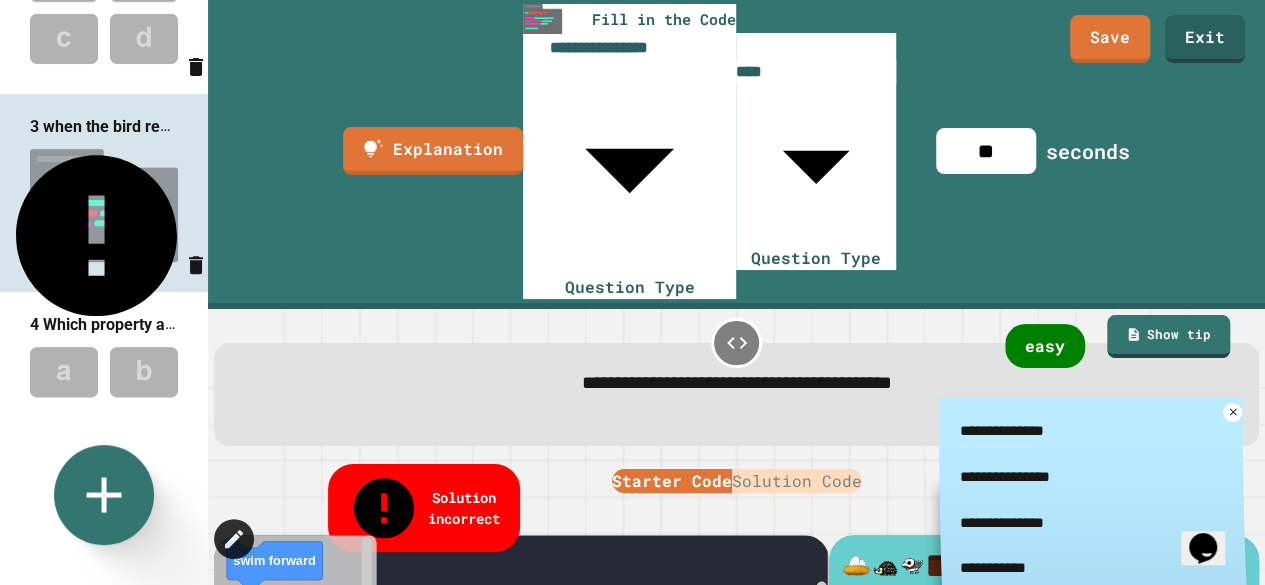 type on "*" 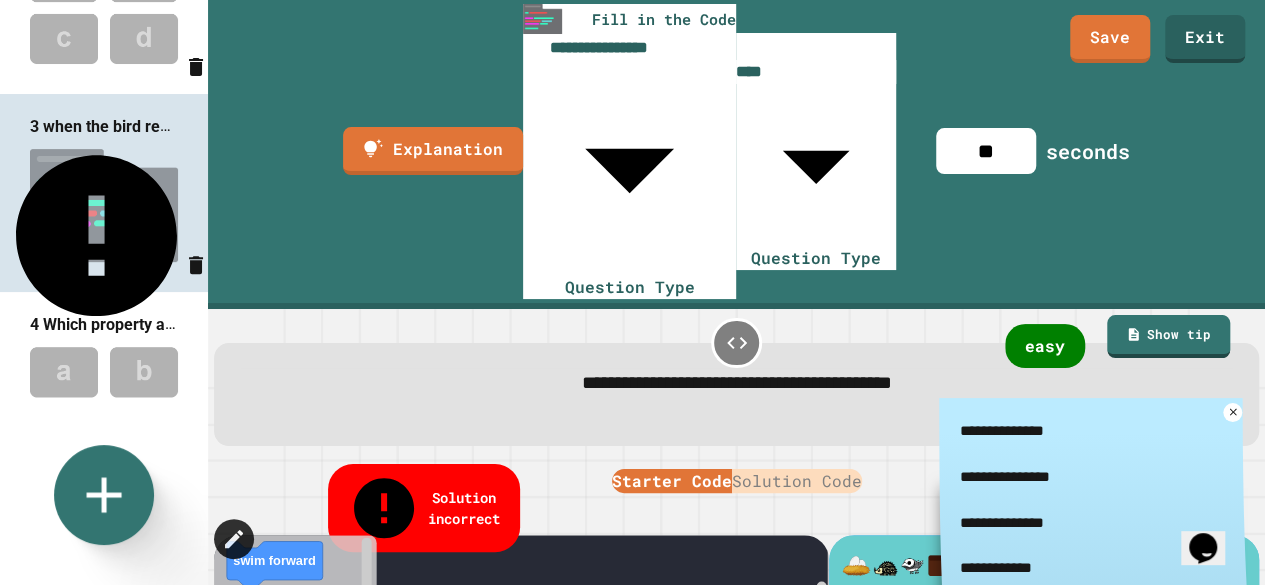 type on "*" 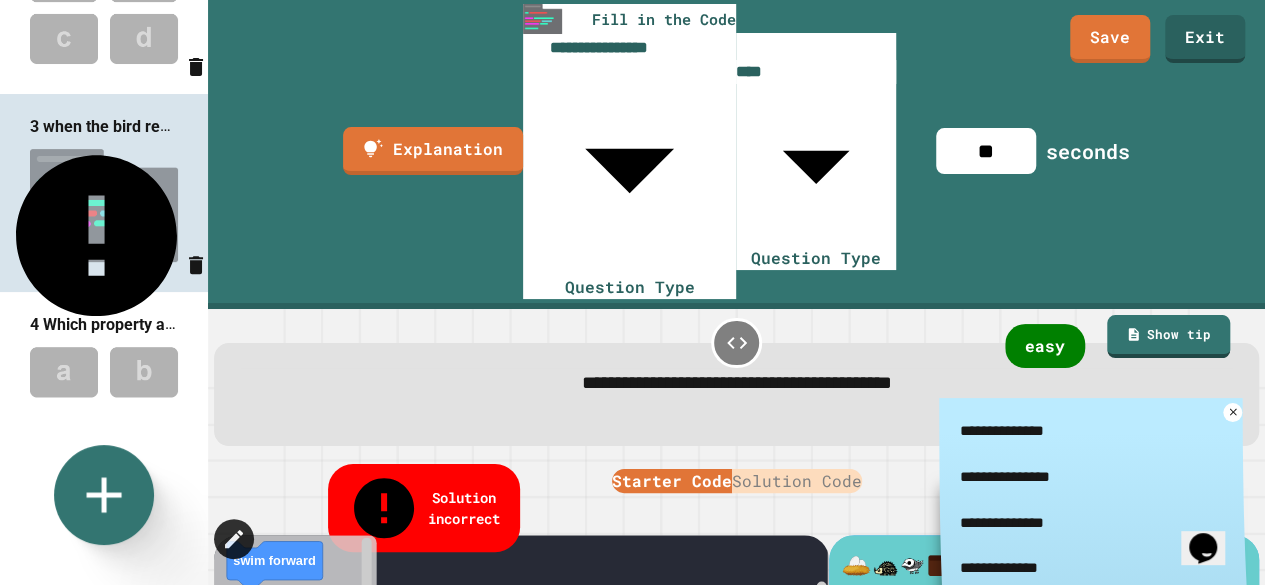 type on "*" 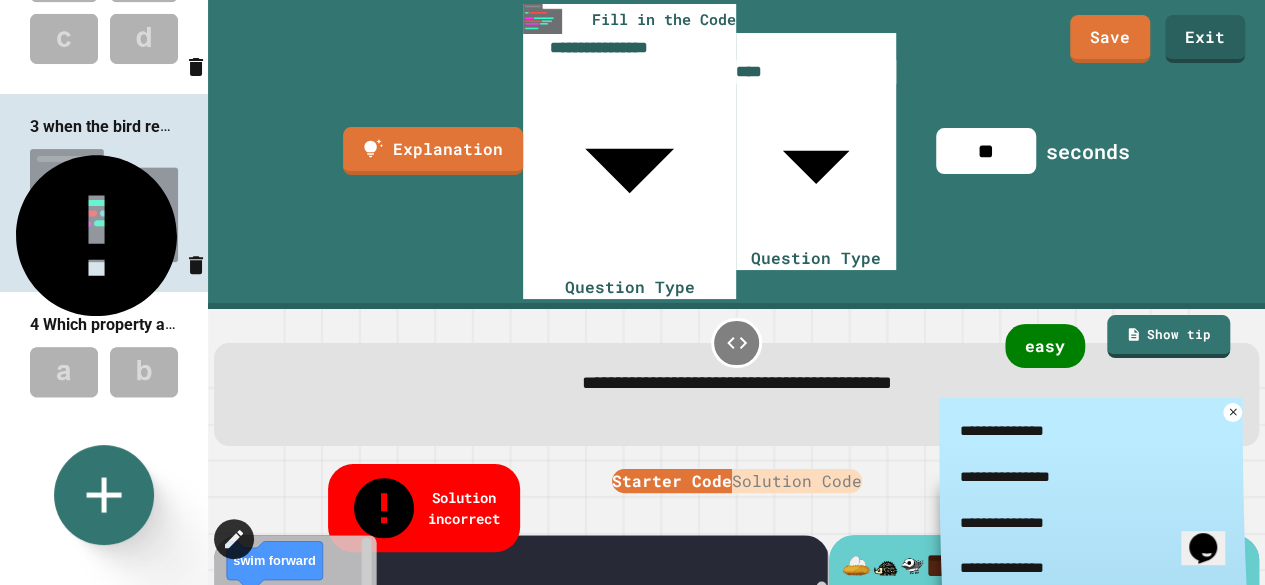 type on "**********" 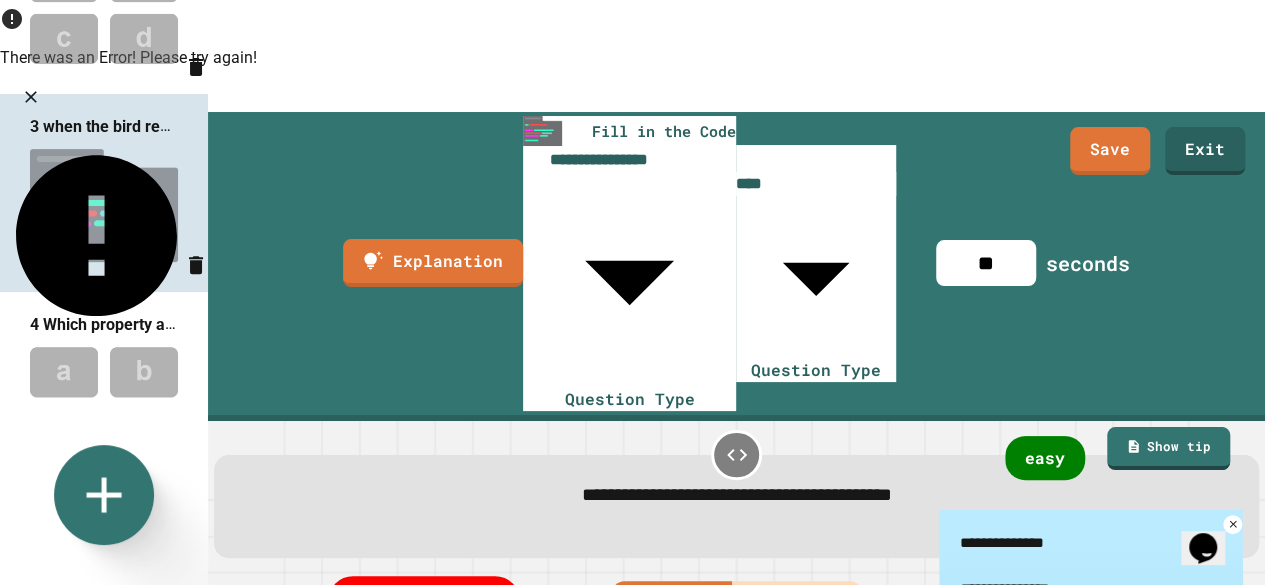 click on "**********" at bounding box center (736, 493) 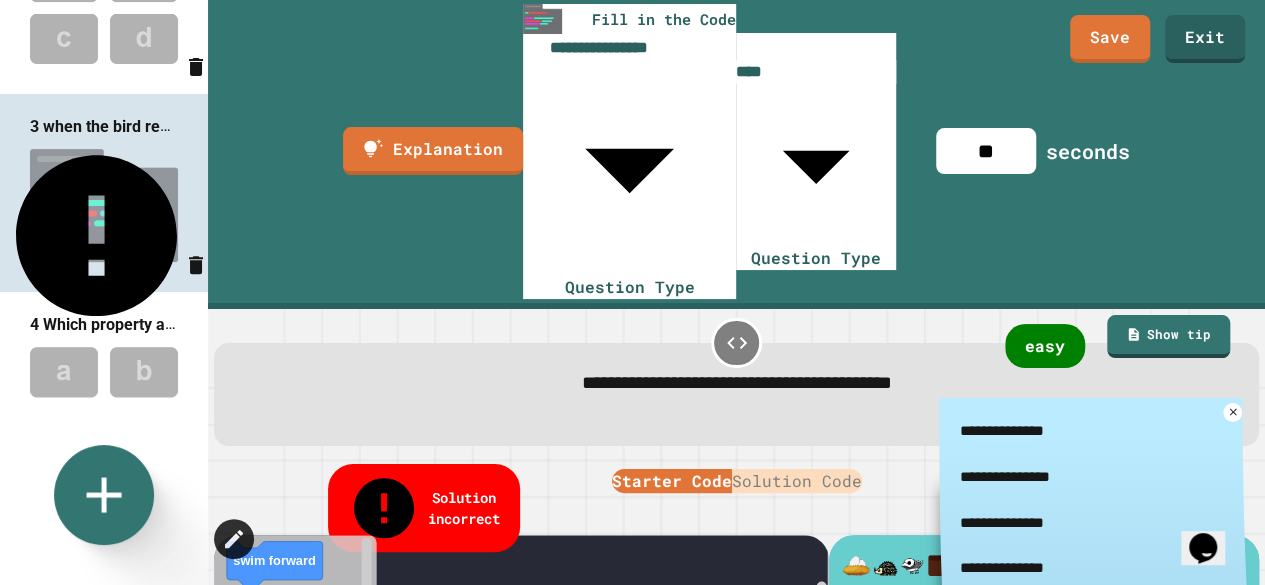 click 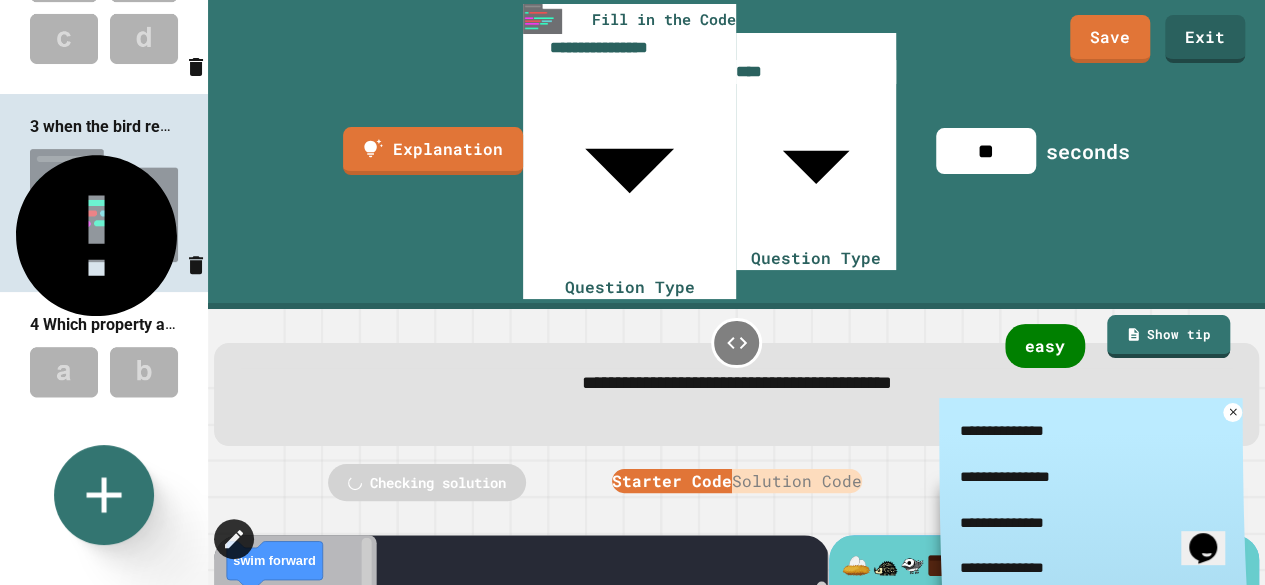 click on "move forward move forward eat swim forward eat when clicked swim forward swim backward swim down when clicked eat swim up fly up move forward move backward" at bounding box center (736, 681) 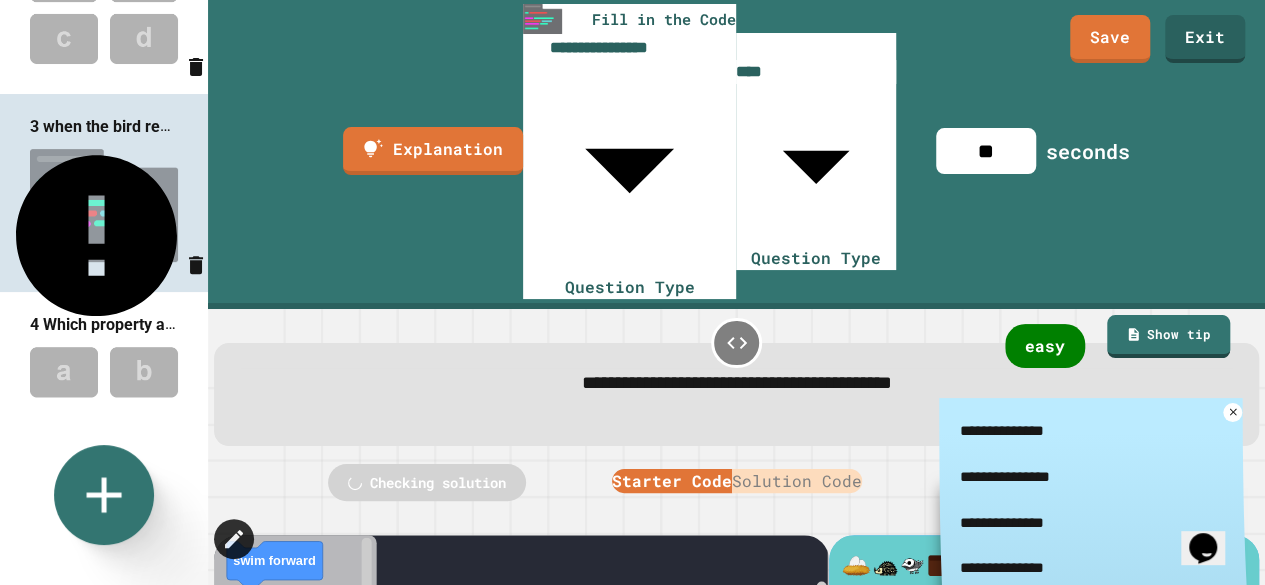 click on "**********" at bounding box center [736, 581] 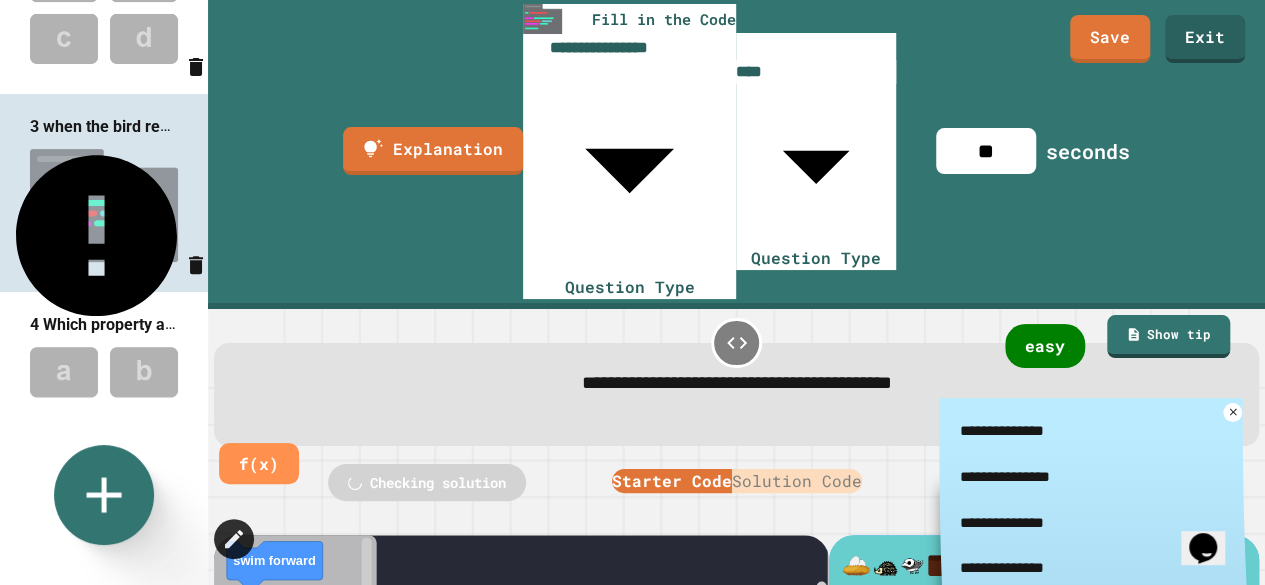 click at bounding box center [737, 411] 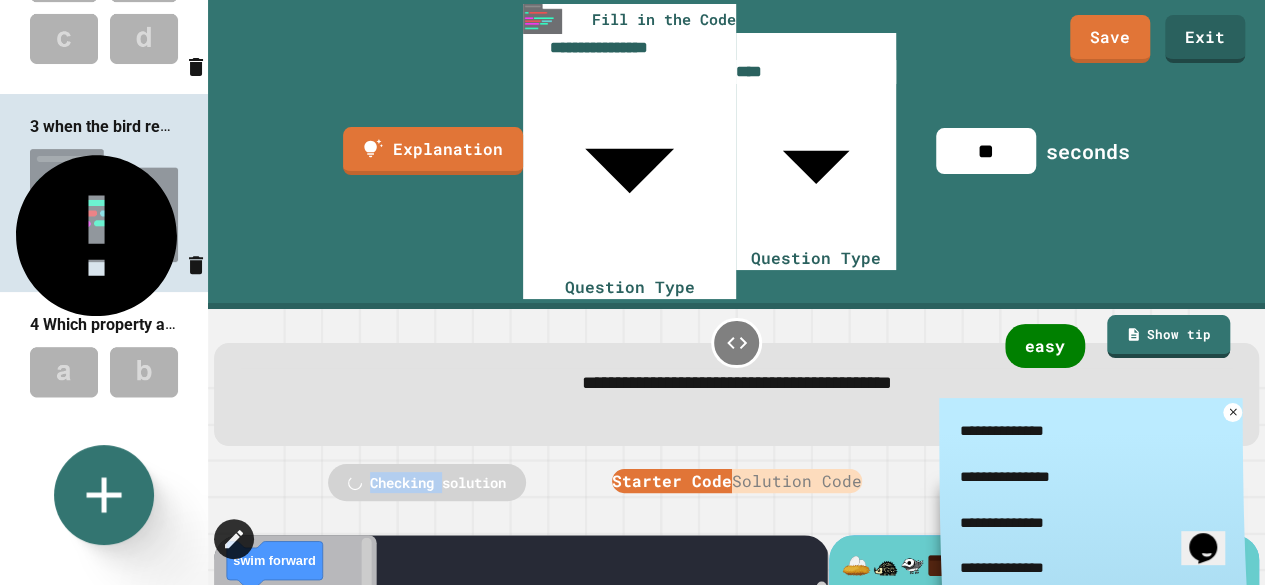 drag, startPoint x: 1260, startPoint y: 257, endPoint x: 1257, endPoint y: 246, distance: 11.401754 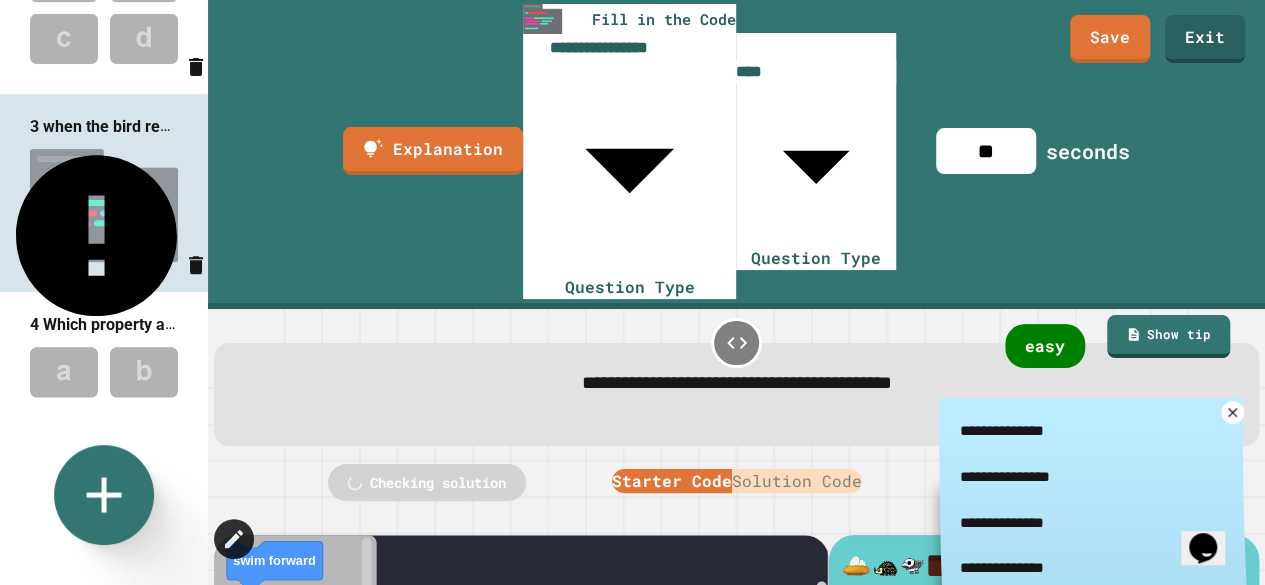 click at bounding box center (1232, 412) 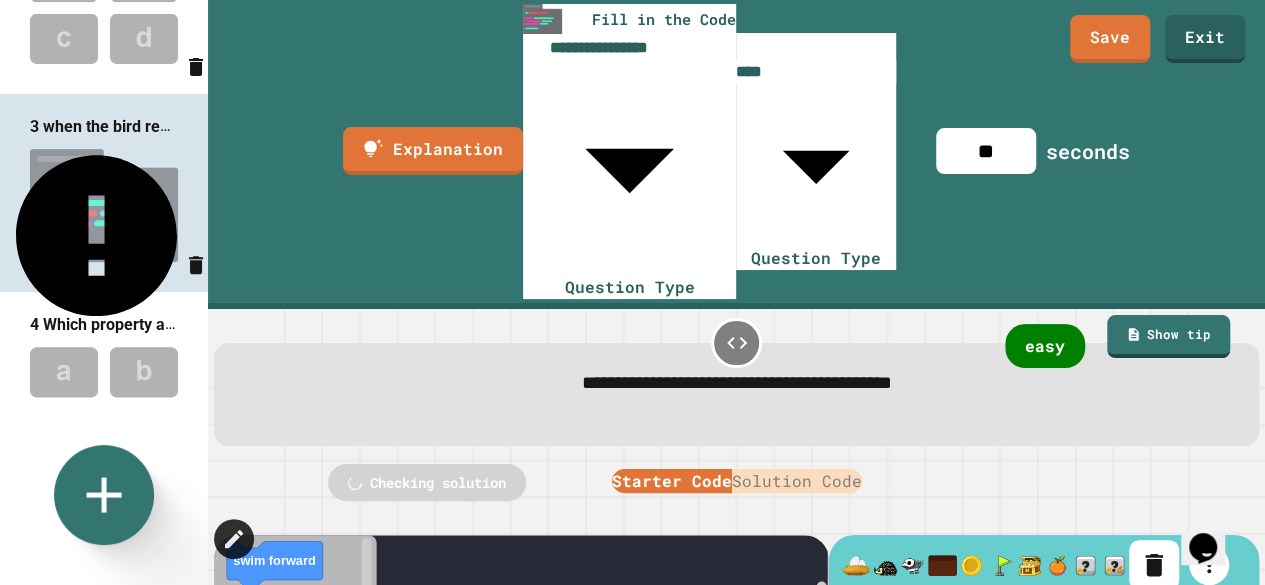 click at bounding box center (104, 403) 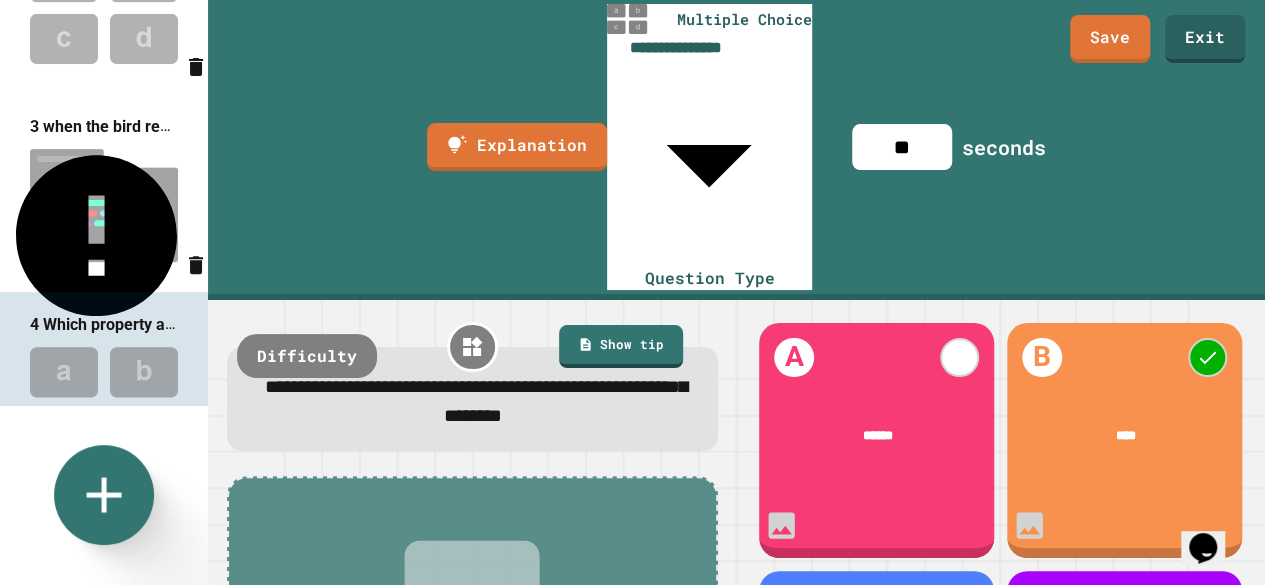 click at bounding box center (104, 205) 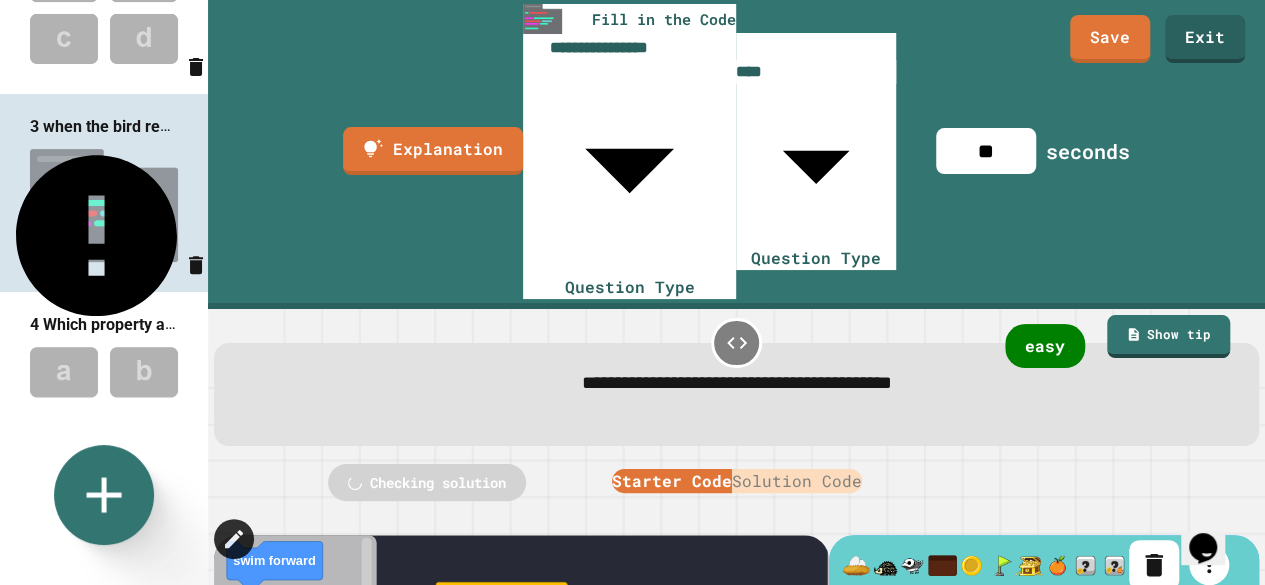 click at bounding box center [104, 403] 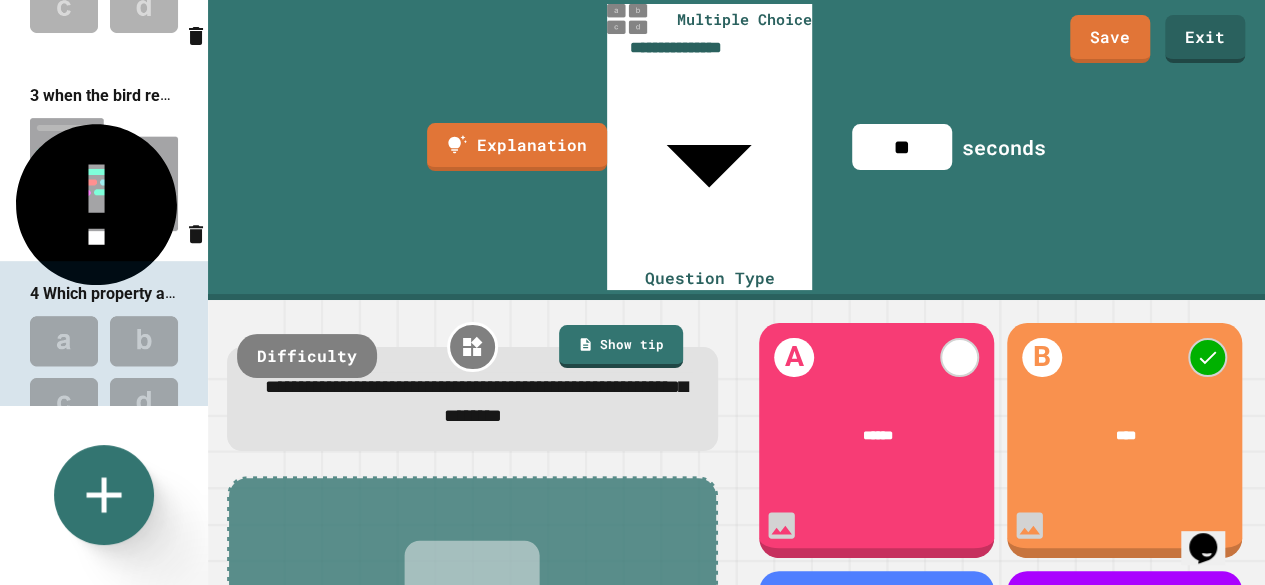 scroll, scrollTop: 344, scrollLeft: 0, axis: vertical 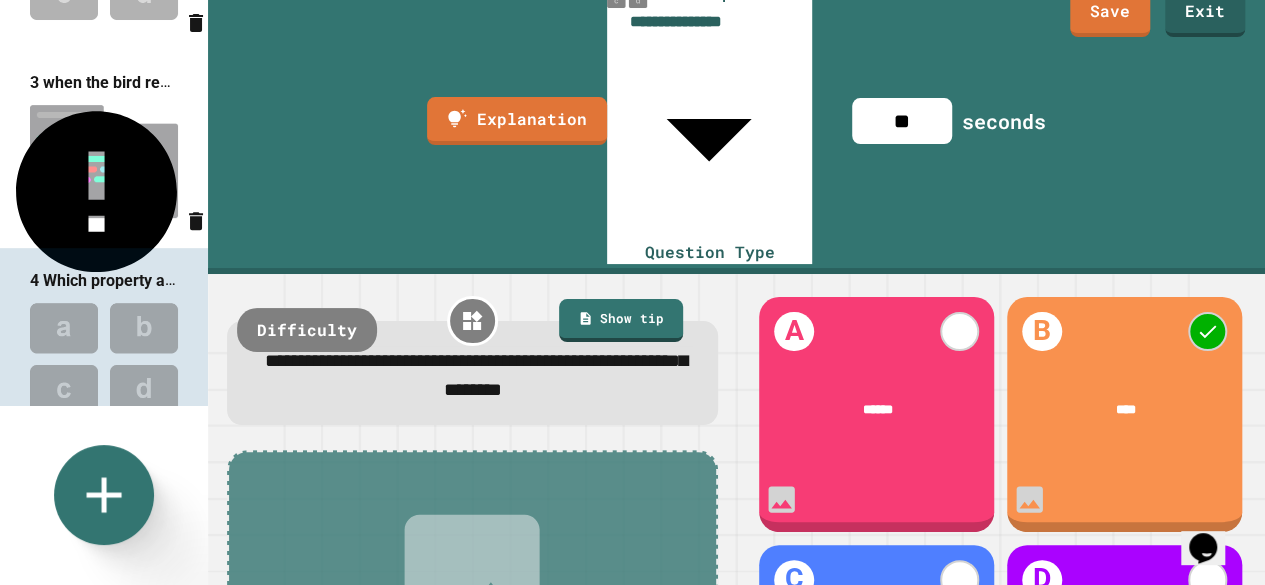 click 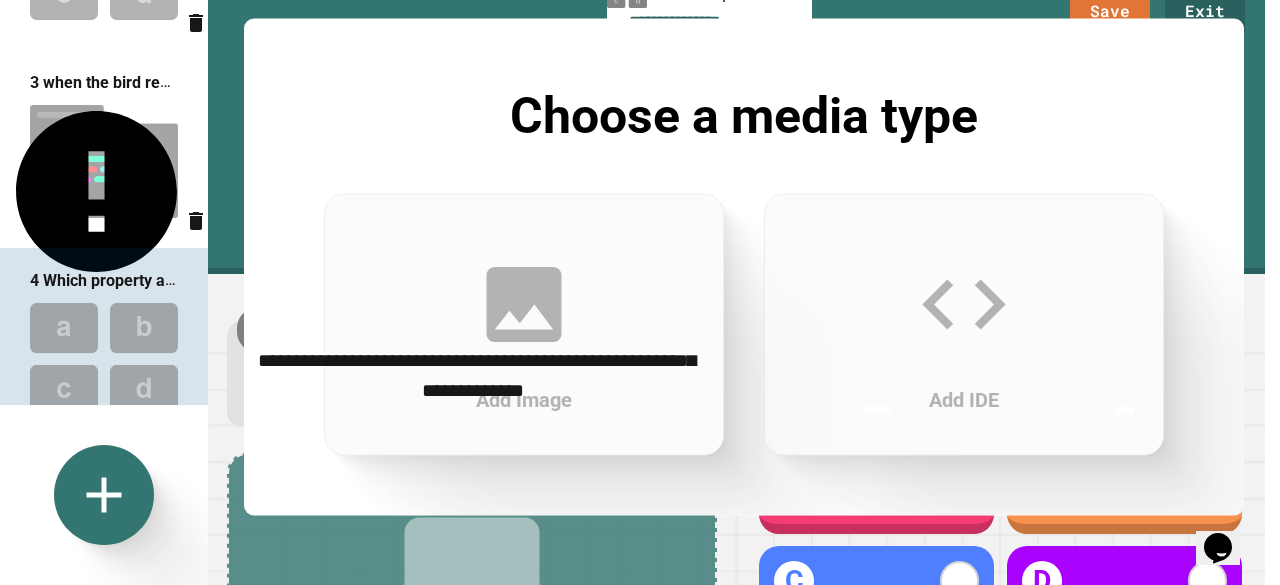 click at bounding box center (632, 559) 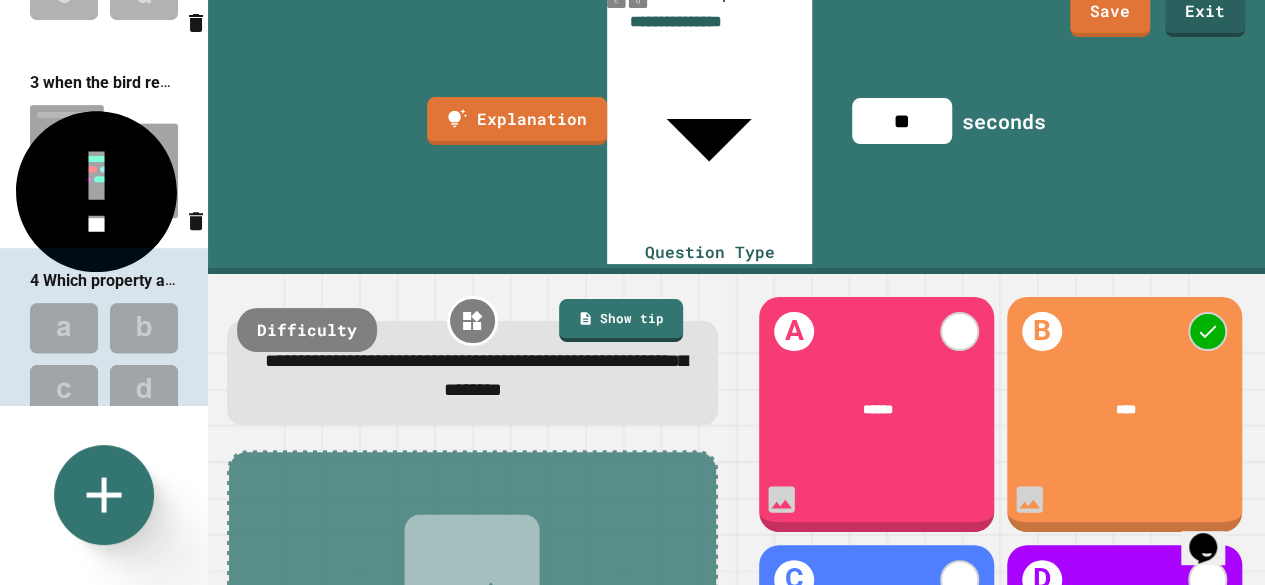 click 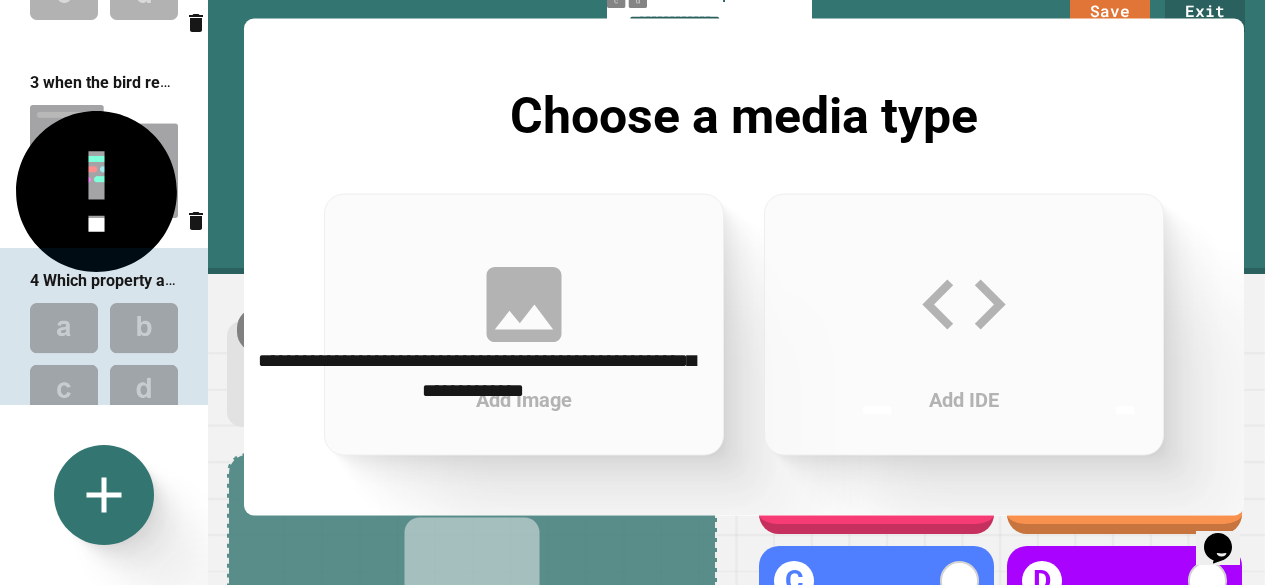 drag, startPoint x: 164, startPoint y: 311, endPoint x: 159, endPoint y: 98, distance: 213.05867 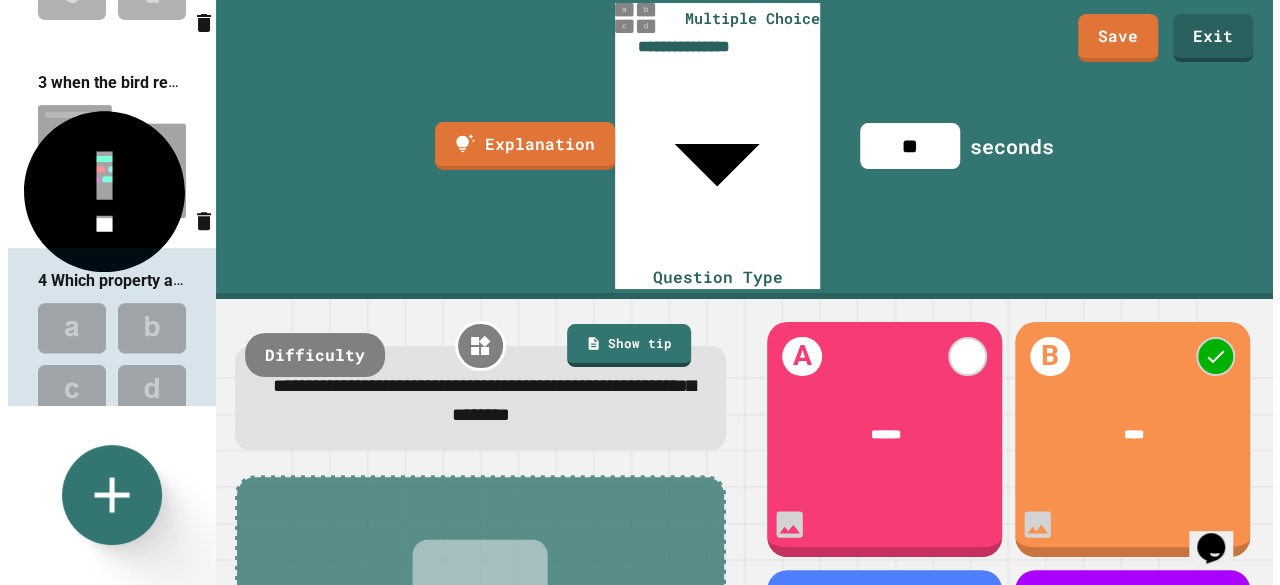 scroll, scrollTop: 0, scrollLeft: 0, axis: both 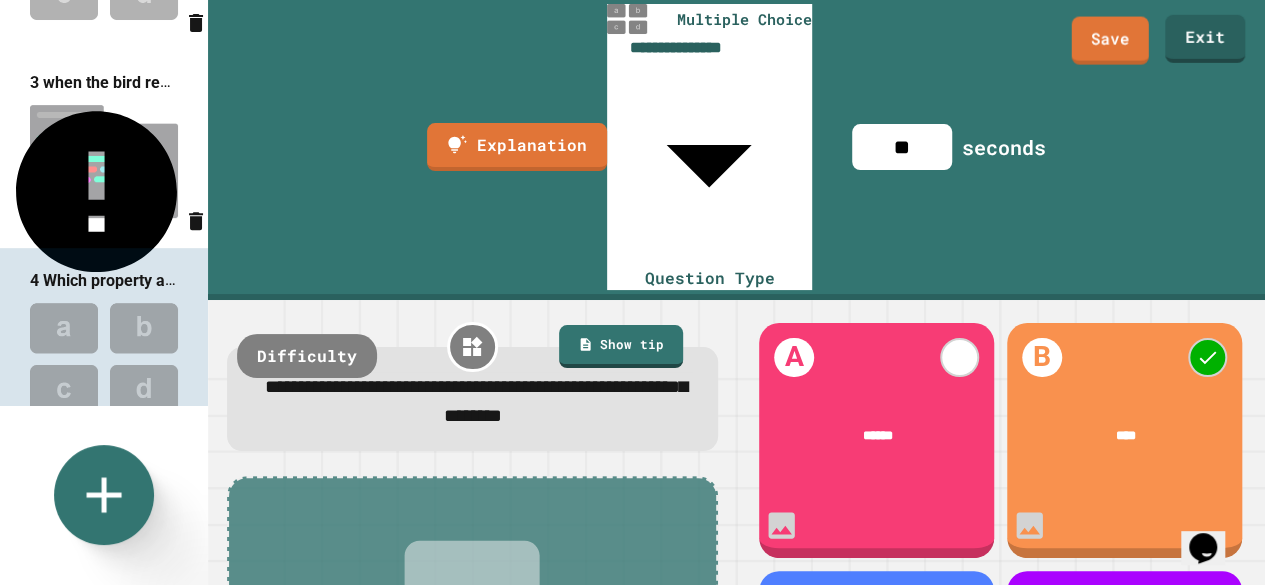 click on "Save Exit" at bounding box center (1155, 39) 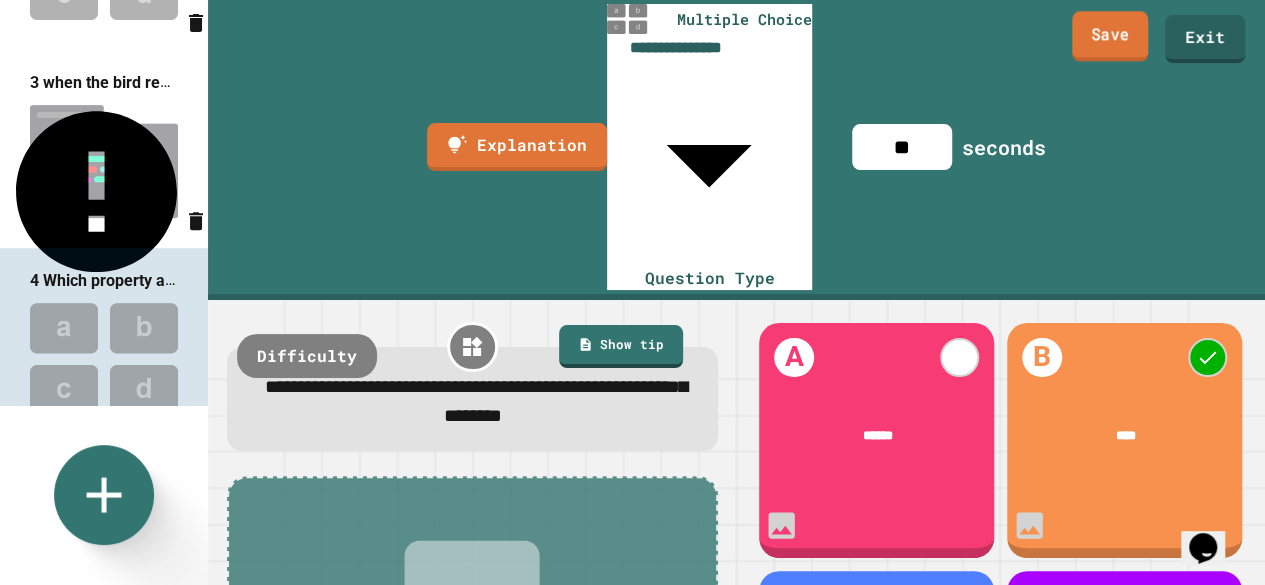 click on "Save" at bounding box center [1110, 36] 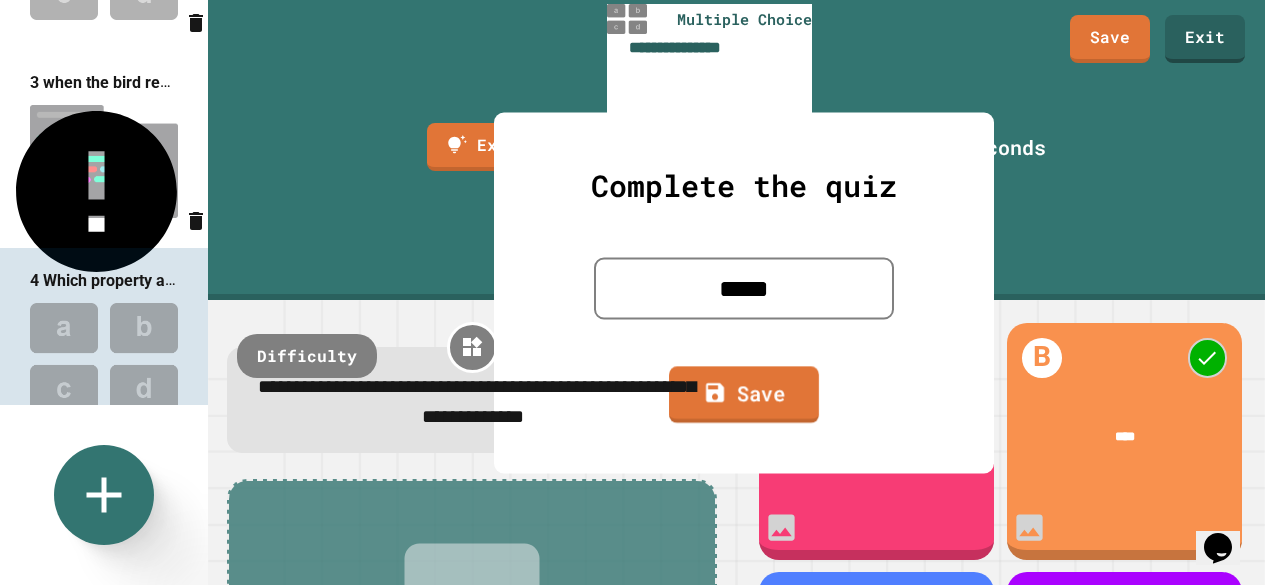 click on "Save" at bounding box center (744, 394) 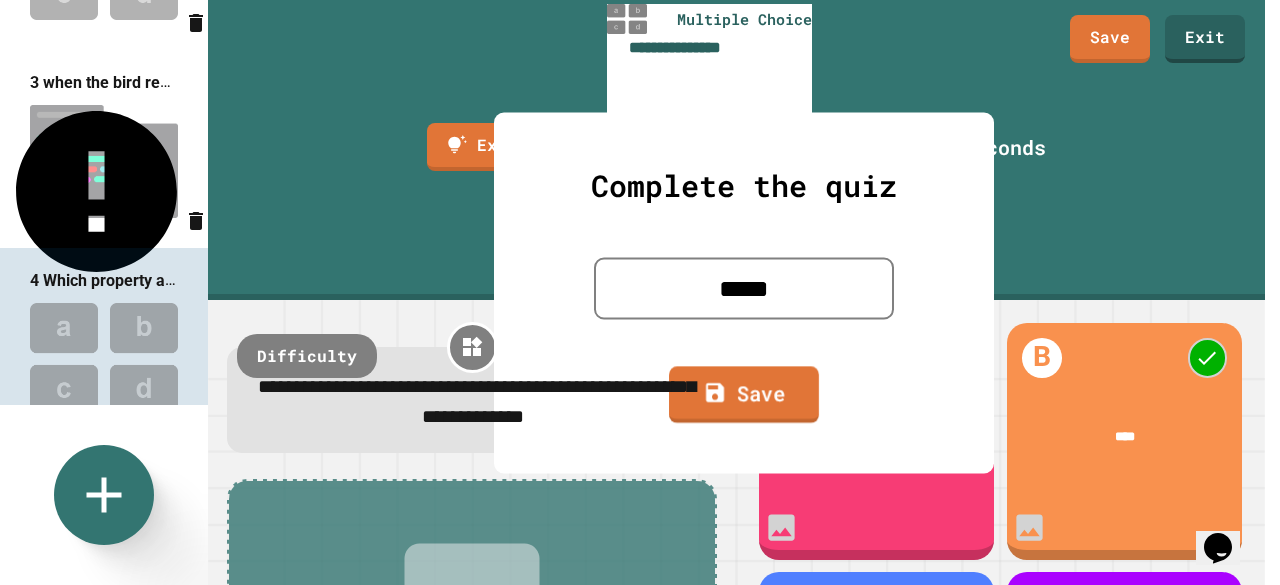 type on "*" 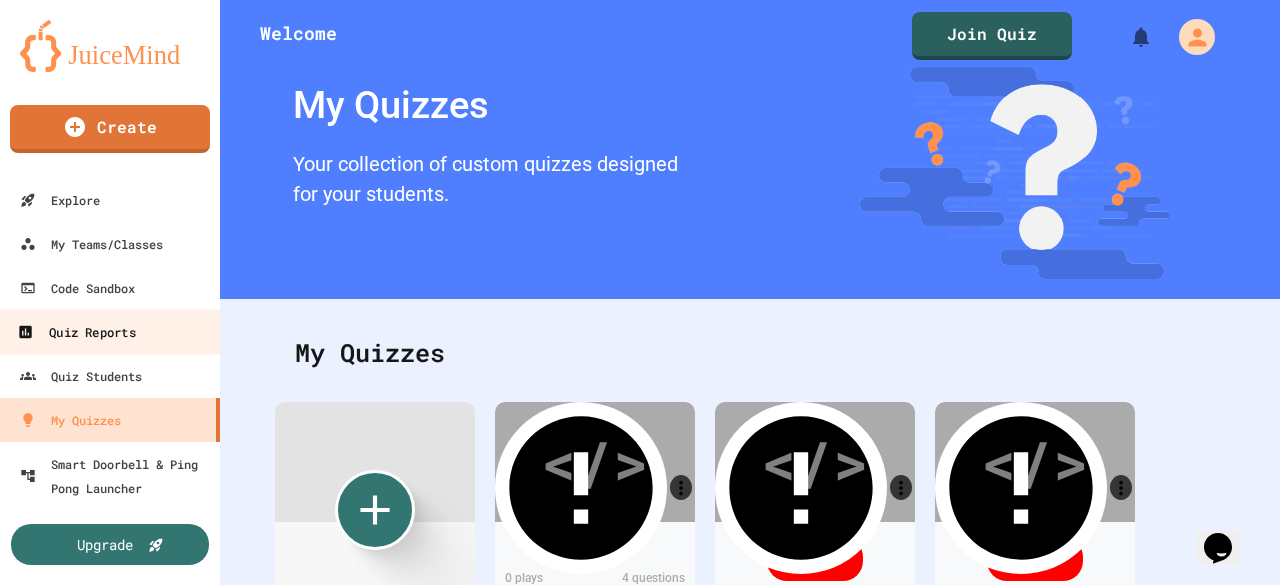 click on "Quiz Reports" at bounding box center [110, 331] 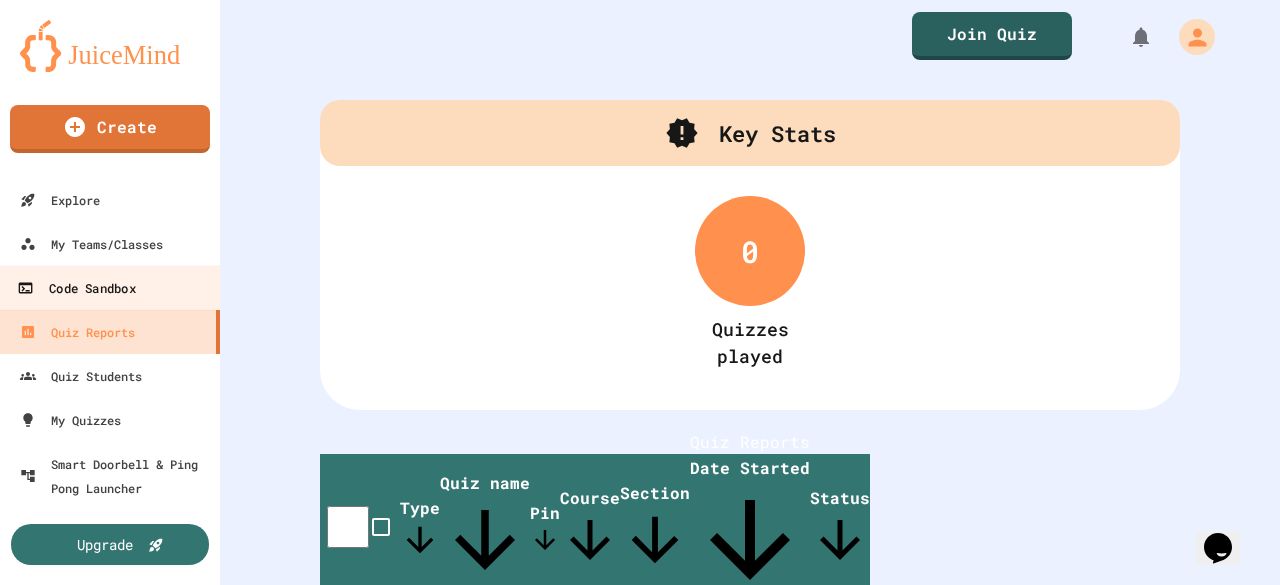 click on "Code Sandbox" at bounding box center (76, 288) 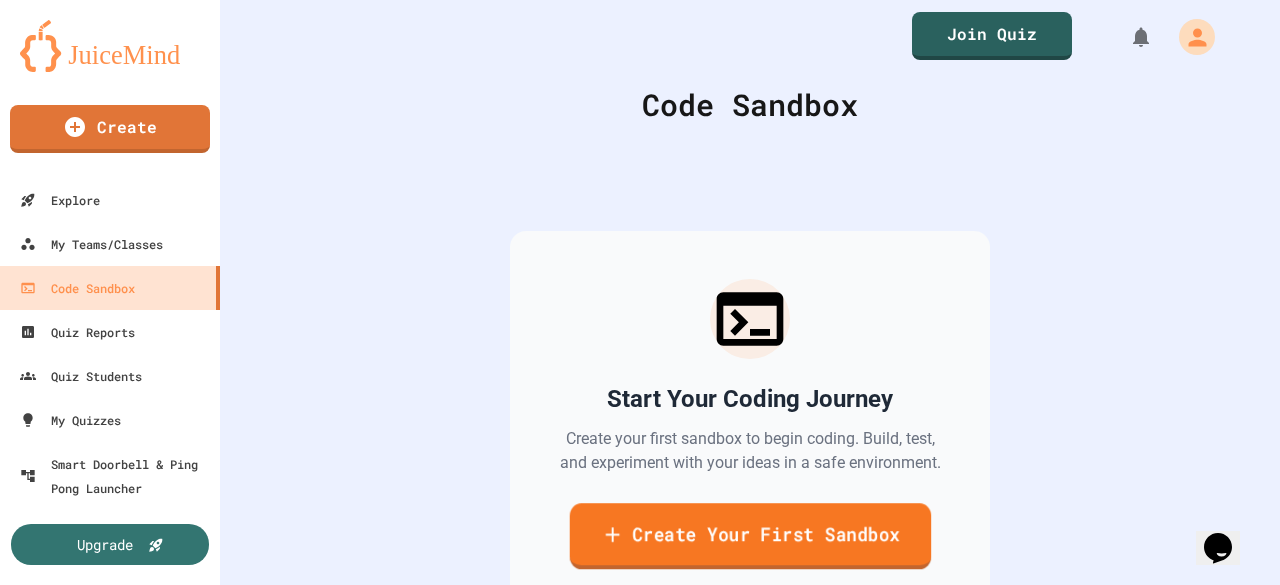 click on "Create Your First Sandbox" at bounding box center (750, 536) 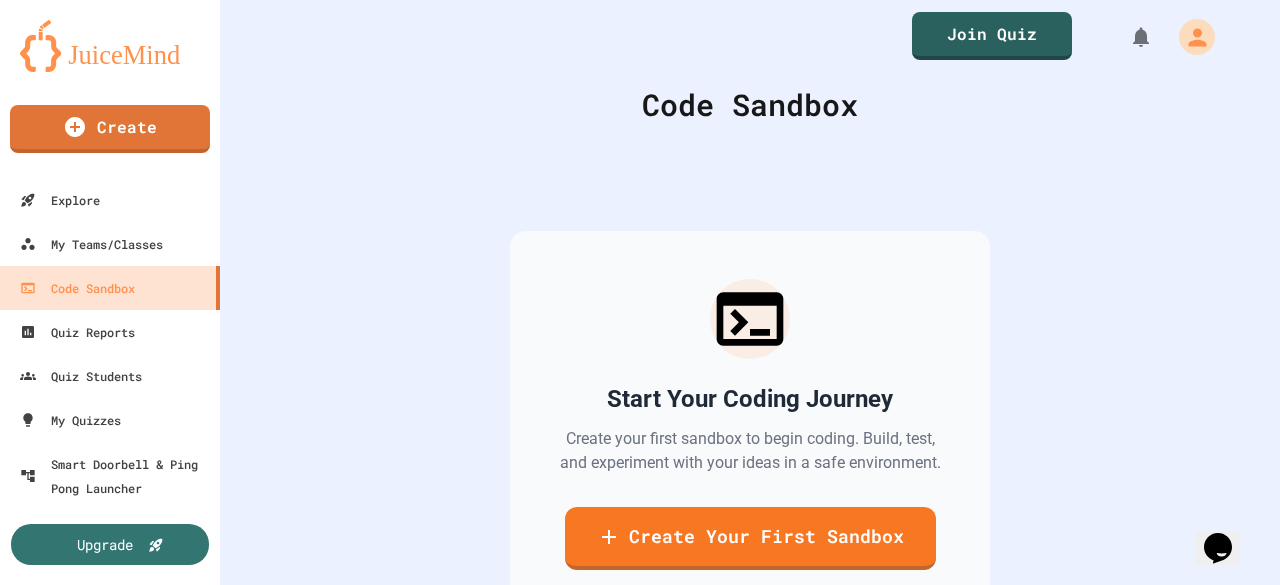click on "We are updating our servers at 7PM EST on 3/11/2025. JuiceMind should continue to work as expected, but if you experience any issues, please chat with us.  Create Explore My Teams/Classes Code Sandbox Quiz Reports Quiz Students My Quizzes Smart Doorbell & Ping Pong Launcher Upgrade Join Quiz Code Sandbox Start Your Coding Journey Create your first sandbox to begin coding. Build, test, and experiment with your ideas in a safe environment.  Create Your First Sandbox
* Create a new Sandbox Sandbox Language ​ Sandbox Language Create Sandbox Python Java C# Javascript (Node.js) HTML/CSS/JS C++ Python with Turtle Node.js (prompt-sync) Python with Pygame Python with Tkinter Python with PyQT Python with Matplotlib Python with Pillow Java with Swing Java with KarelJRobot Block Coding - Python C p5.js" at bounding box center (640, 292) 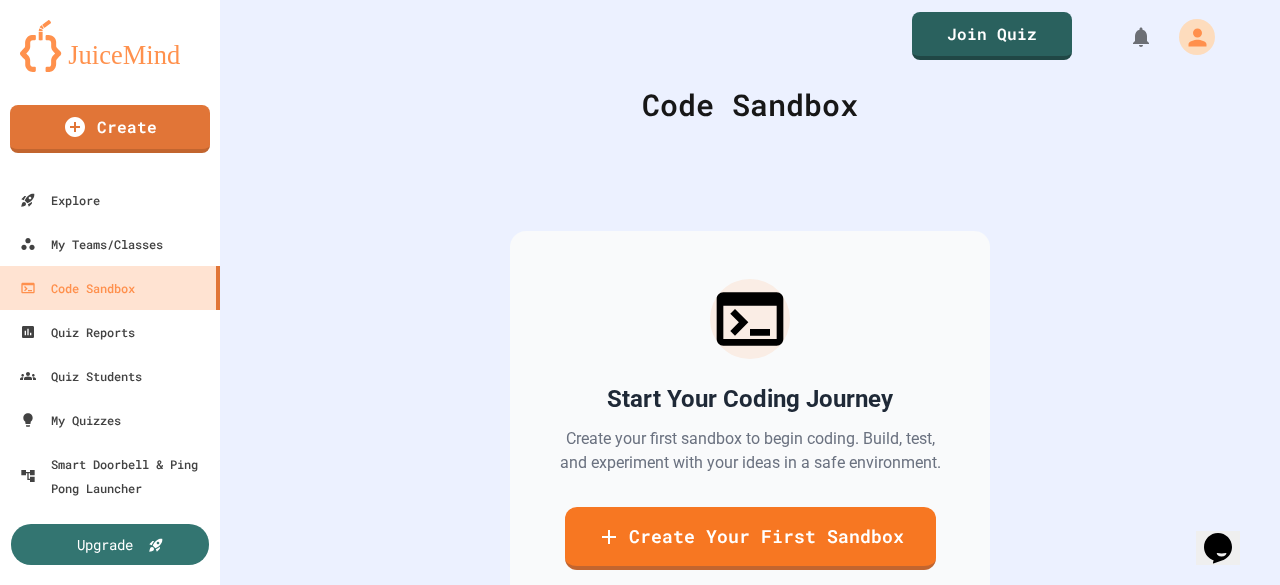 click on "Python" at bounding box center [650, 1218] 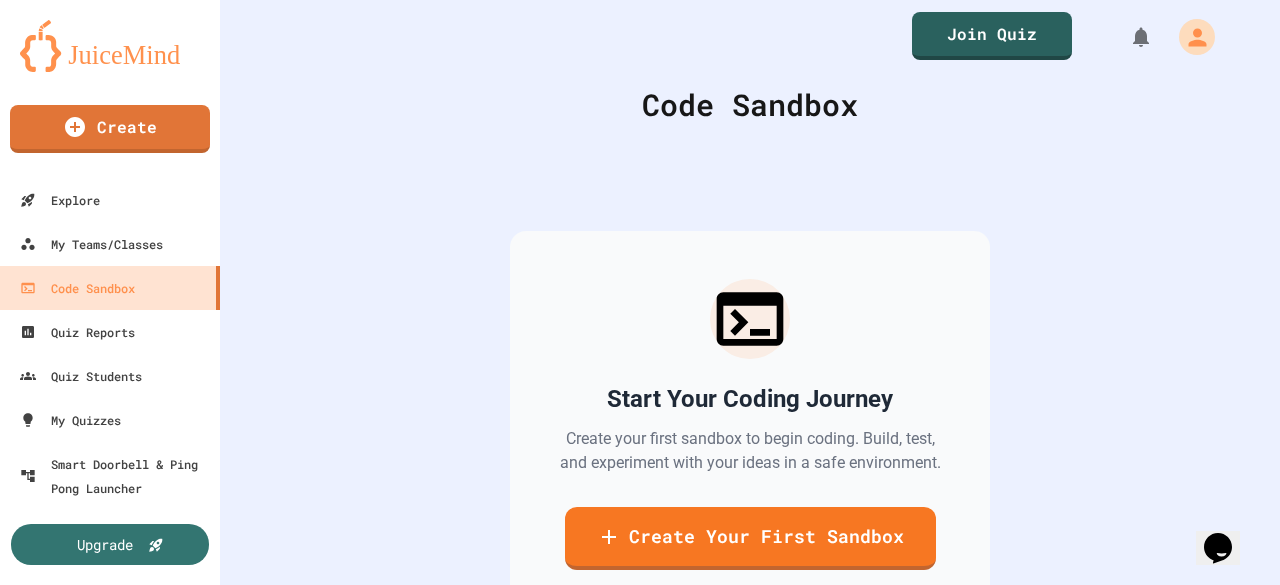 click at bounding box center [640, 682] 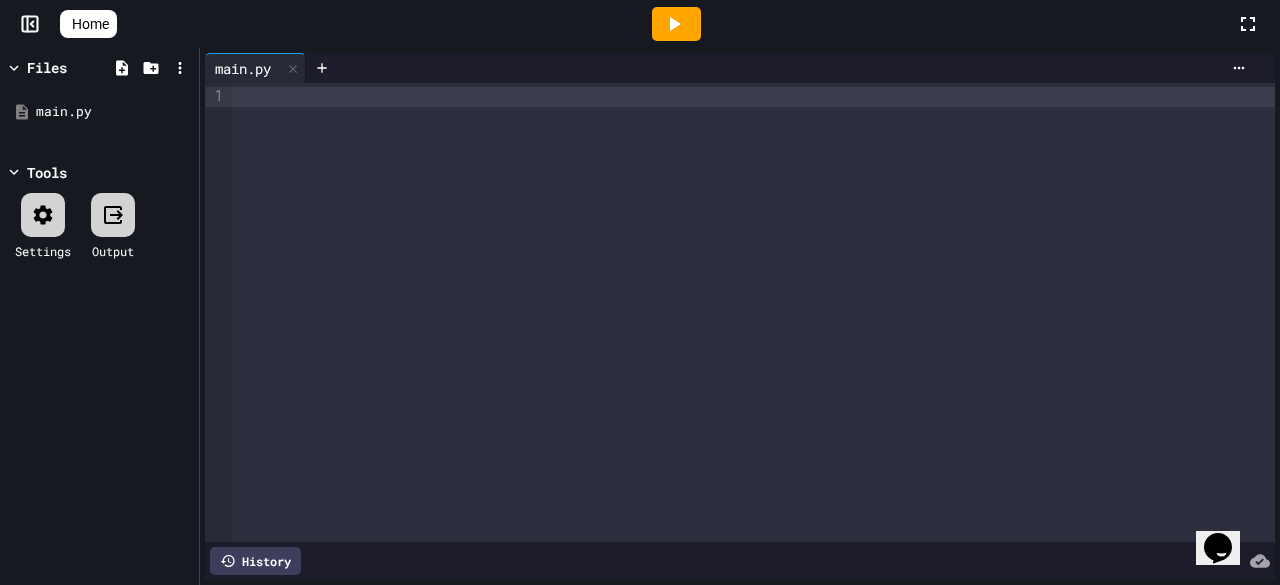 click 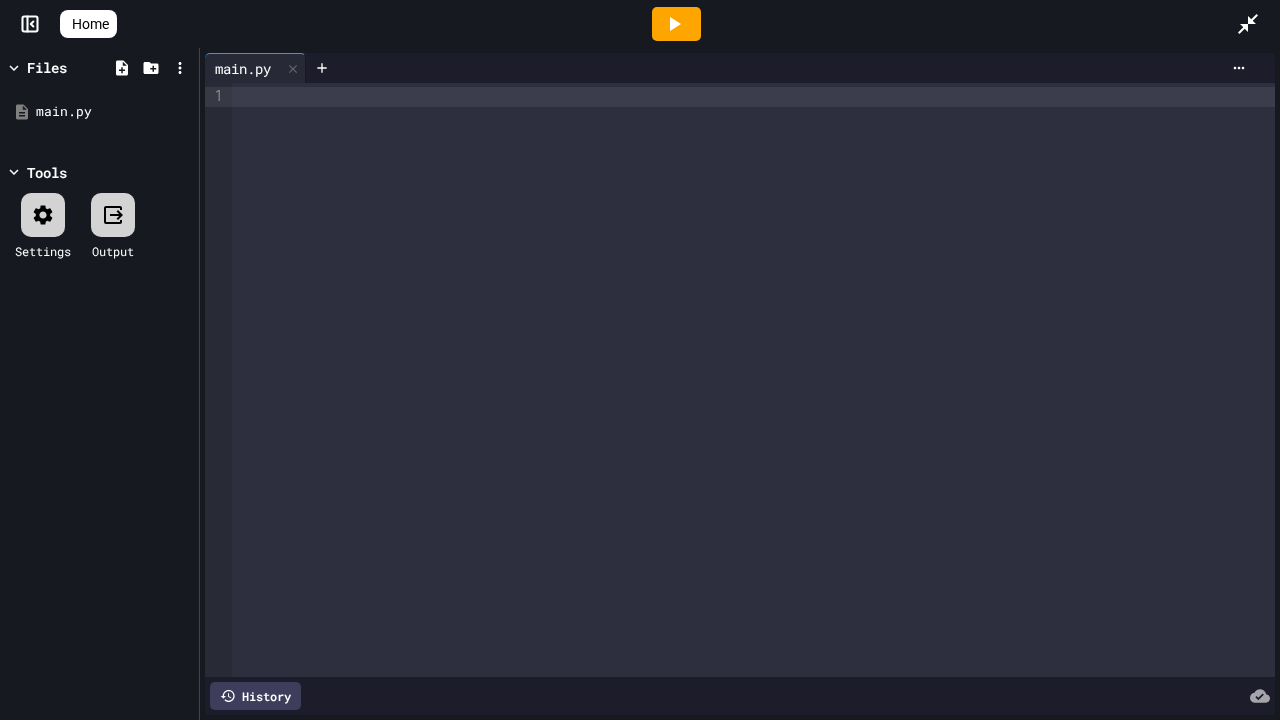 click at bounding box center [753, 380] 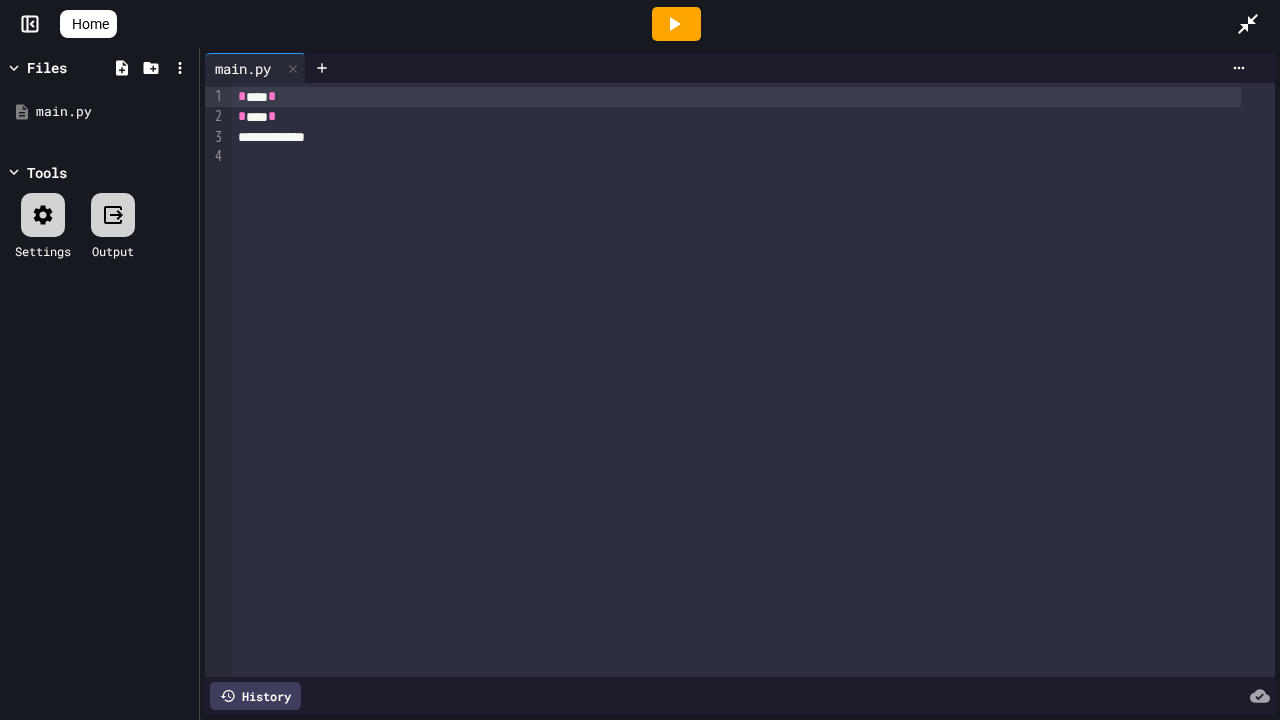 click on "* **** *" at bounding box center (737, 97) 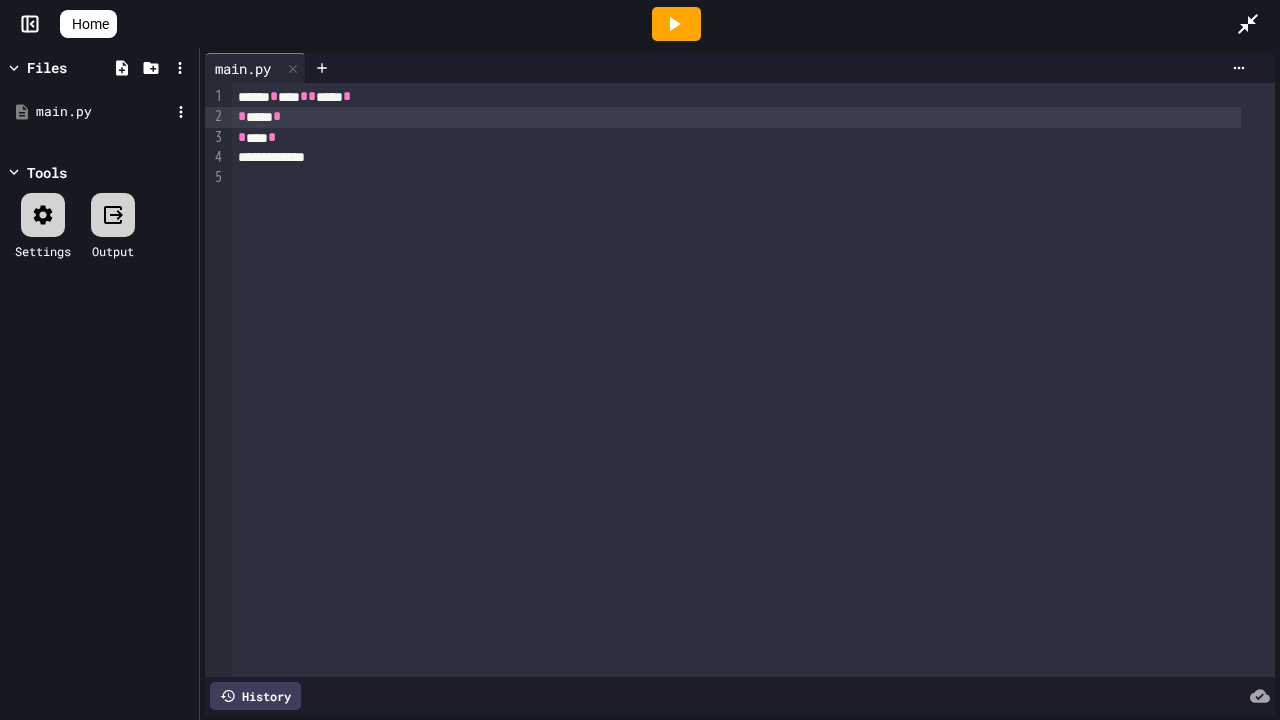 click on "main.py" at bounding box center (103, 112) 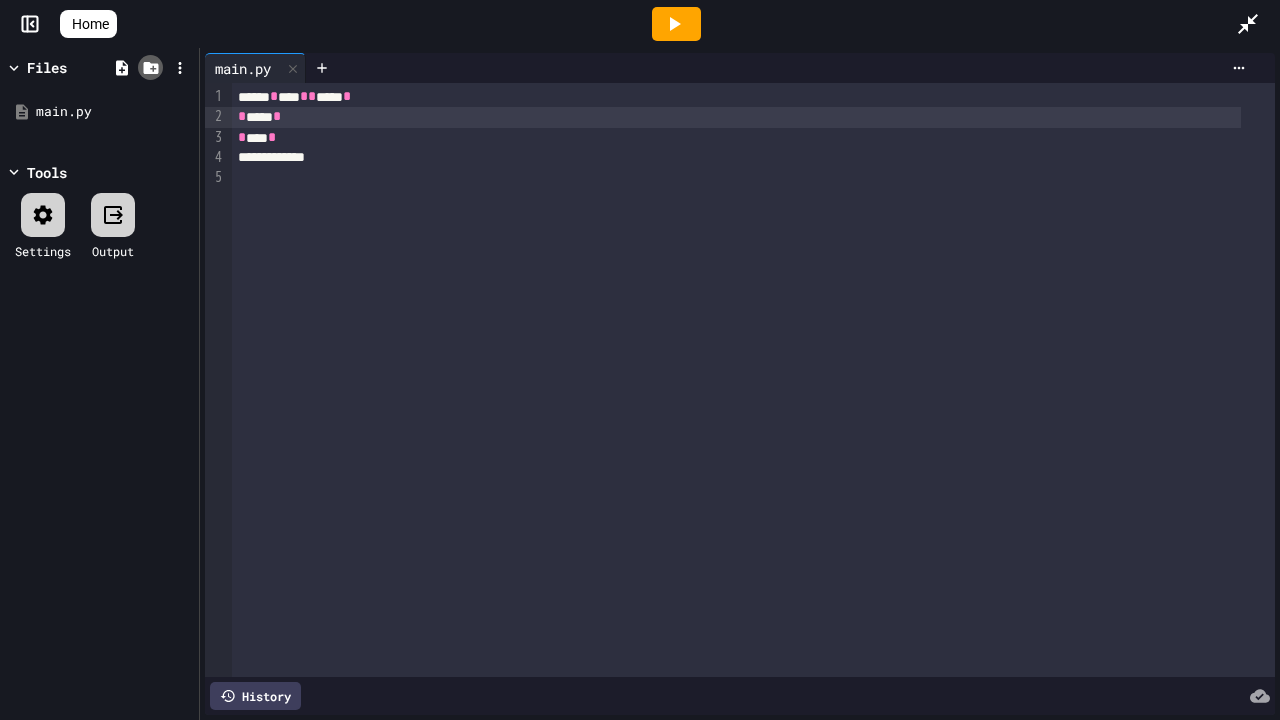 drag, startPoint x: 78, startPoint y: 101, endPoint x: 149, endPoint y: 66, distance: 79.15807 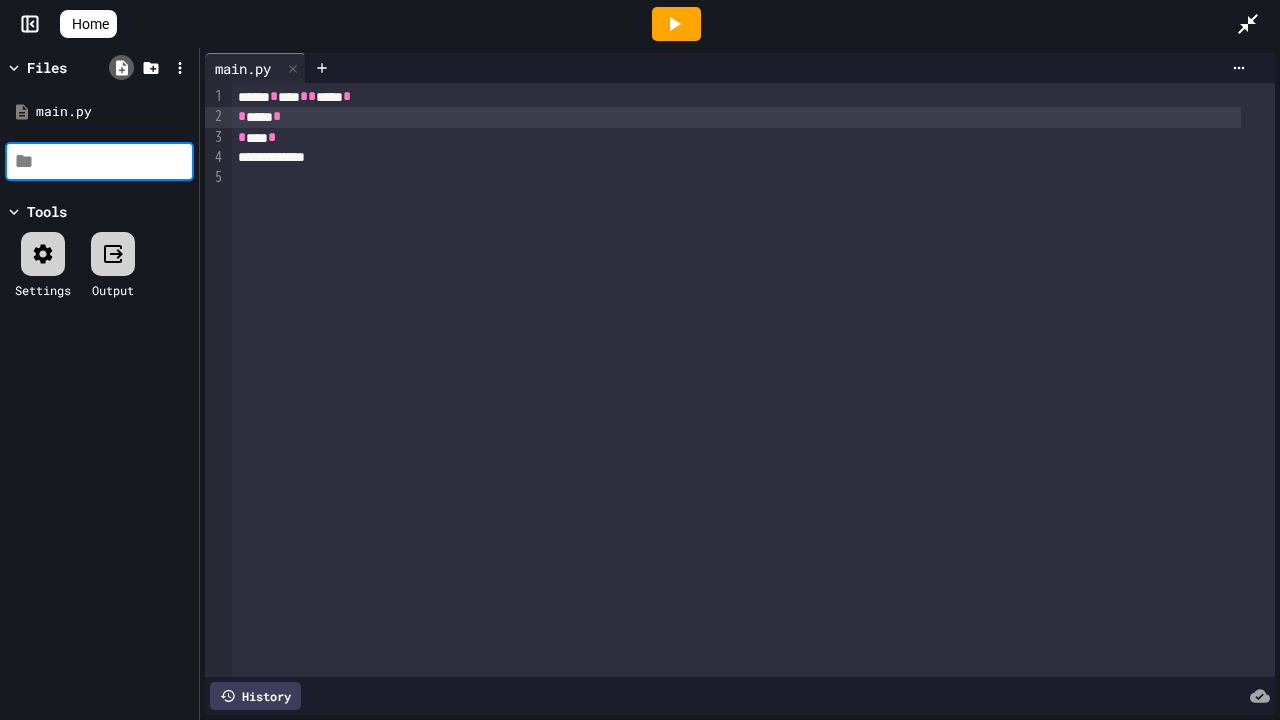 click 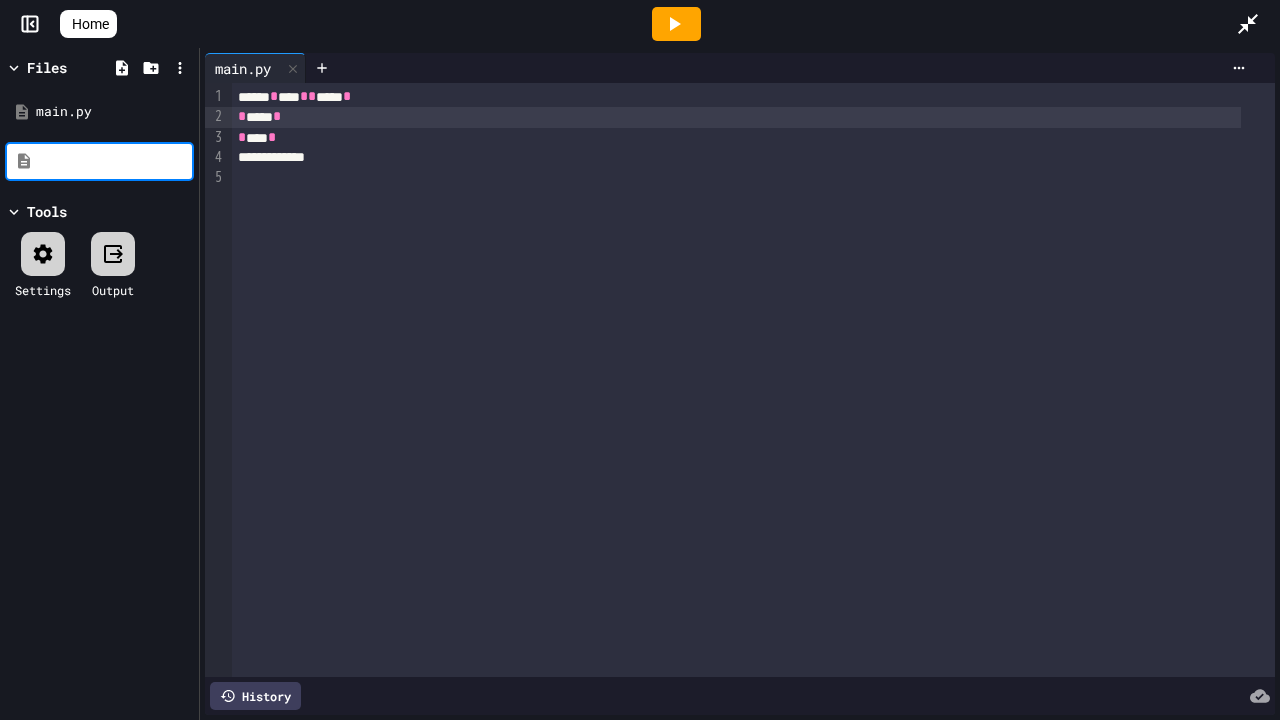 click on "Settings Output" at bounding box center (99, 265) 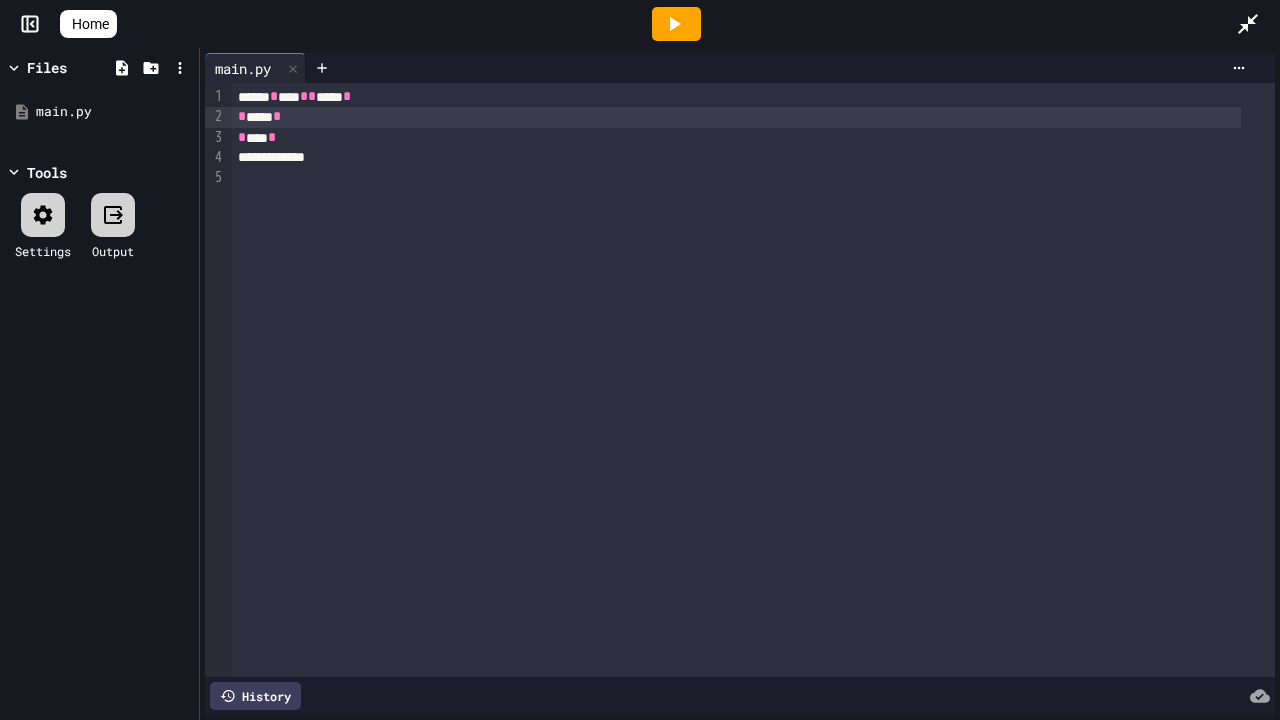 click at bounding box center (113, 215) 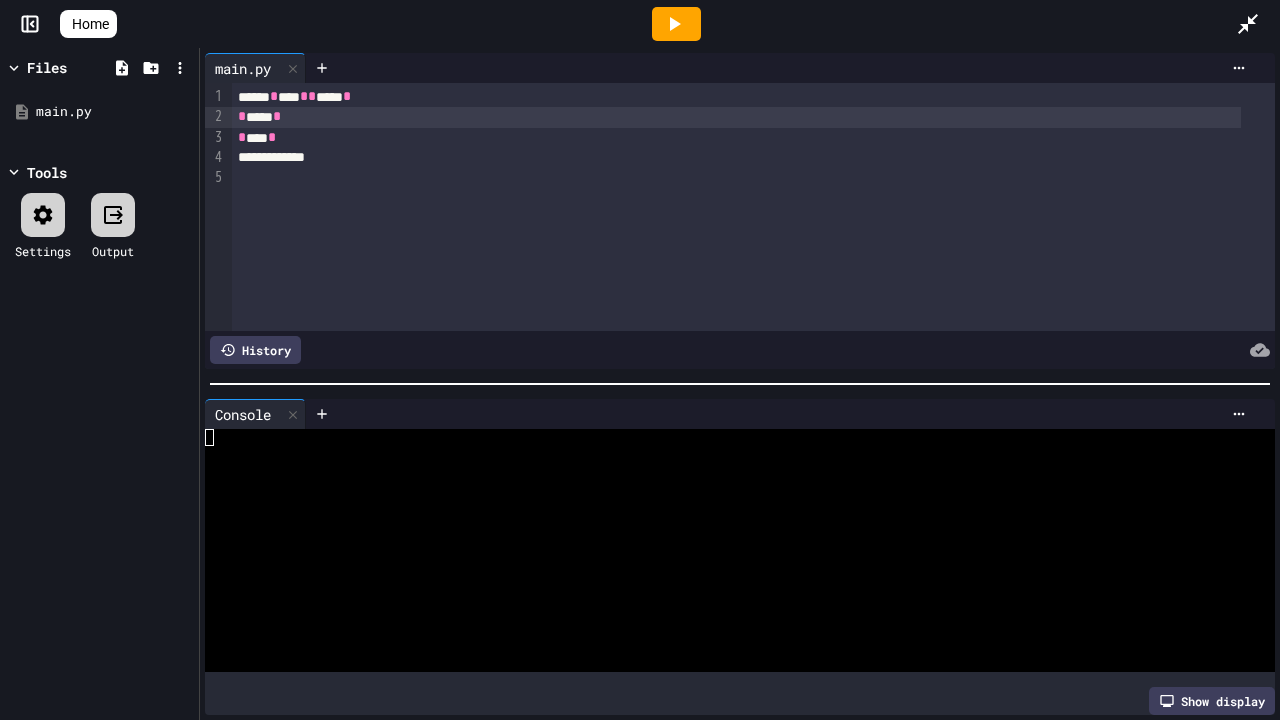 click at bounding box center [113, 215] 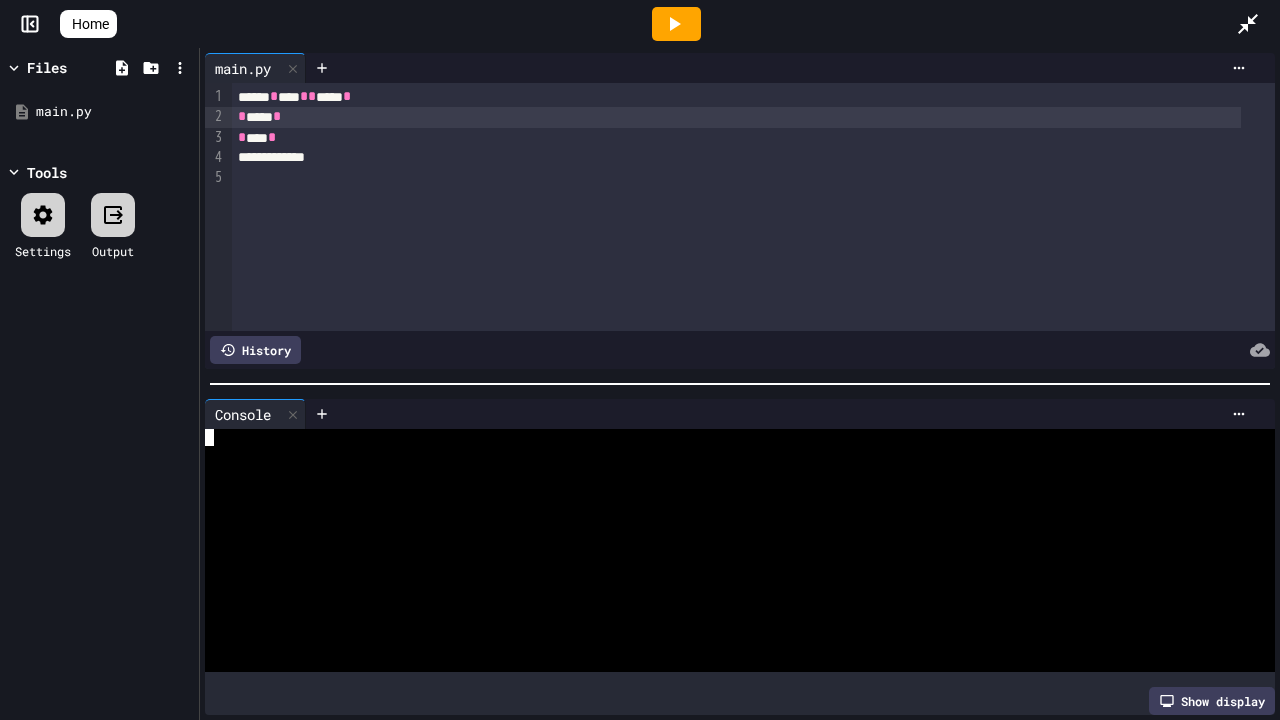 click at bounding box center (722, 454) 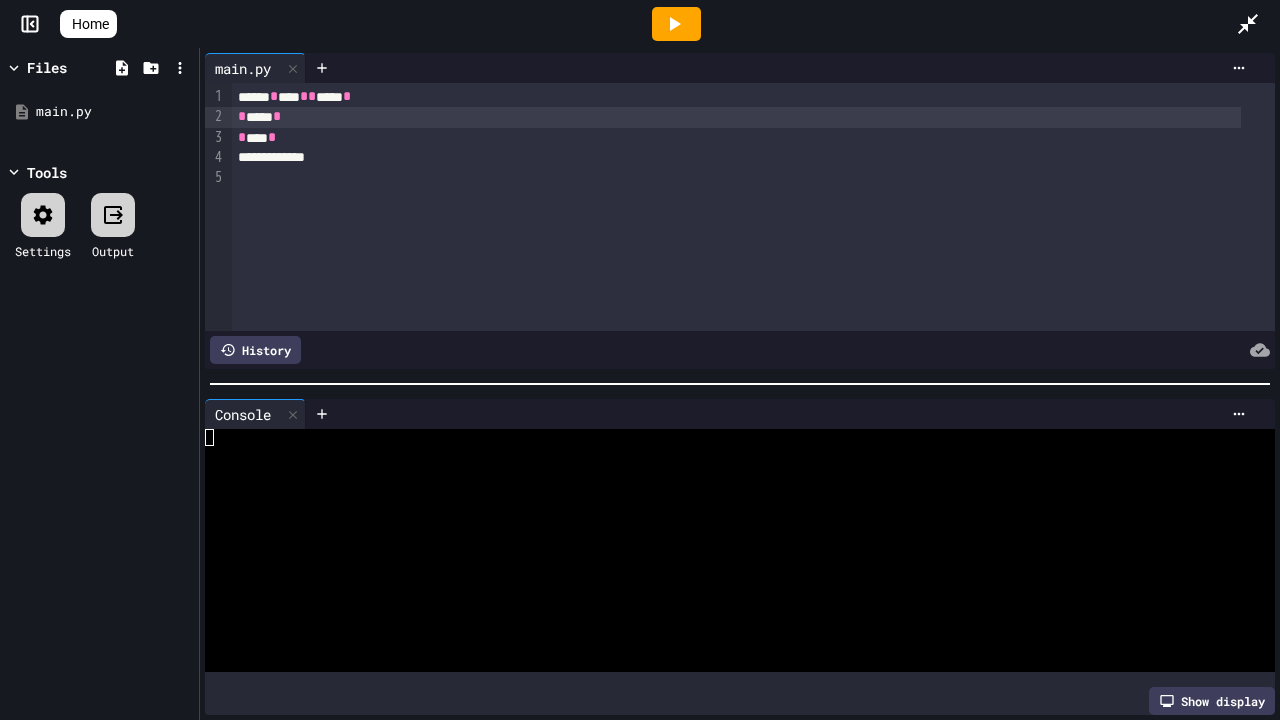 click on "Home" at bounding box center (88, 24) 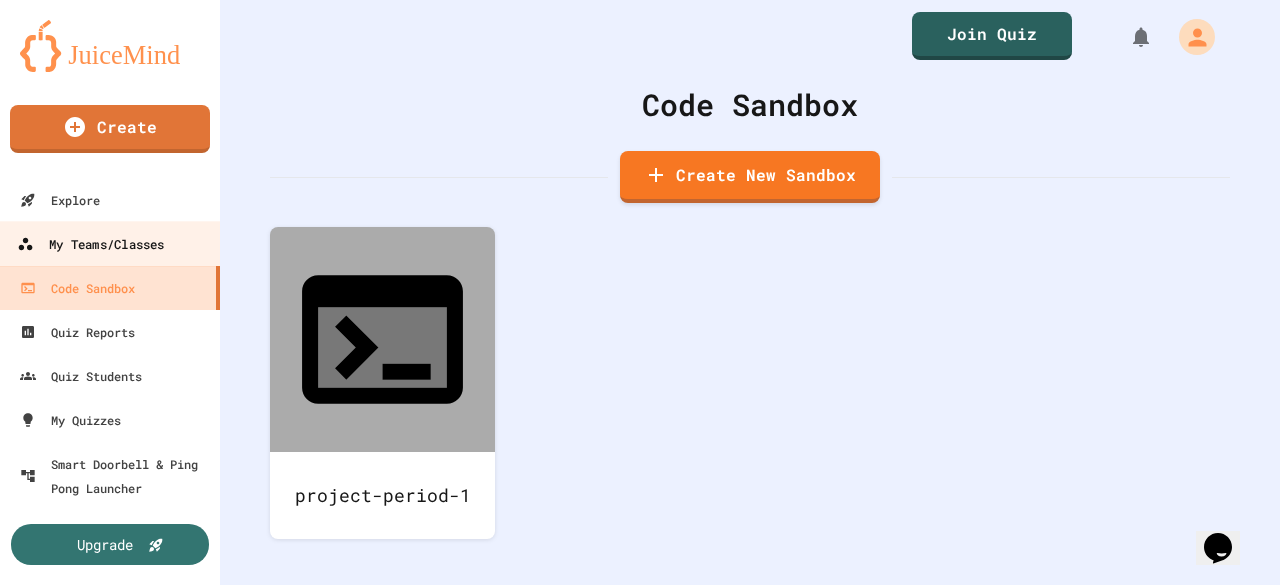 click on "My Teams/Classes" at bounding box center (110, 243) 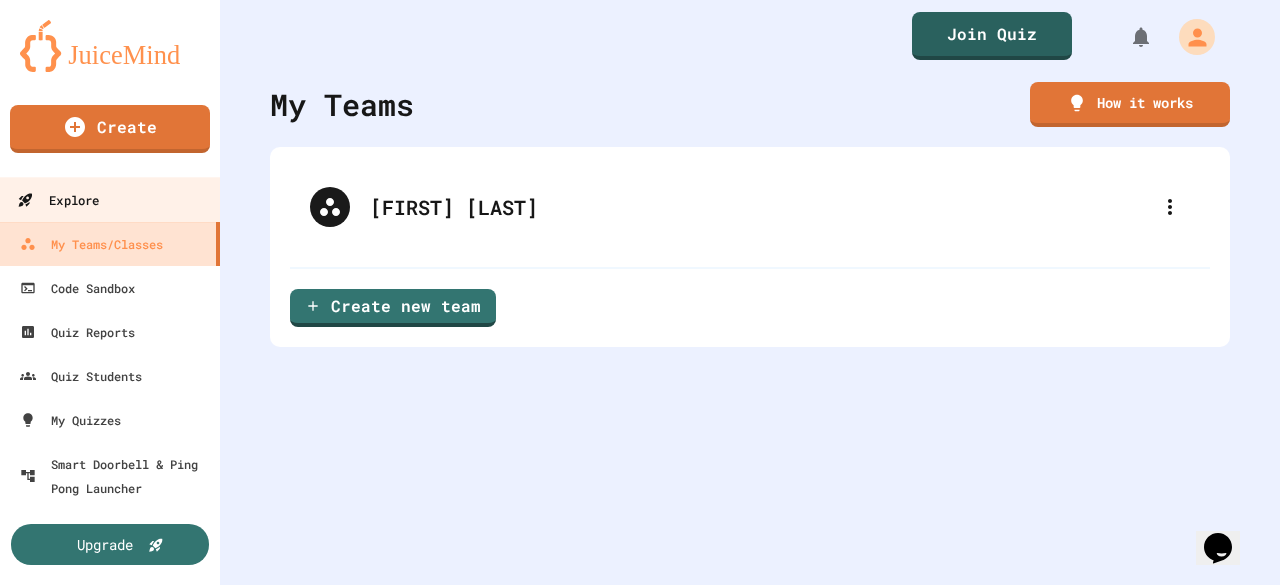 click on "Explore" at bounding box center [110, 199] 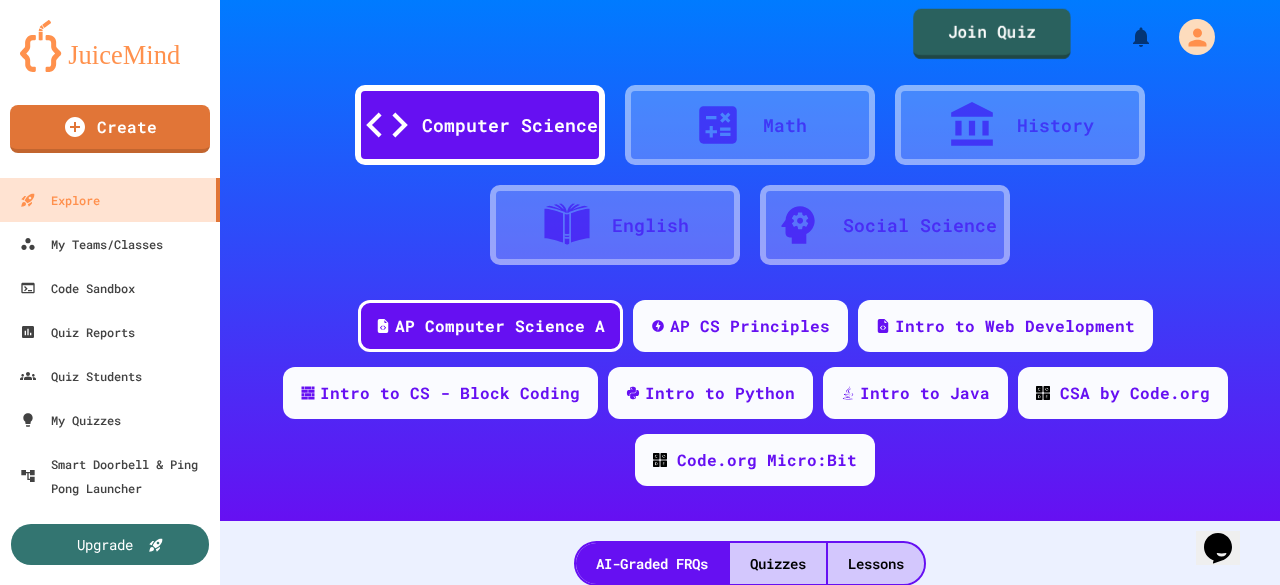 click on "Join Quiz" at bounding box center (991, 34) 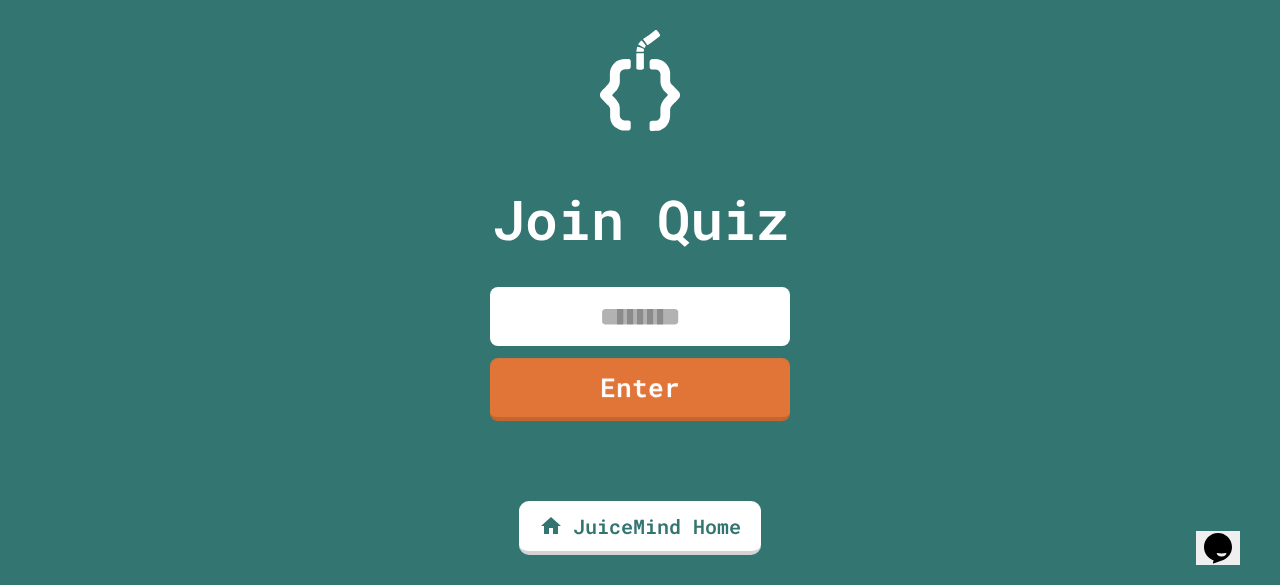 click at bounding box center (640, 316) 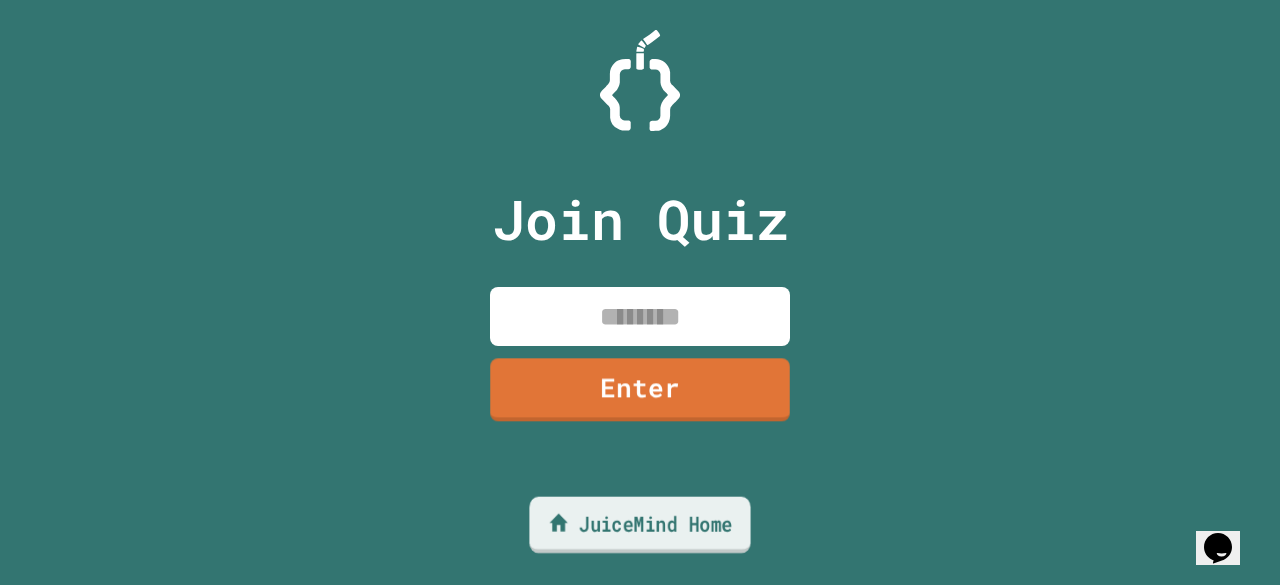 click on "JuiceMind Home" at bounding box center (639, 525) 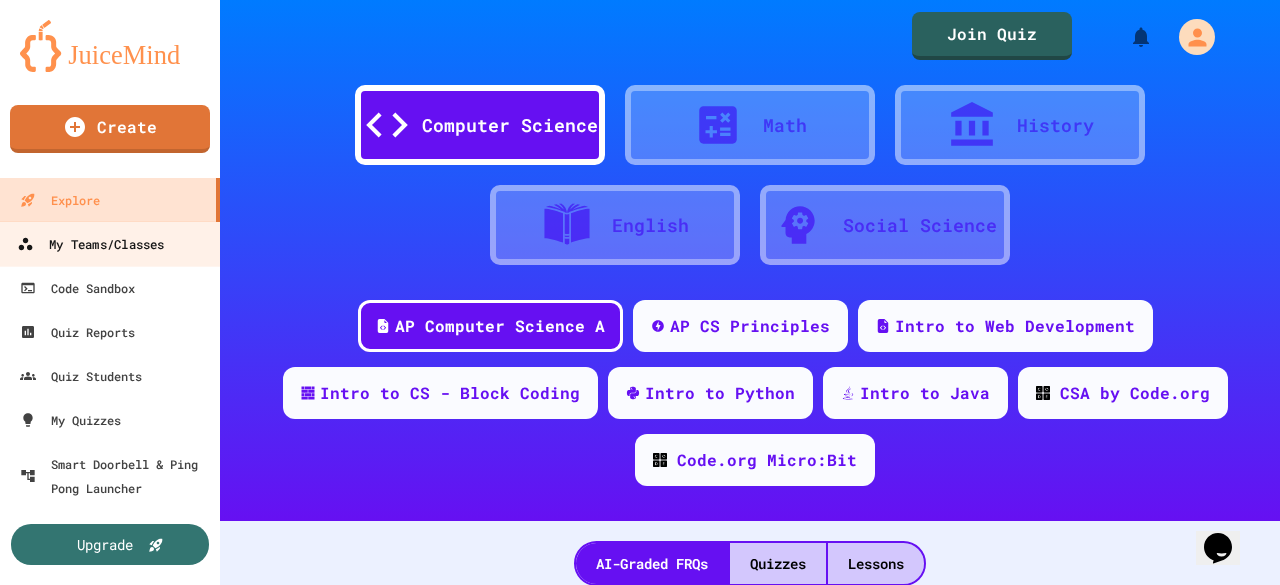click on "My Teams/Classes" at bounding box center (110, 243) 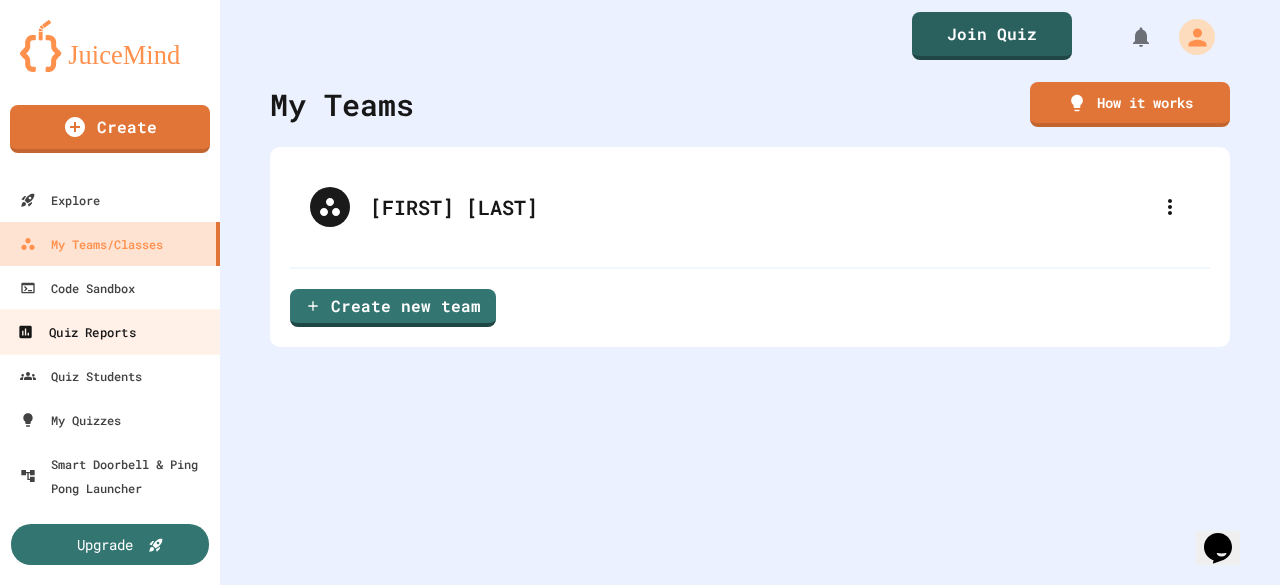 click on "Quiz Reports" at bounding box center (110, 331) 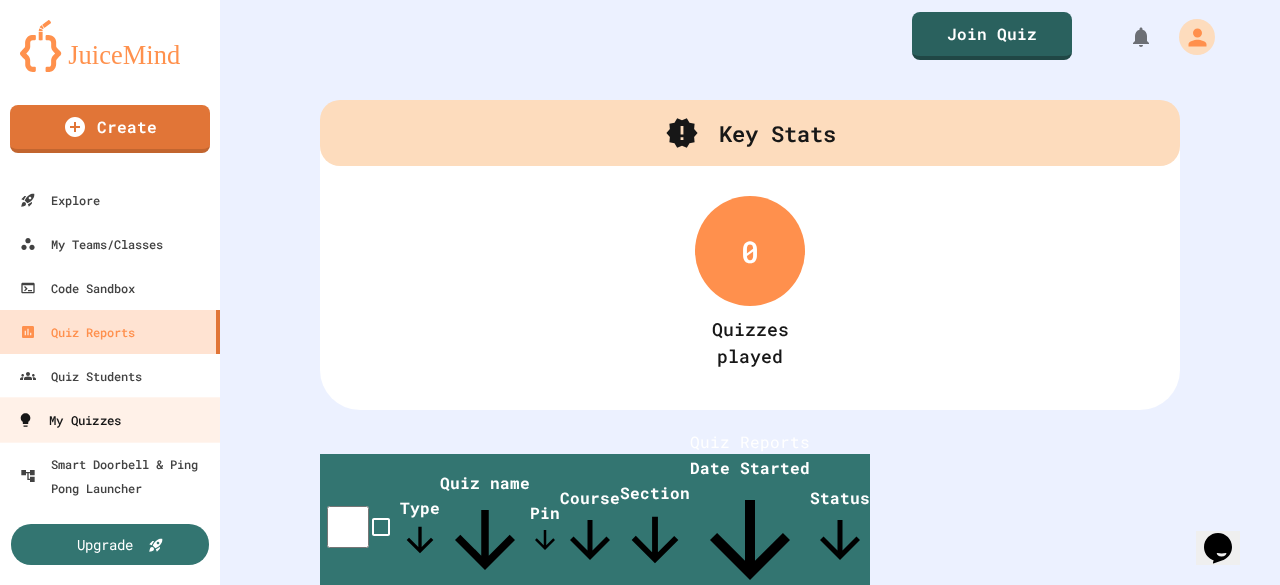 click on "My Quizzes" at bounding box center (110, 419) 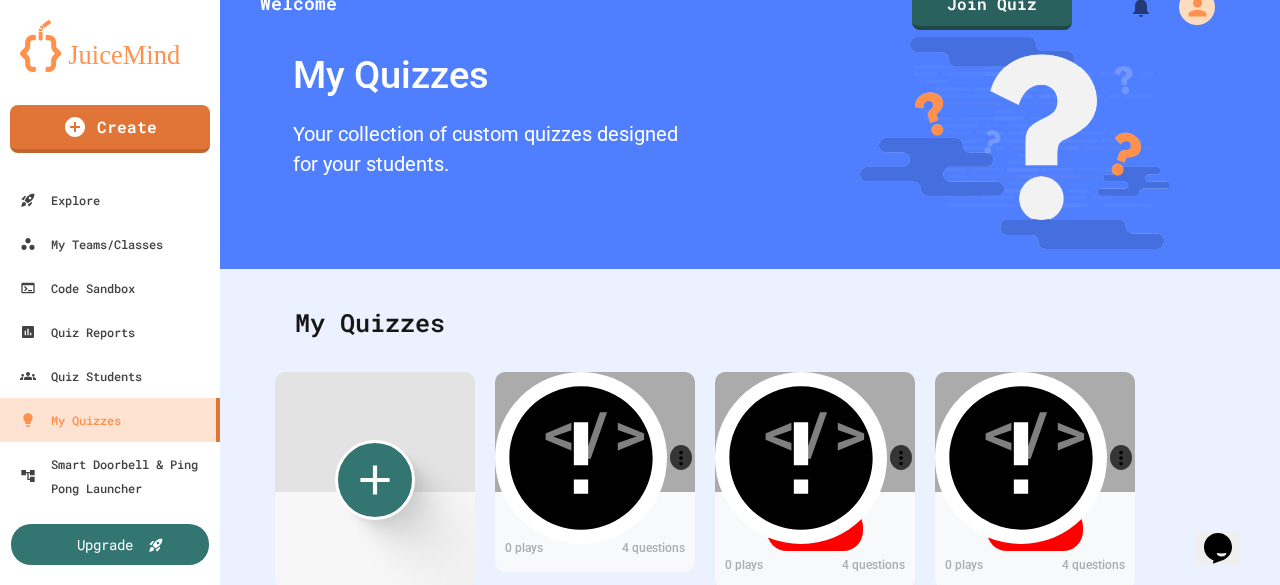 scroll, scrollTop: 0, scrollLeft: 0, axis: both 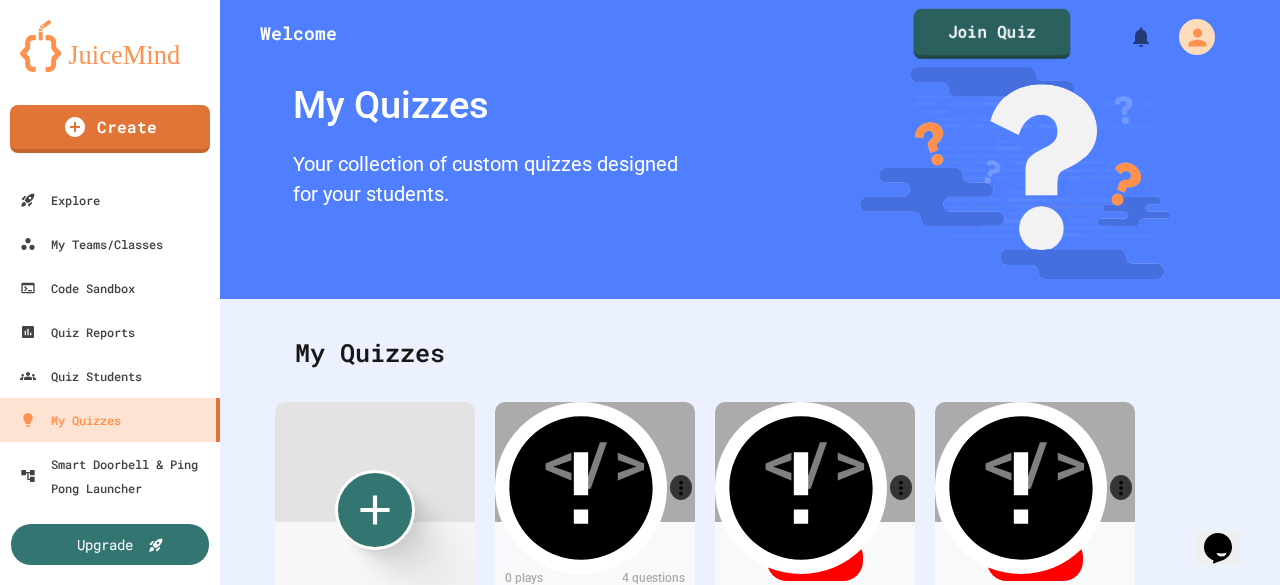 click on "Join Quiz" at bounding box center (991, 34) 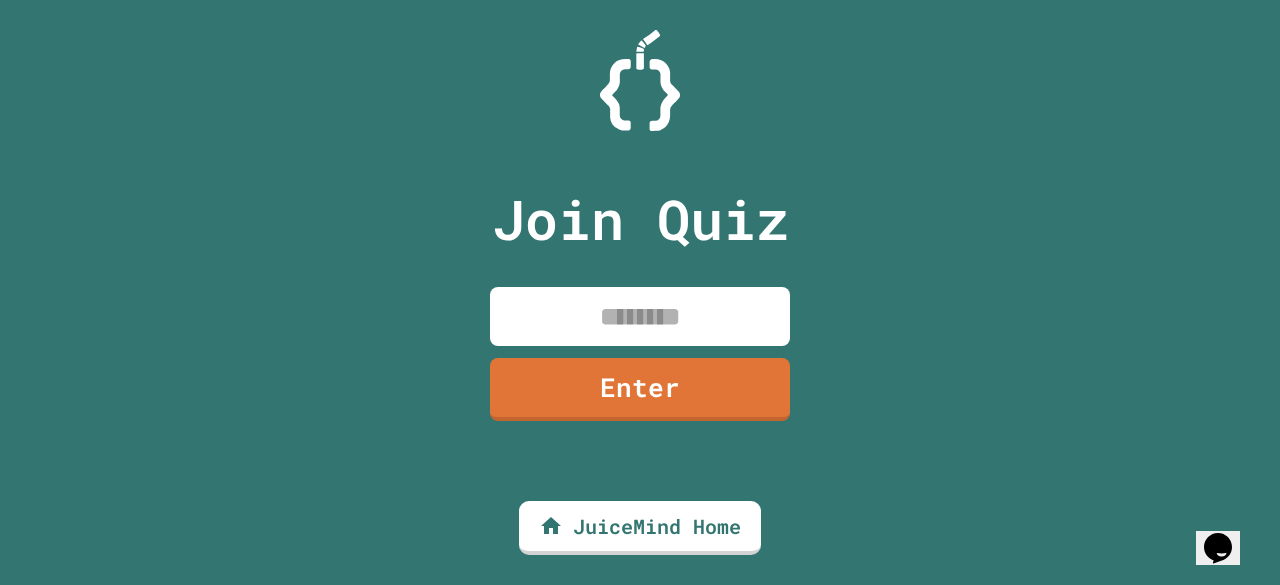 click at bounding box center [640, 316] 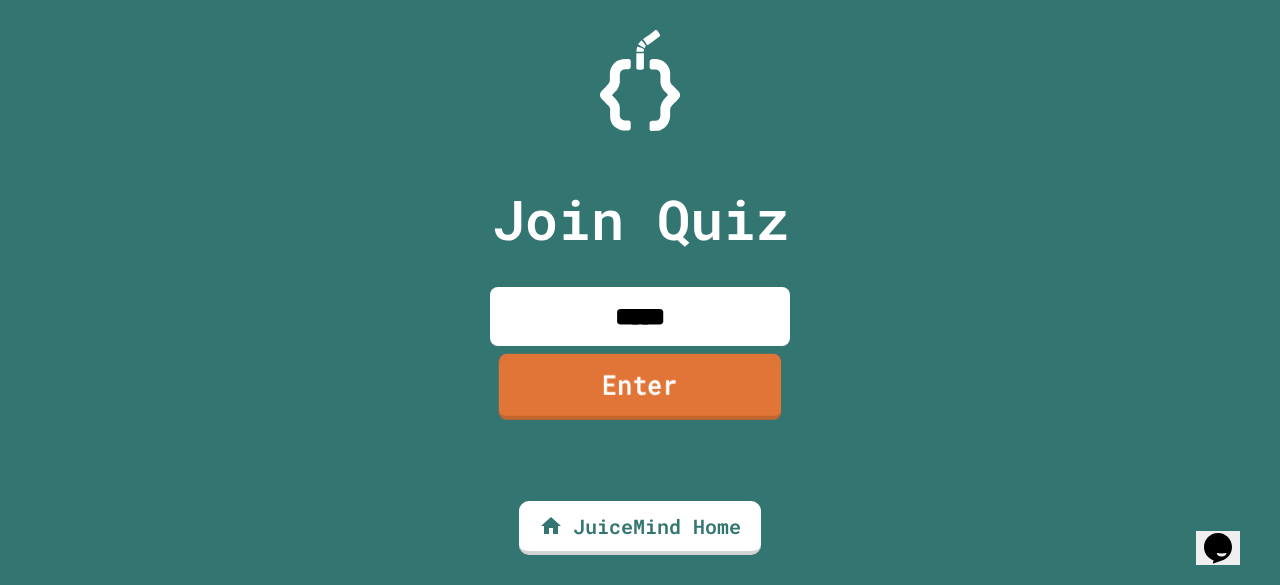 type on "*****" 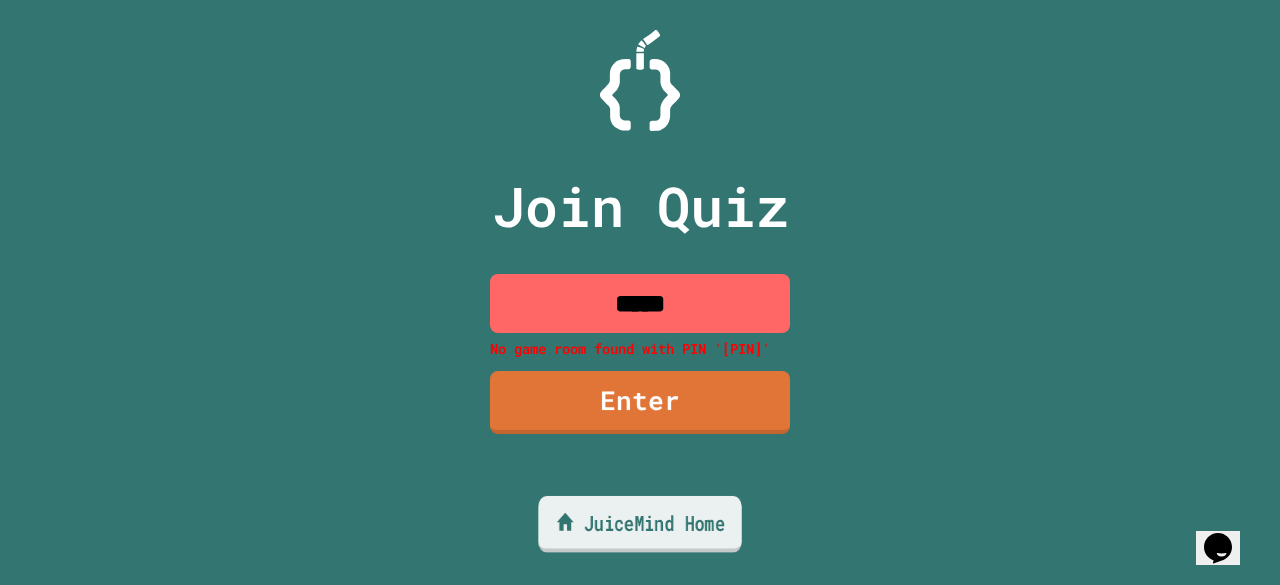 click on "JuiceMind Home" at bounding box center [639, 524] 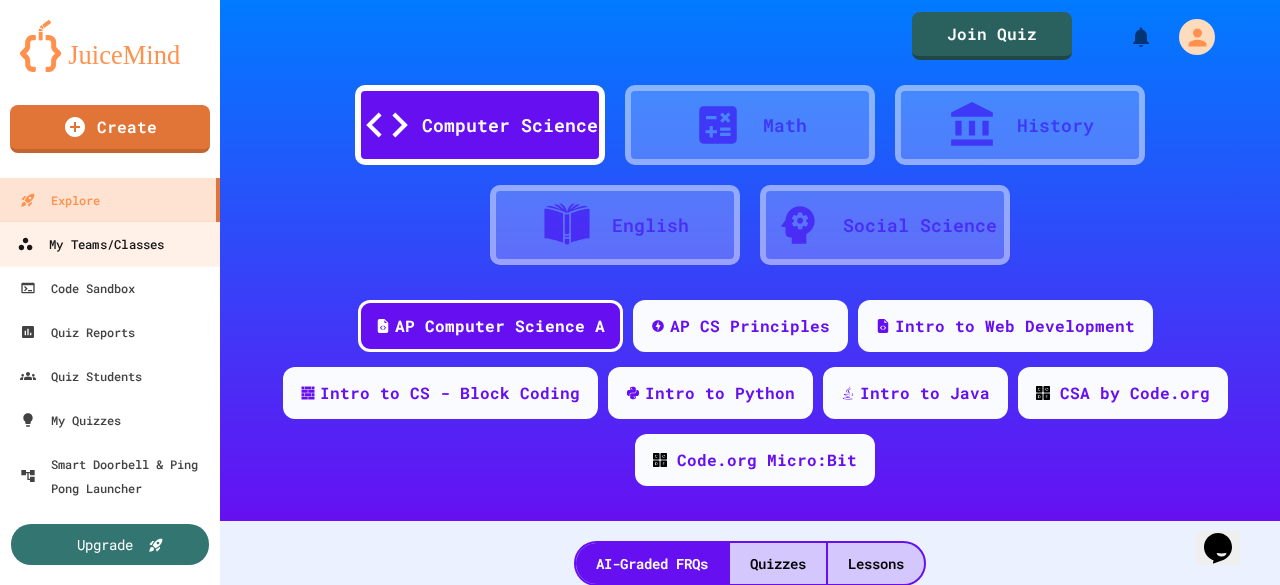 click on "My Teams/Classes" at bounding box center (90, 244) 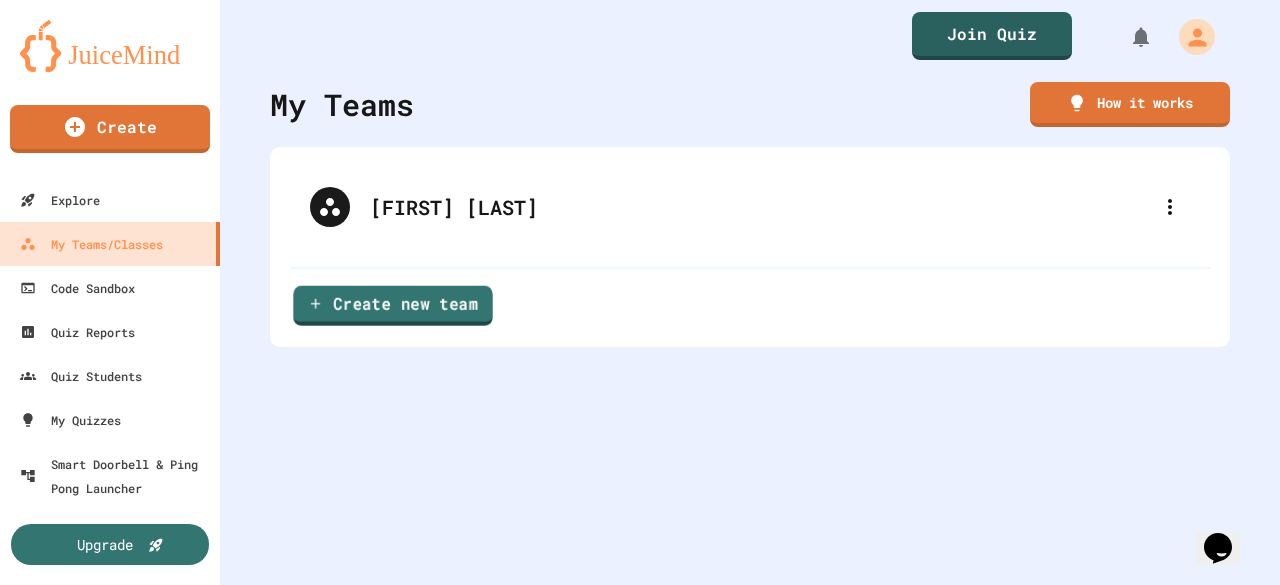 click on "amarachi esther odimbeonu Create new team" at bounding box center (750, 247) 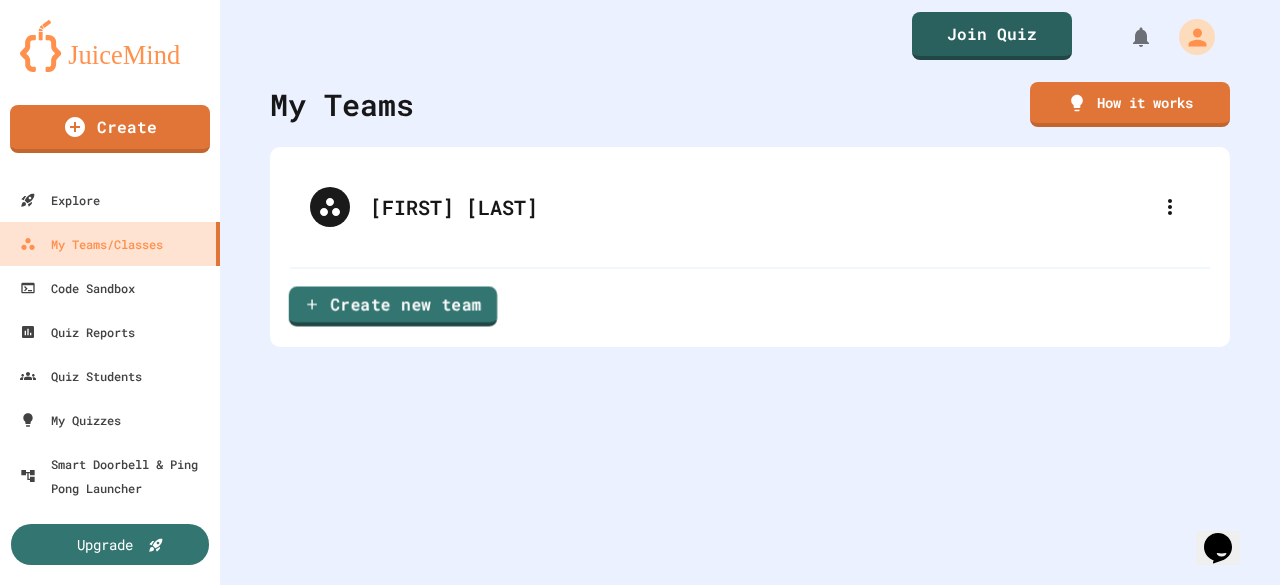 click on "Create new team" at bounding box center (393, 307) 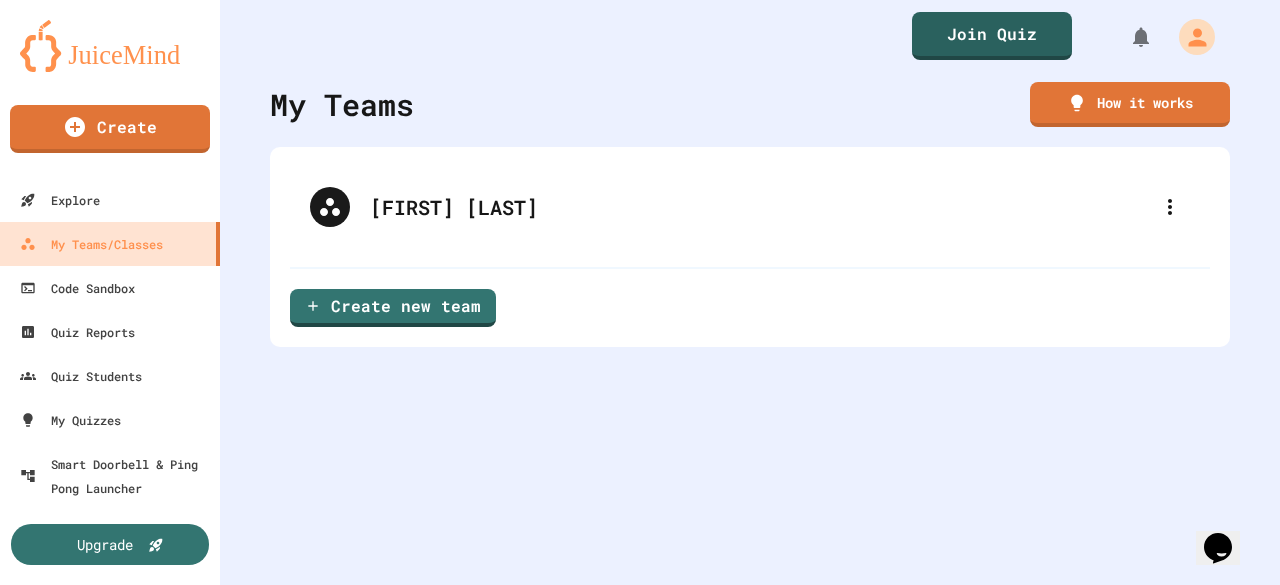 scroll, scrollTop: 0, scrollLeft: 0, axis: both 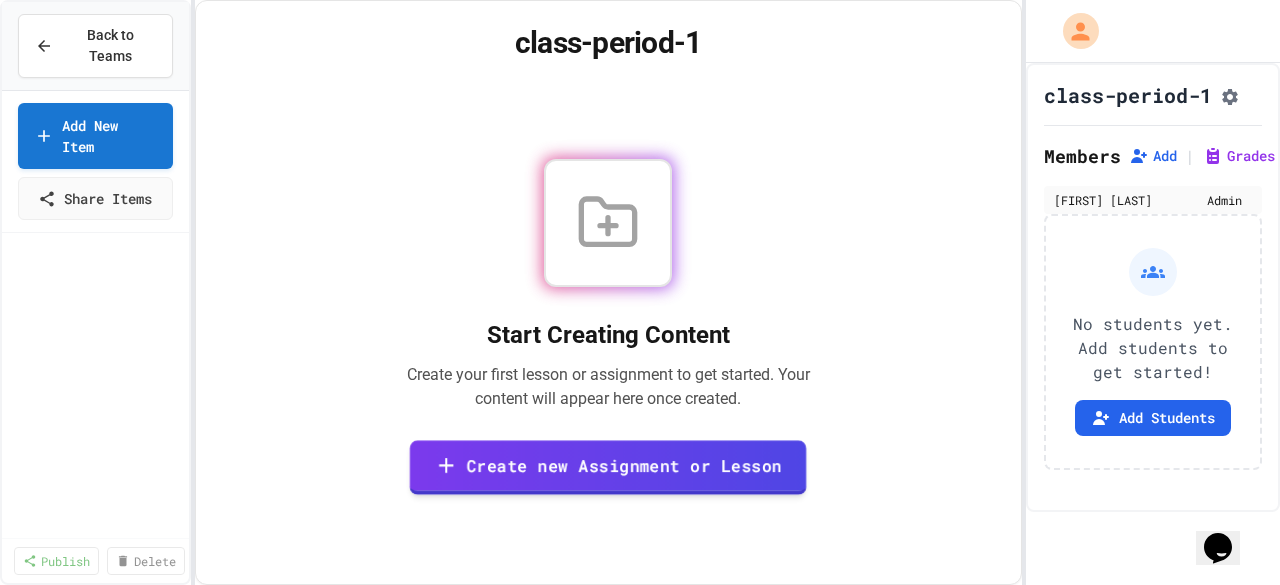 click on "Create new Assignment or Lesson" at bounding box center (608, 467) 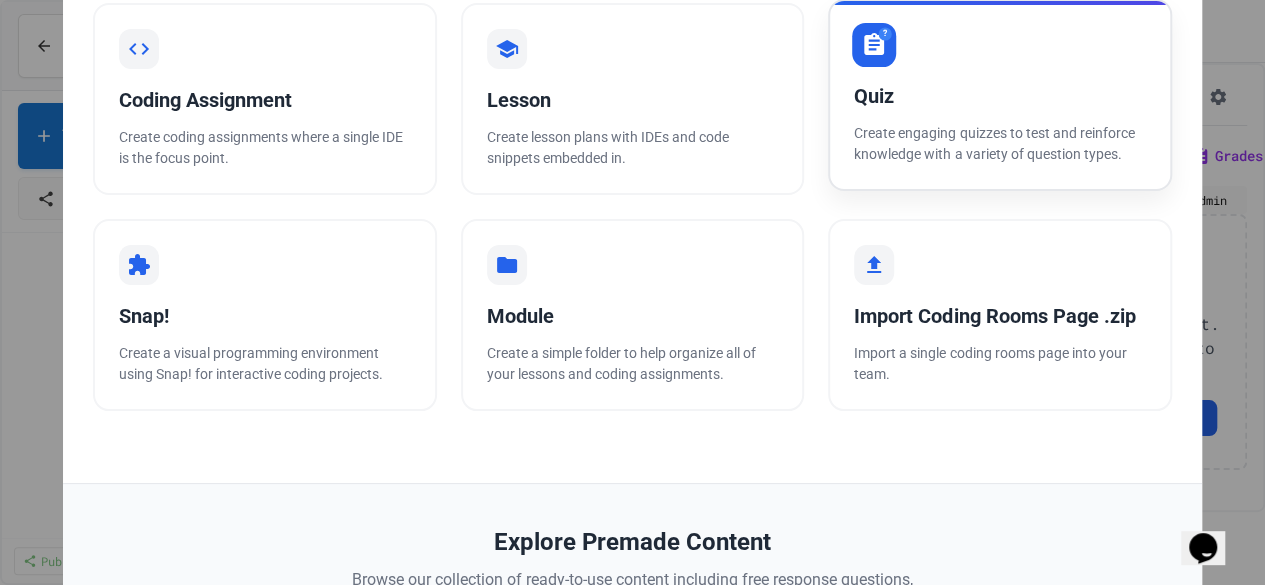 click on "? Quiz Create engaging quizzes to test and reinforce knowledge with a variety of question types." at bounding box center [1000, 95] 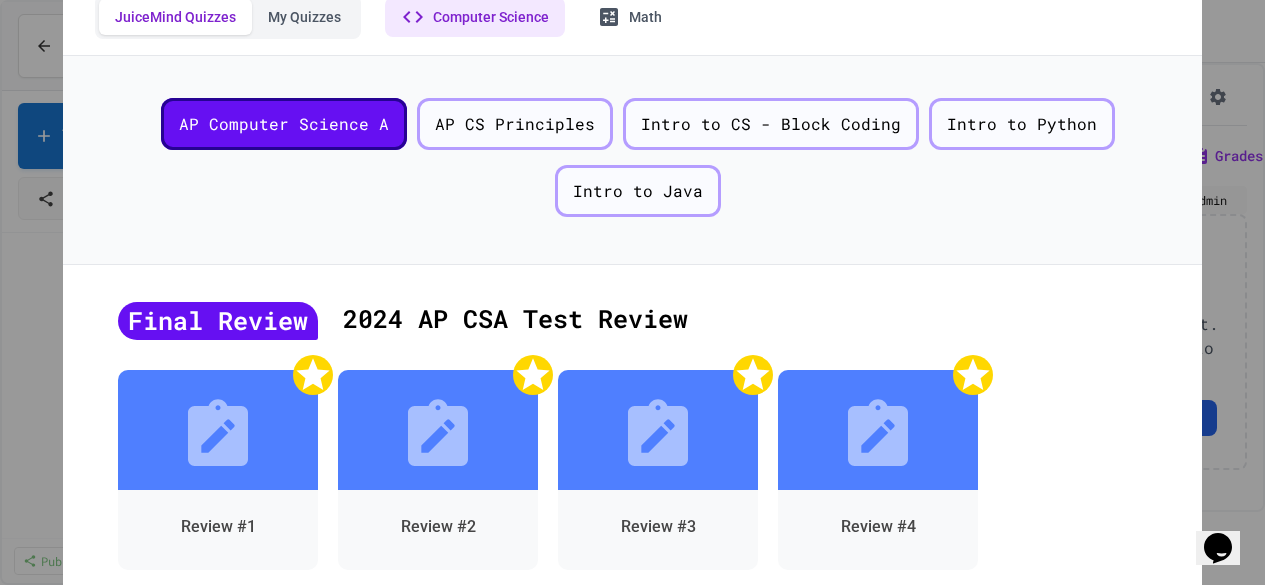click on "AP Review #1" at bounding box center [622, 863] 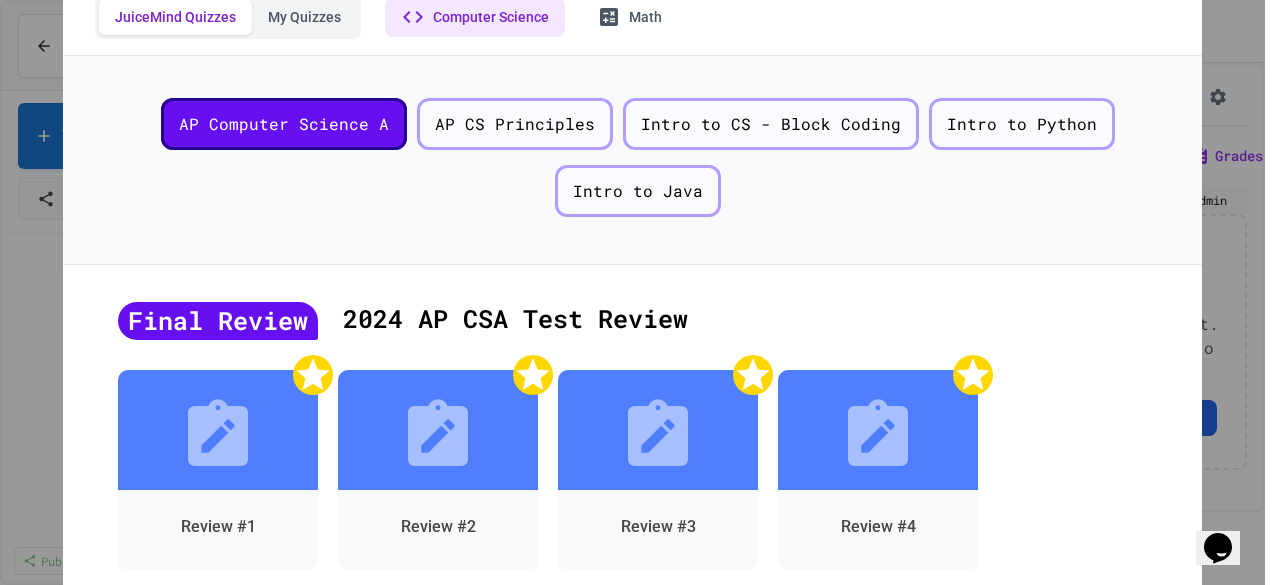 scroll, scrollTop: 400, scrollLeft: 0, axis: vertical 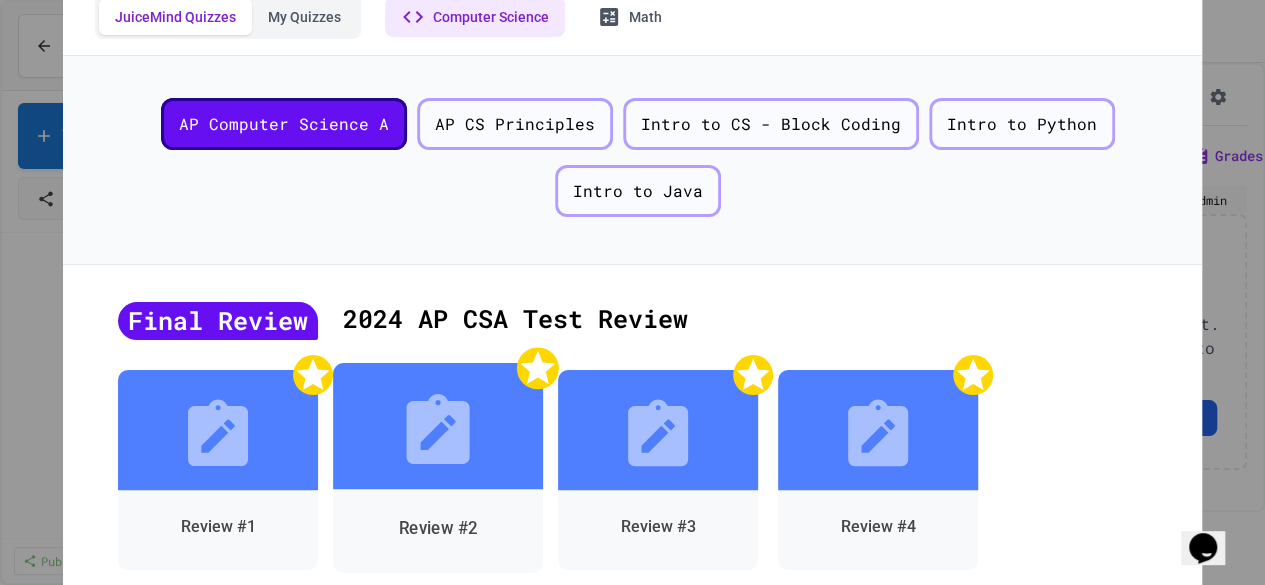 click 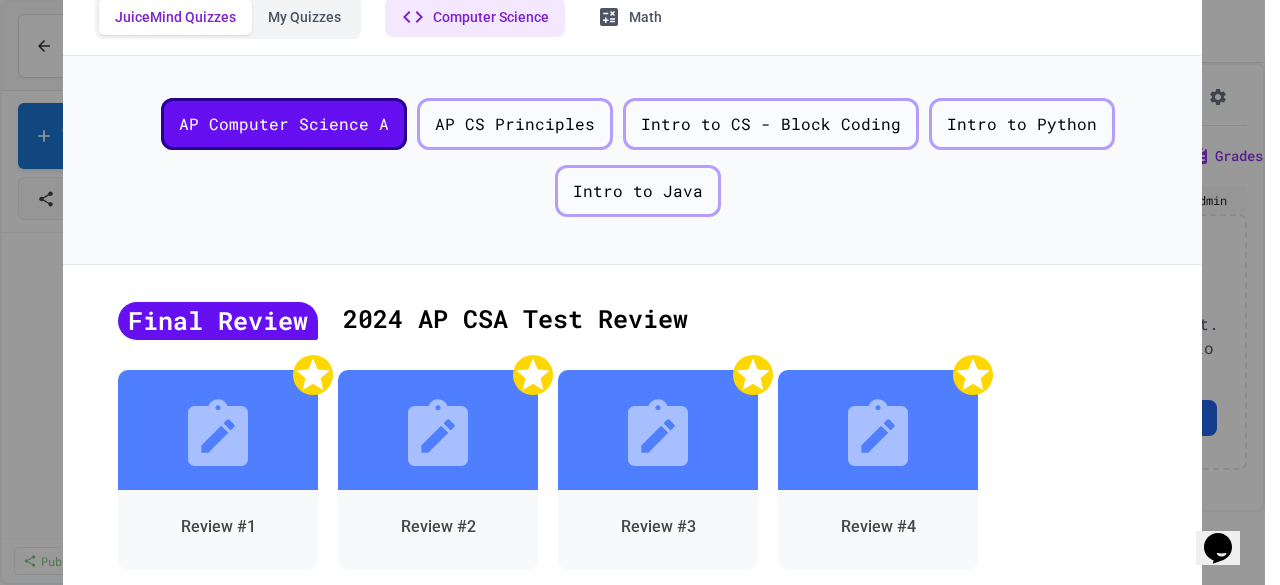 click on "AP review #2" at bounding box center (623, 864) 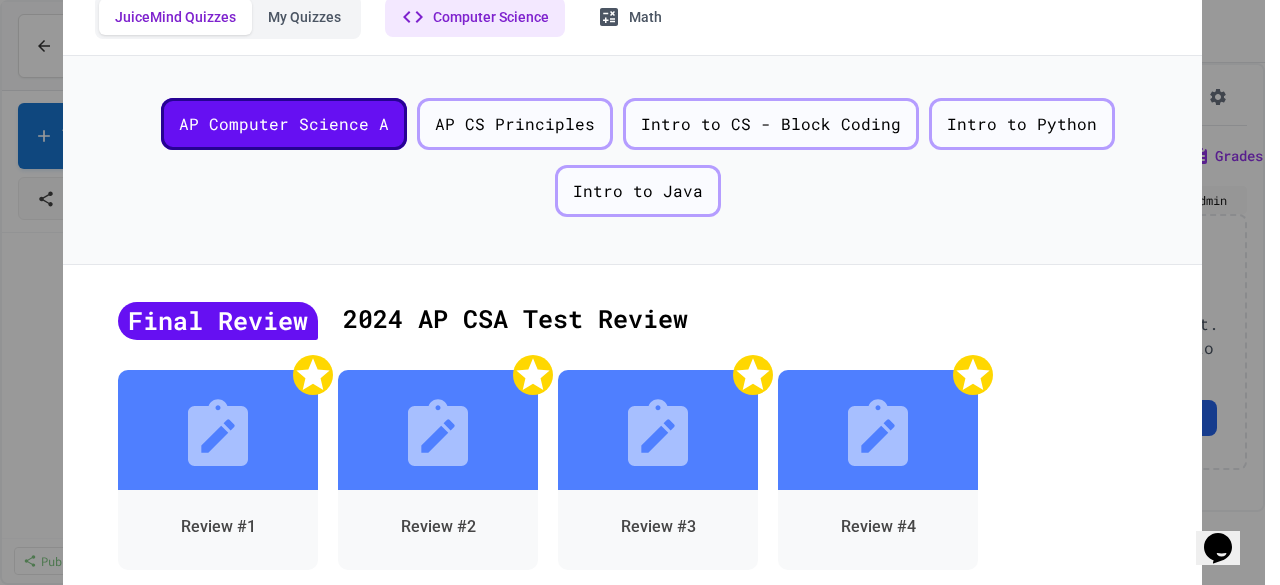 click 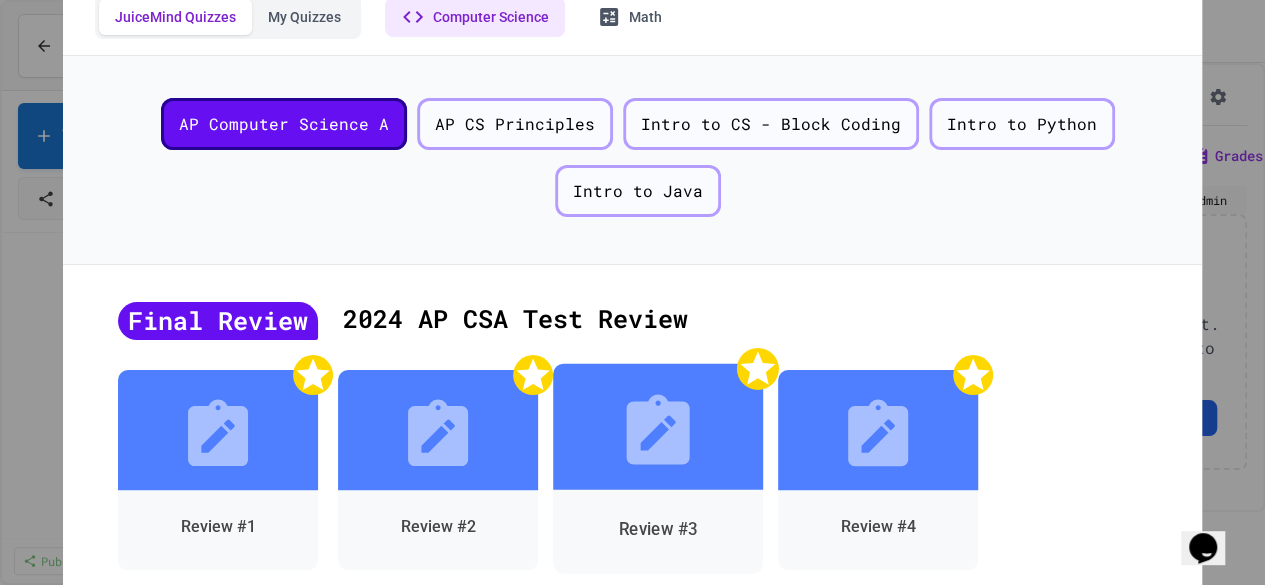 click at bounding box center [658, 426] 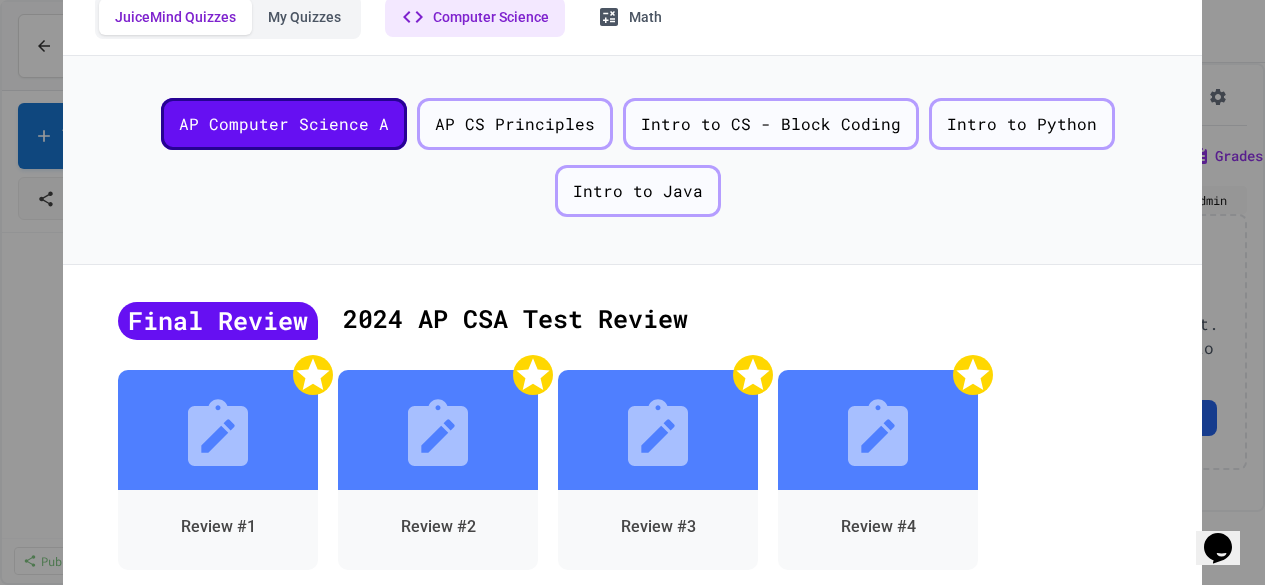 click on "</>" at bounding box center [623, 771] 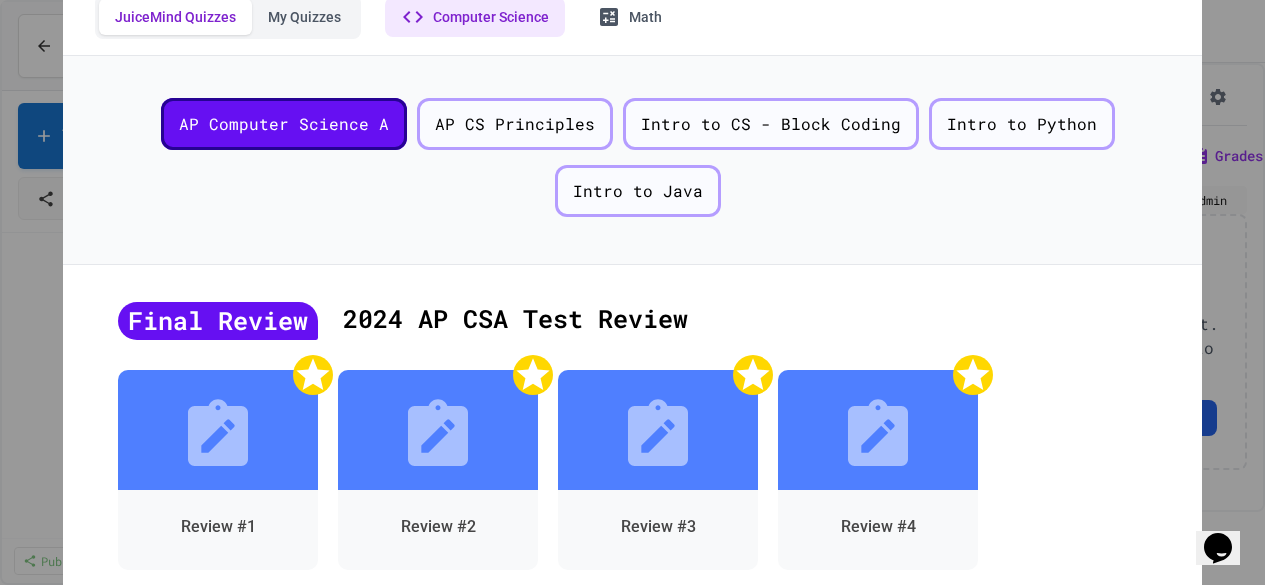 click 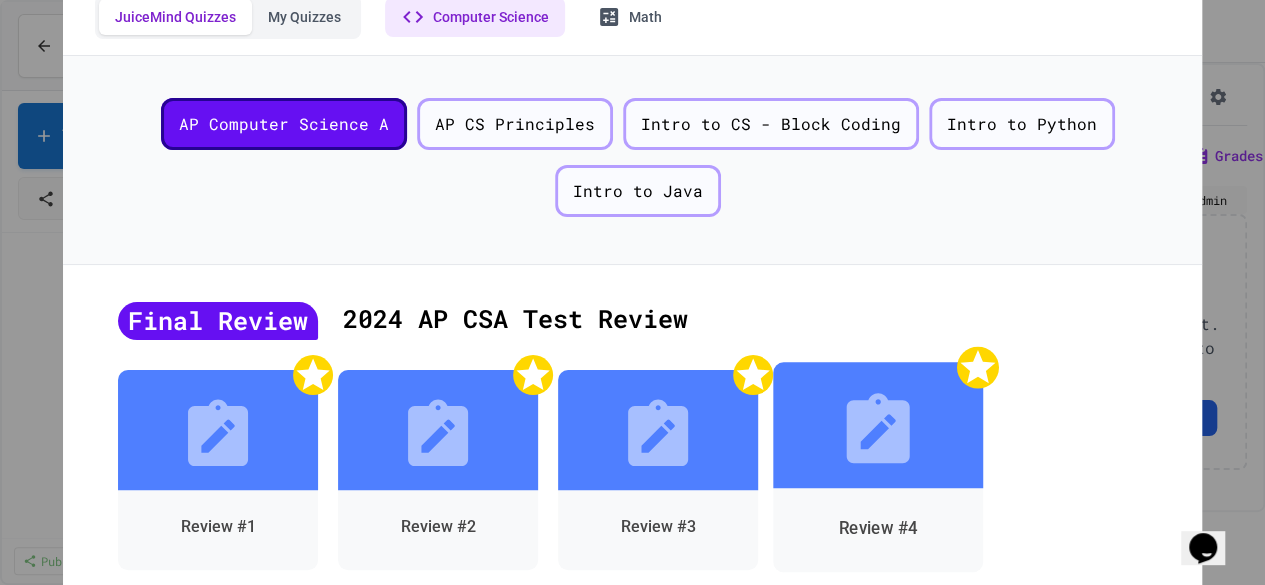 click 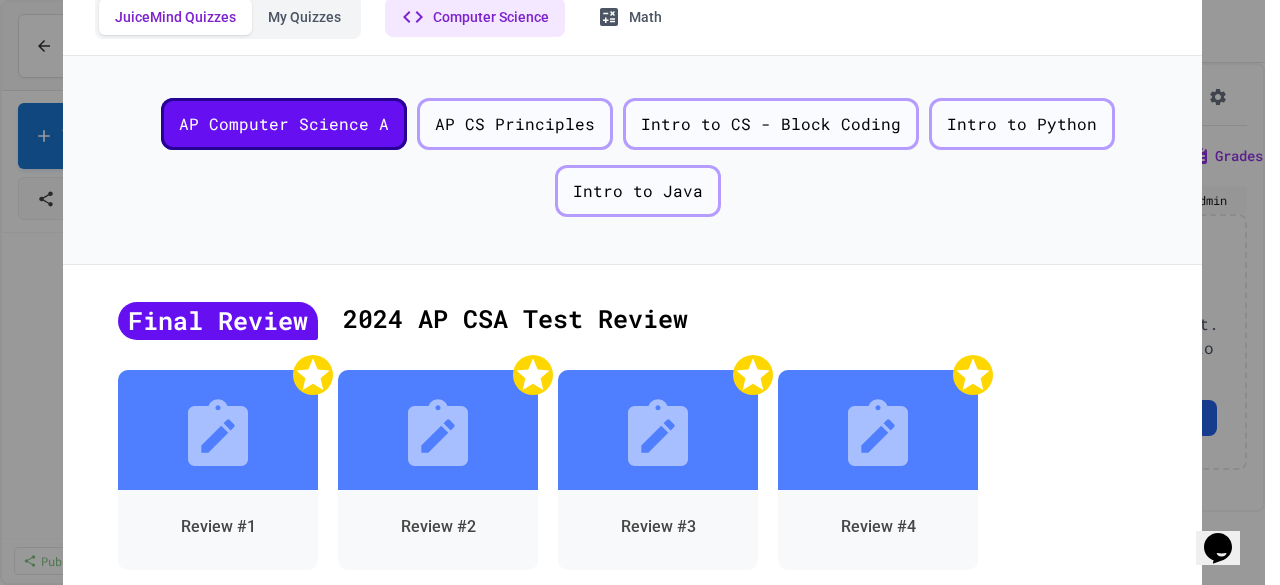 click on "</>" at bounding box center [623, 771] 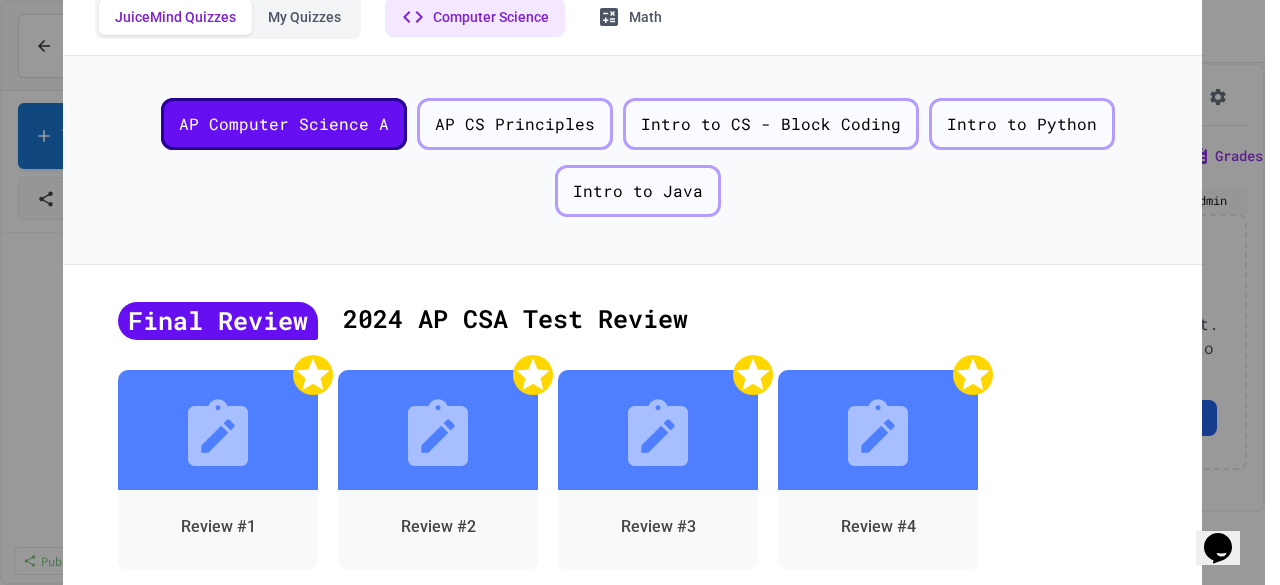 click on "Select Quiz" at bounding box center [522, 1365] 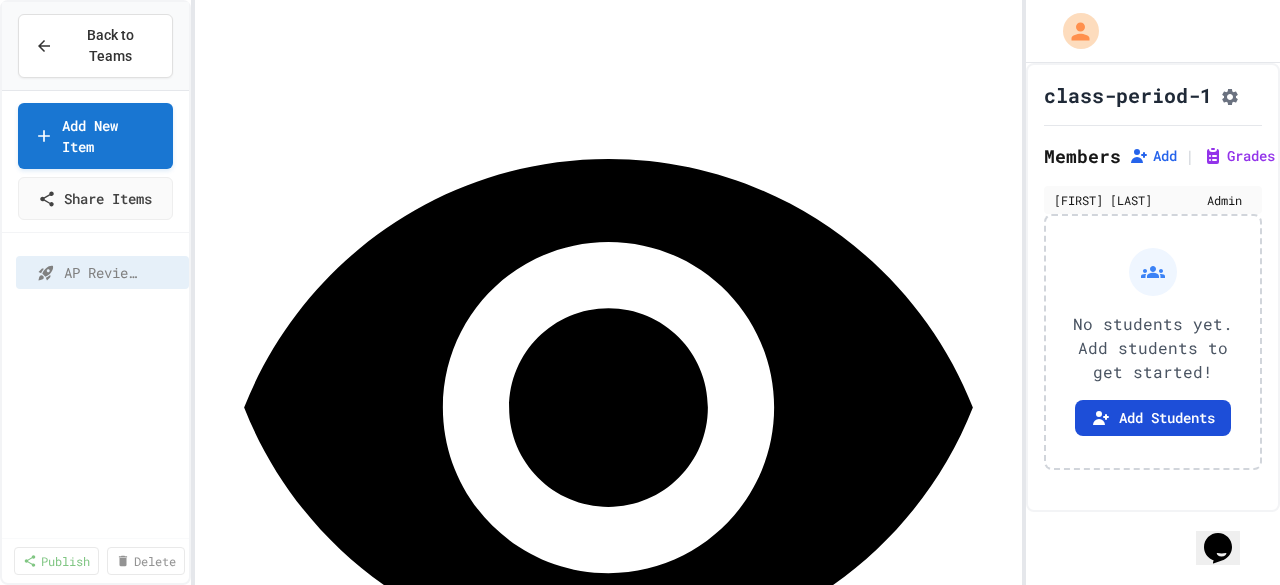 click on "Add Students" at bounding box center (1153, 418) 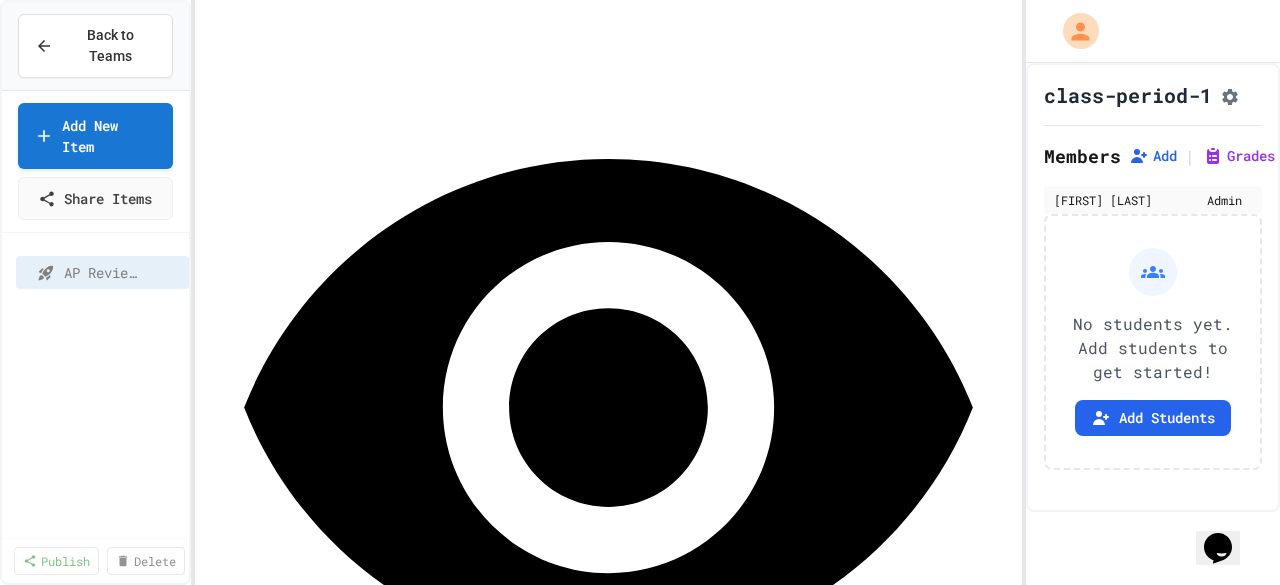 click 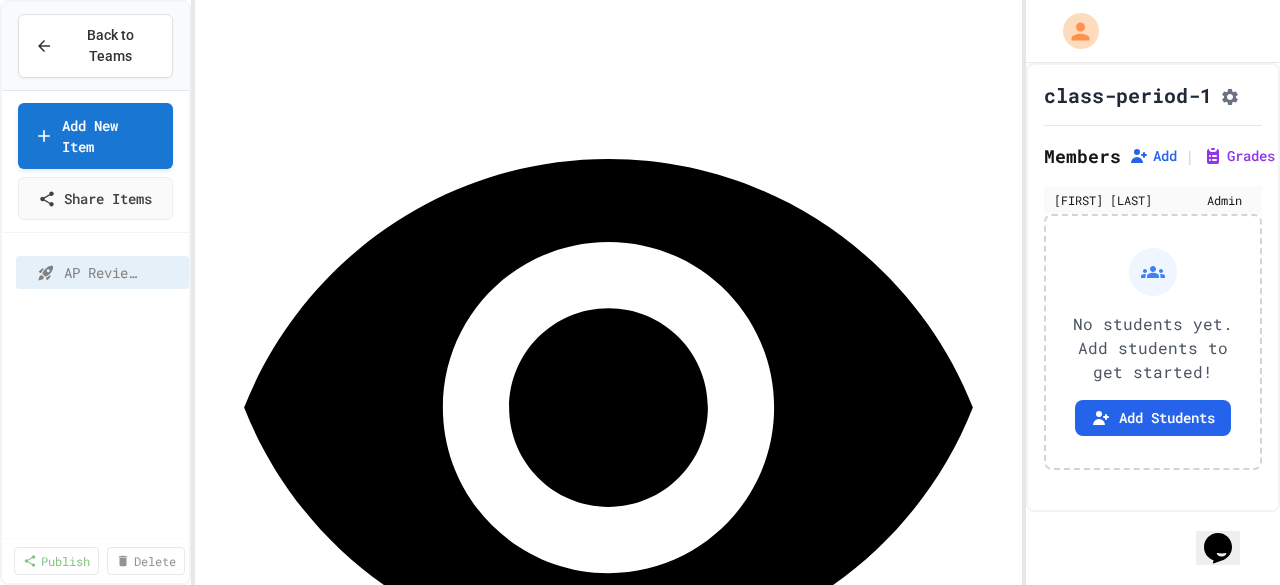 click on "No students yet. Add students to get started! Add Students" at bounding box center [1153, 342] 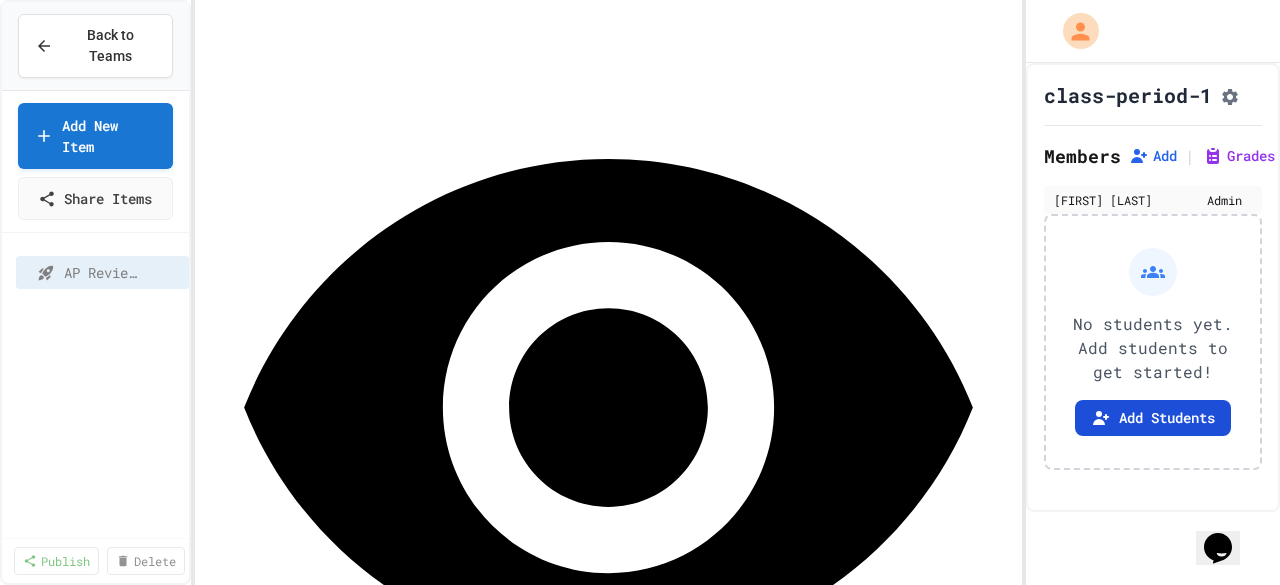 click on "Add Students" at bounding box center [1153, 418] 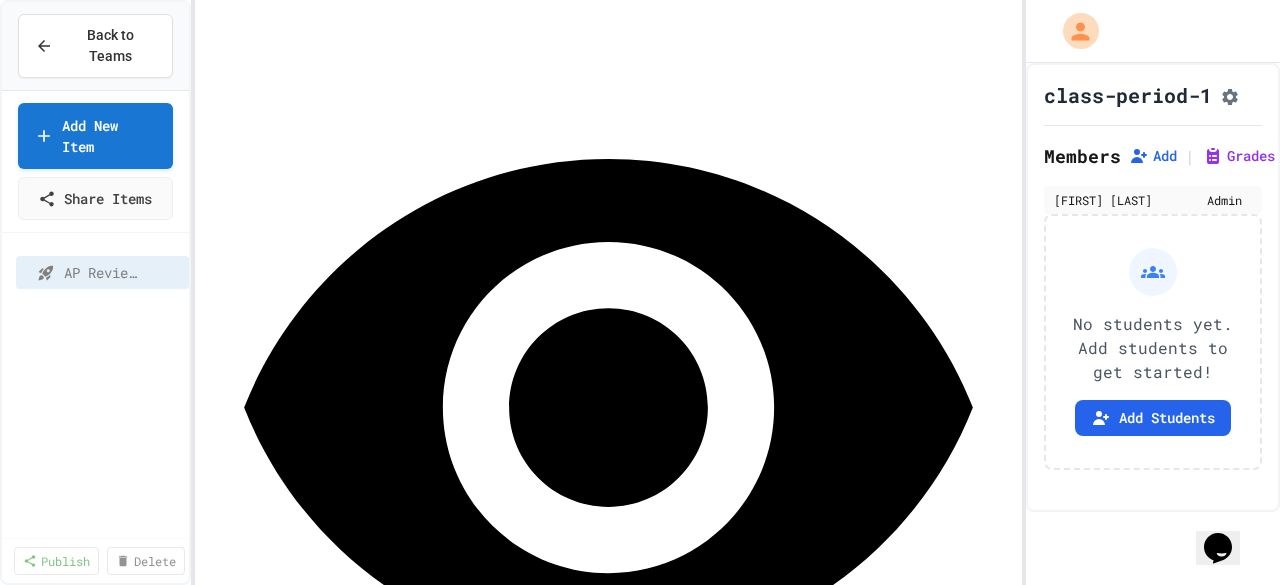 click on "Copy" at bounding box center [846, 702] 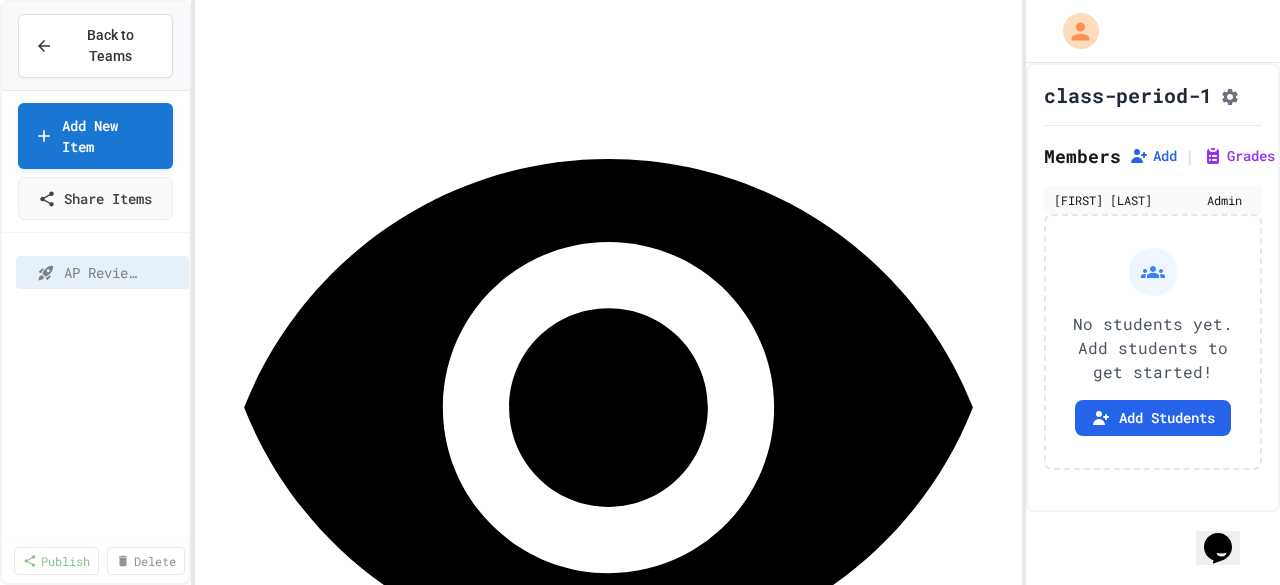 click 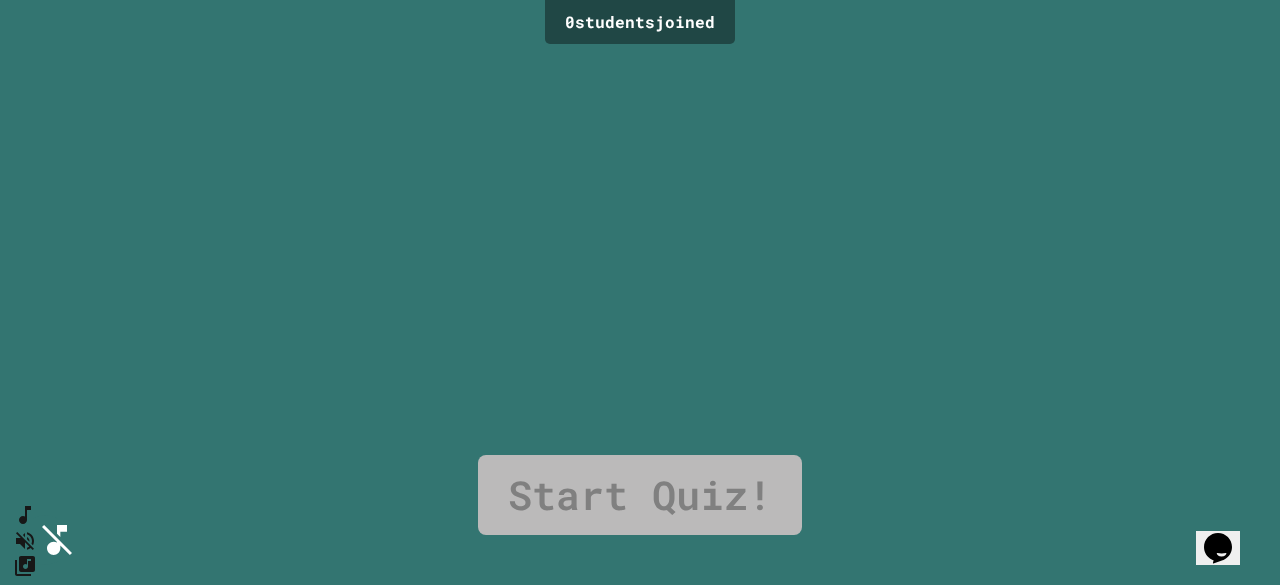 click on "I'm ready!" at bounding box center [640, 942] 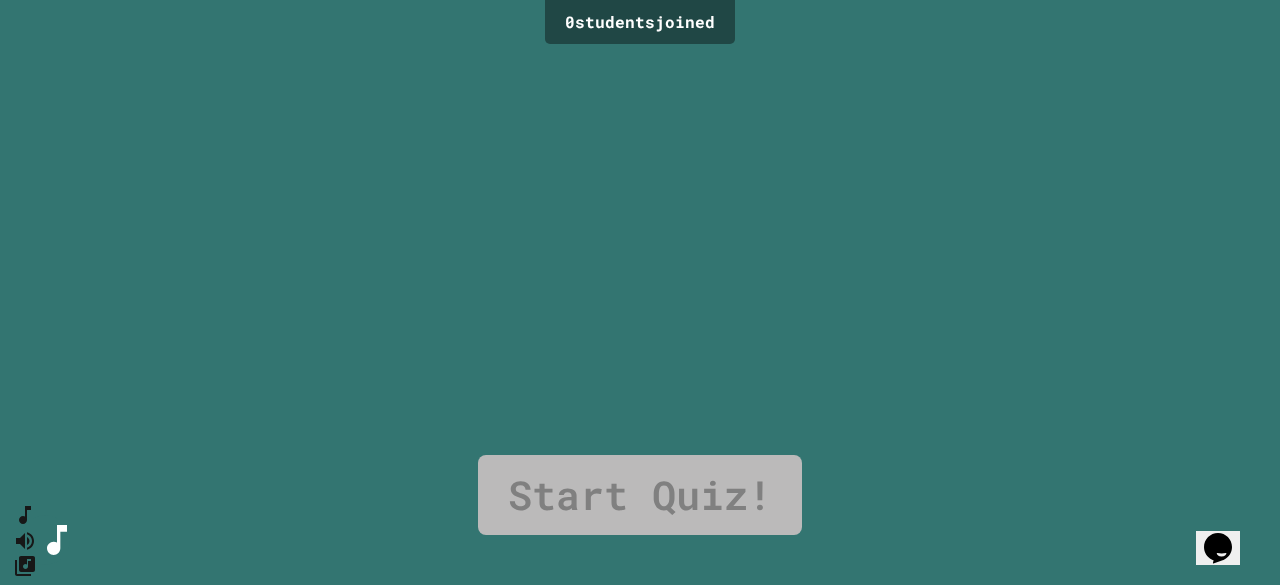 click on "Start Quiz!" at bounding box center [640, 495] 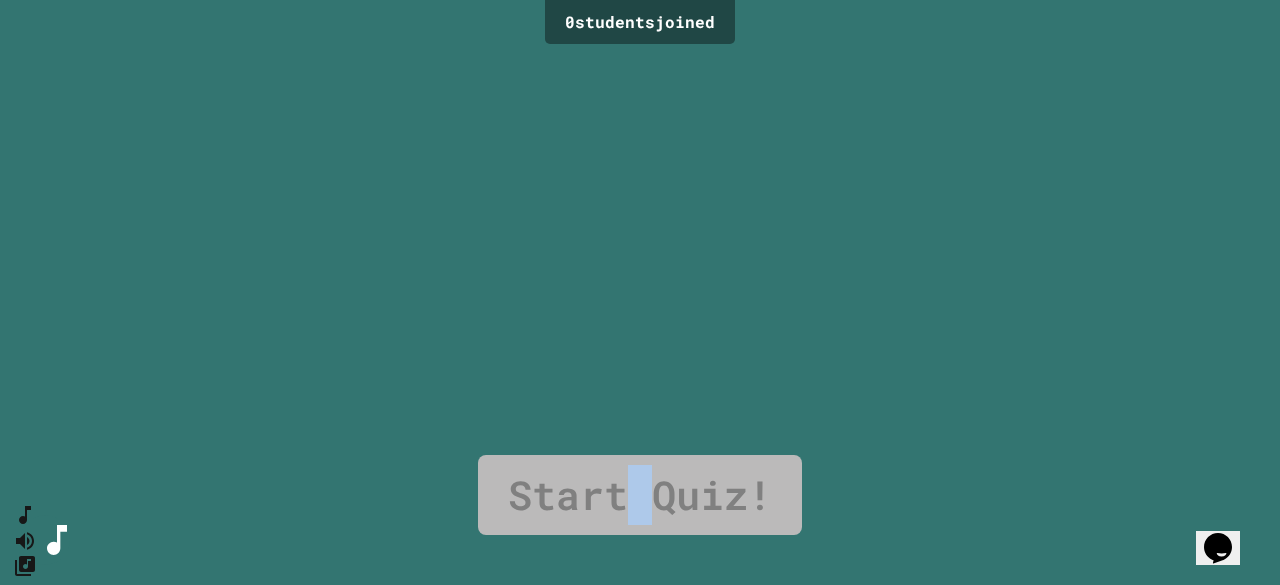 click on "Start Quiz!" at bounding box center (640, 495) 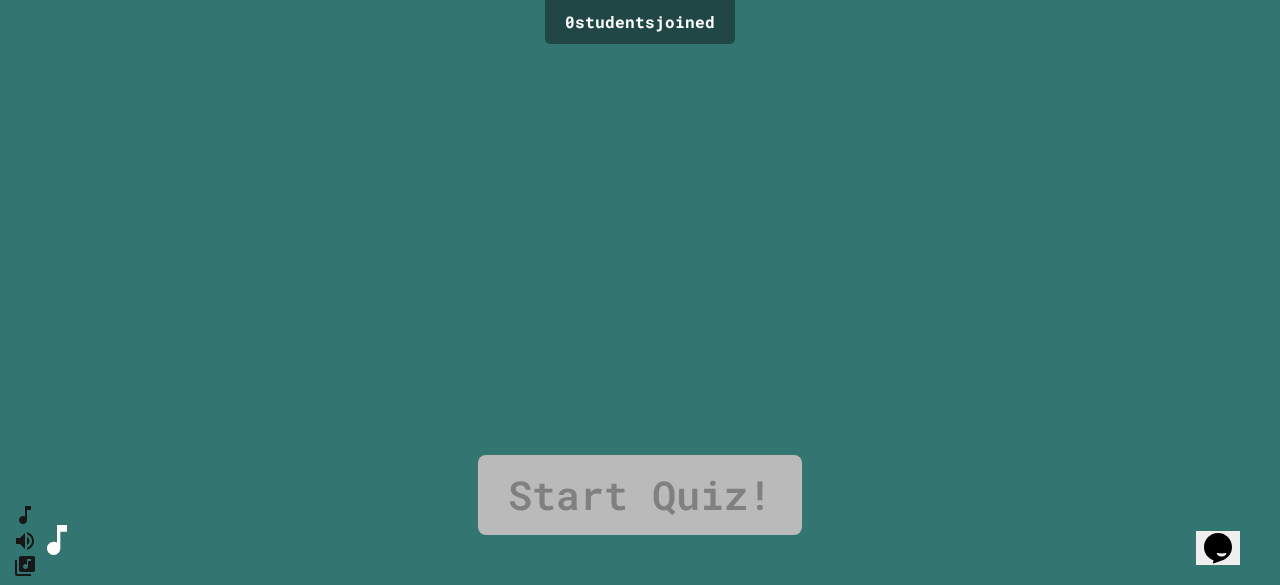 drag, startPoint x: 677, startPoint y: 465, endPoint x: 680, endPoint y: 501, distance: 36.124783 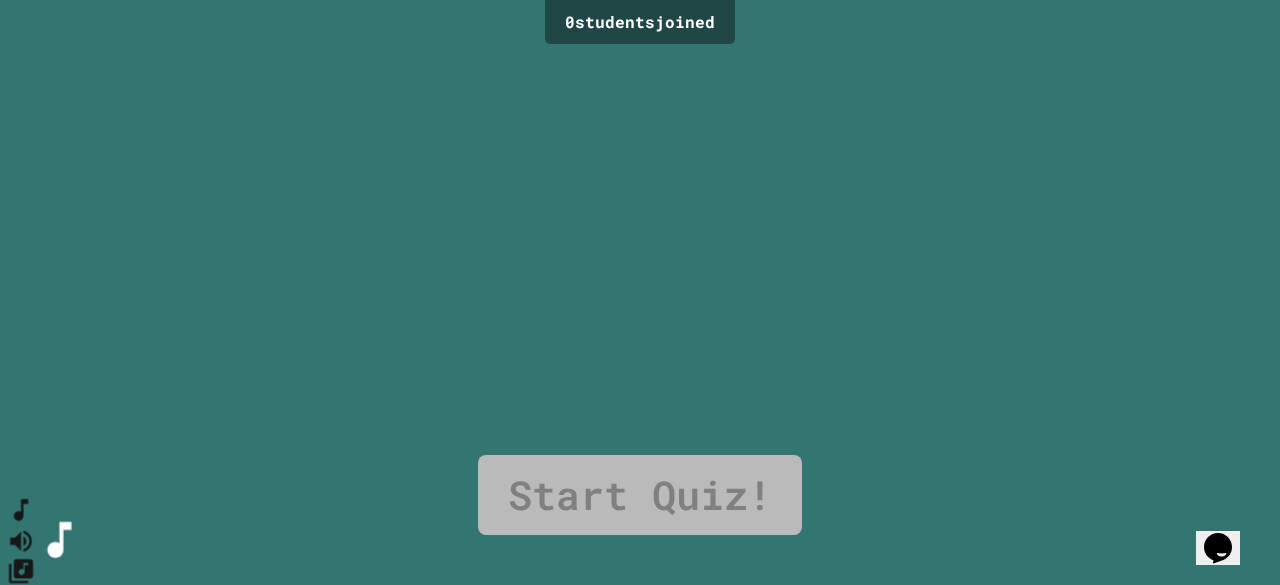 click 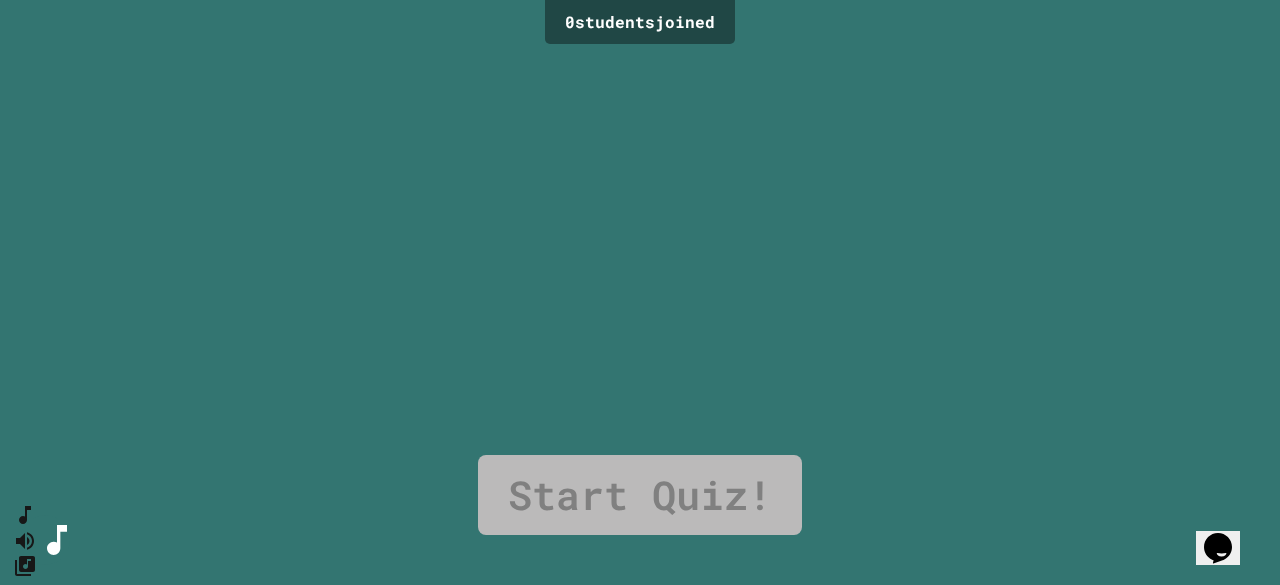 click on "0  student s  joined Start Quiz!" at bounding box center (640, 292) 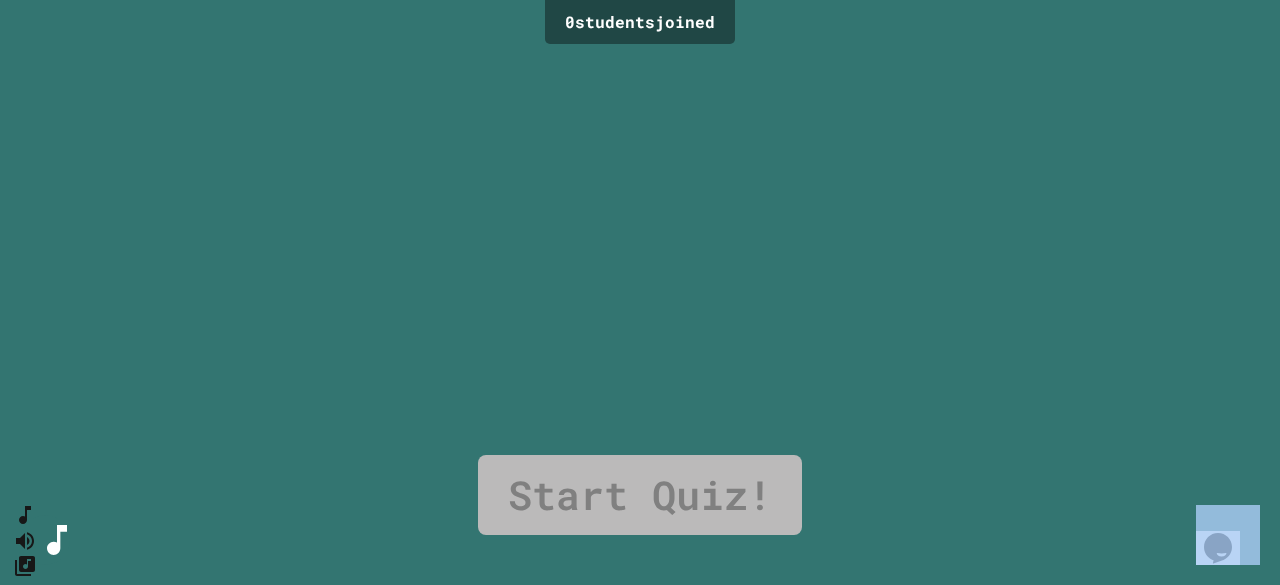 click on "0  student s  joined Start Quiz!" at bounding box center [640, 292] 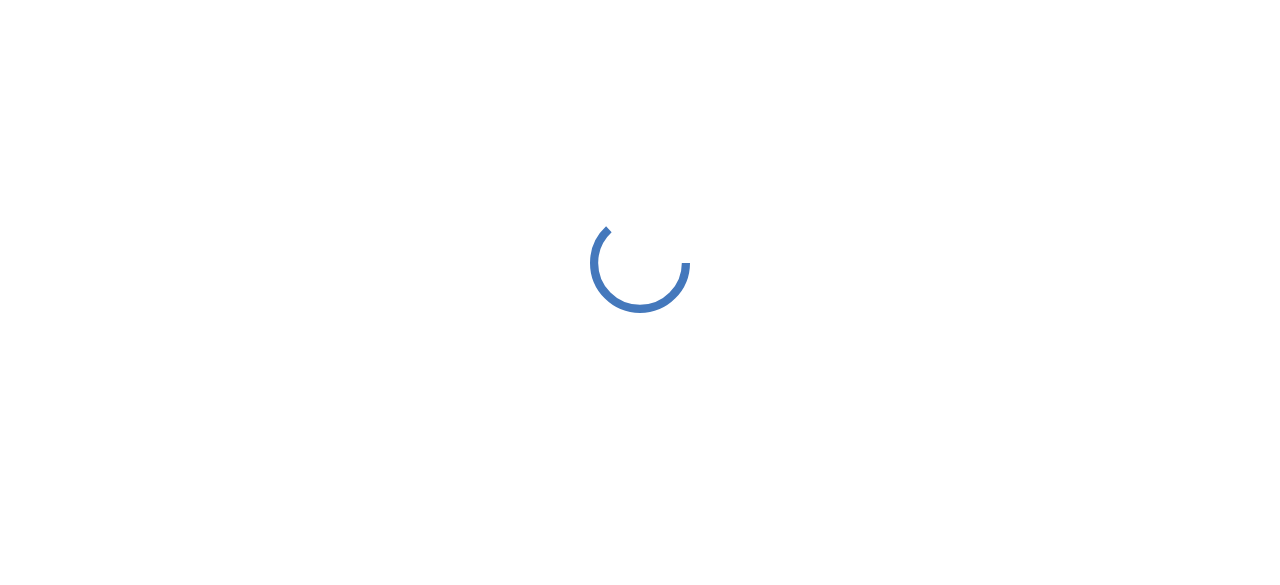 scroll, scrollTop: 0, scrollLeft: 0, axis: both 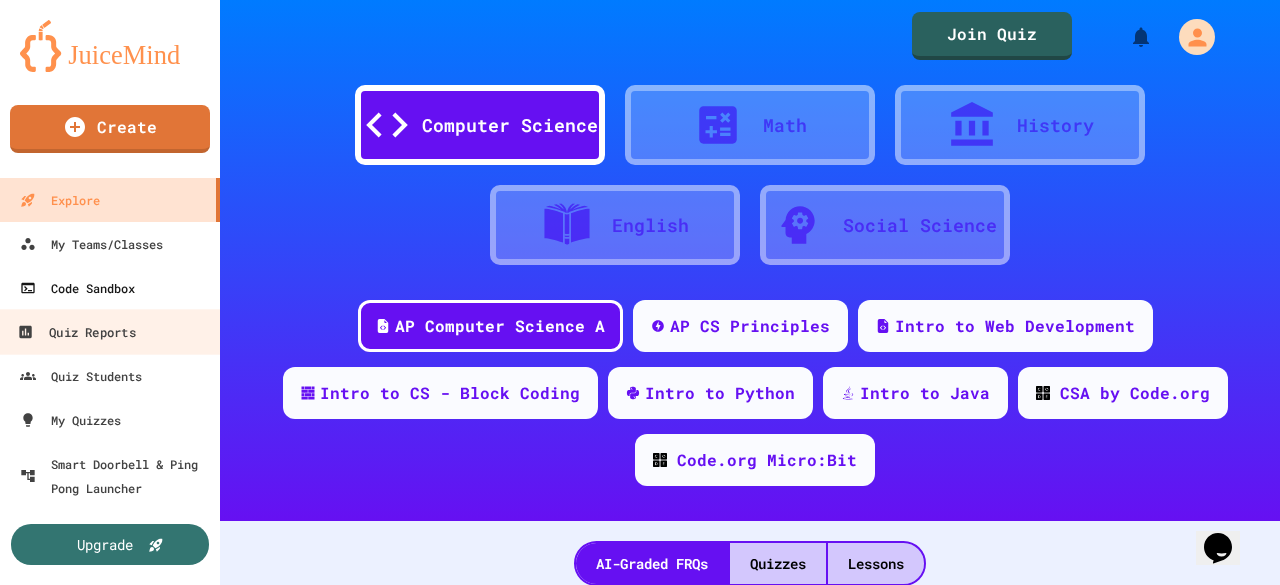 click on "Code Sandbox" at bounding box center [77, 288] 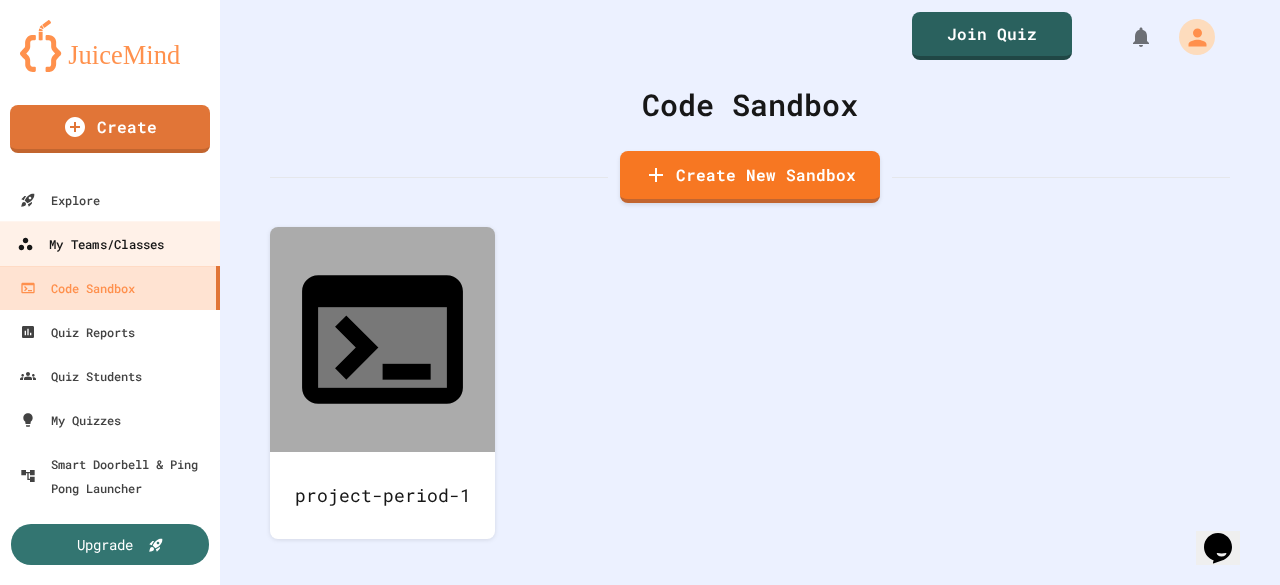 click on "My Teams/Classes" at bounding box center [90, 244] 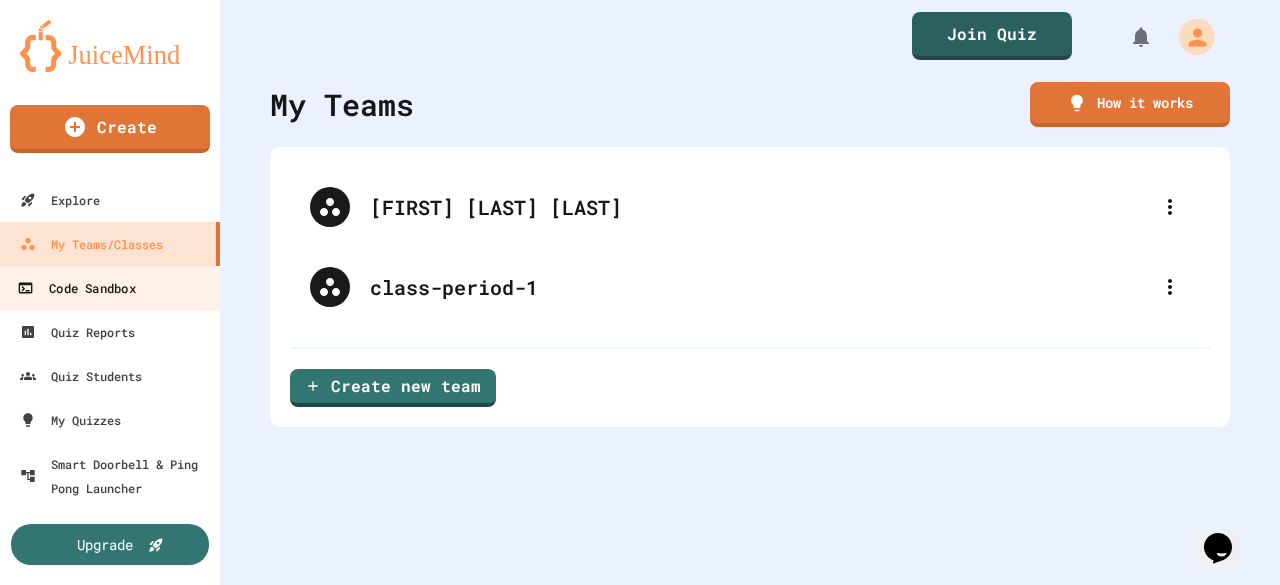 click on "Code Sandbox" at bounding box center [110, 287] 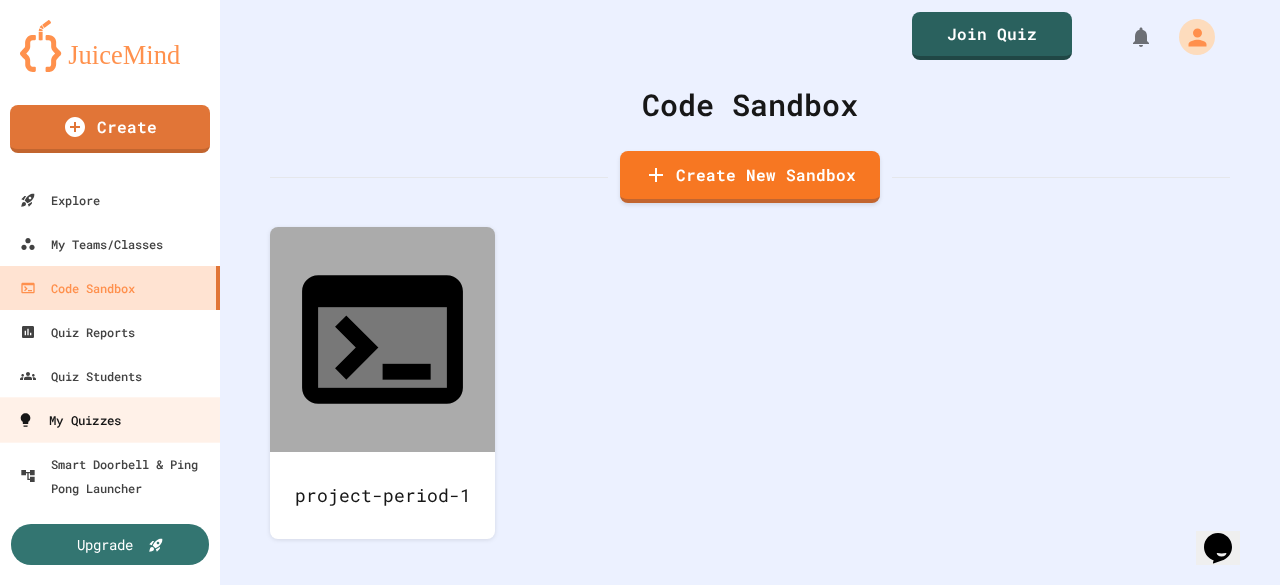 click on "My Quizzes" at bounding box center [110, 419] 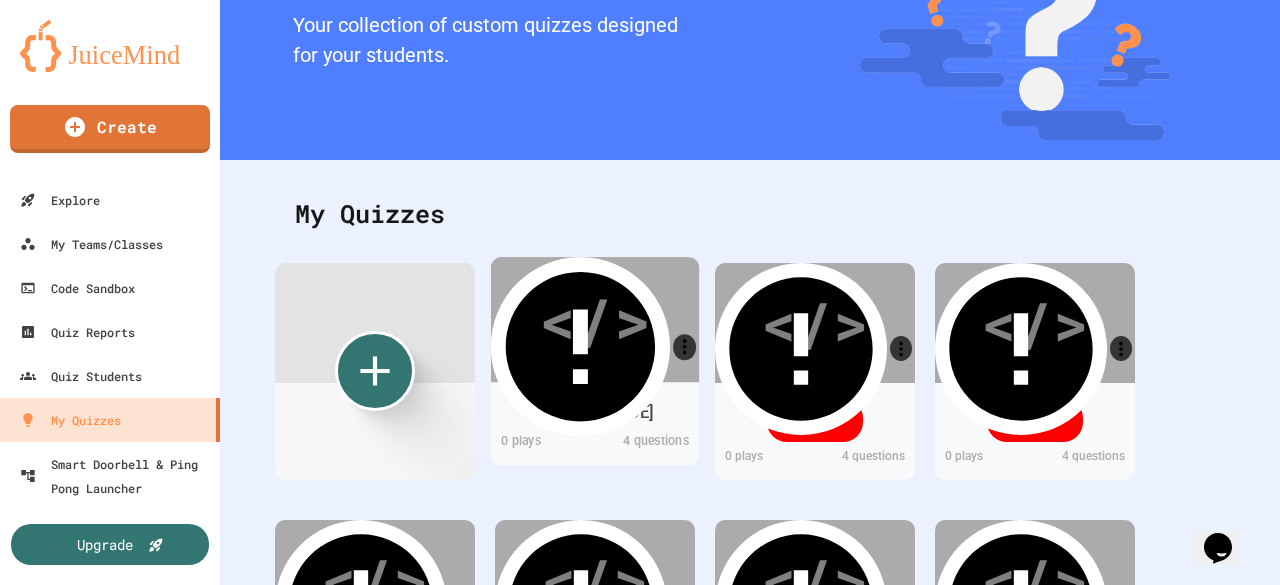 scroll, scrollTop: 300, scrollLeft: 0, axis: vertical 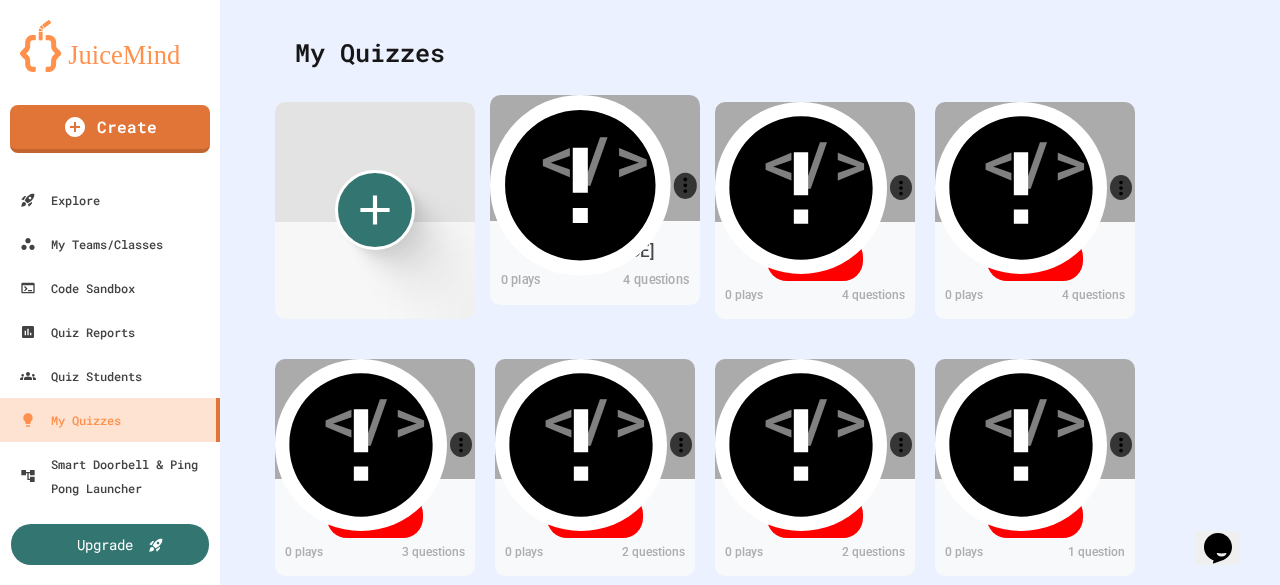 click on "44213" at bounding box center [595, 250] 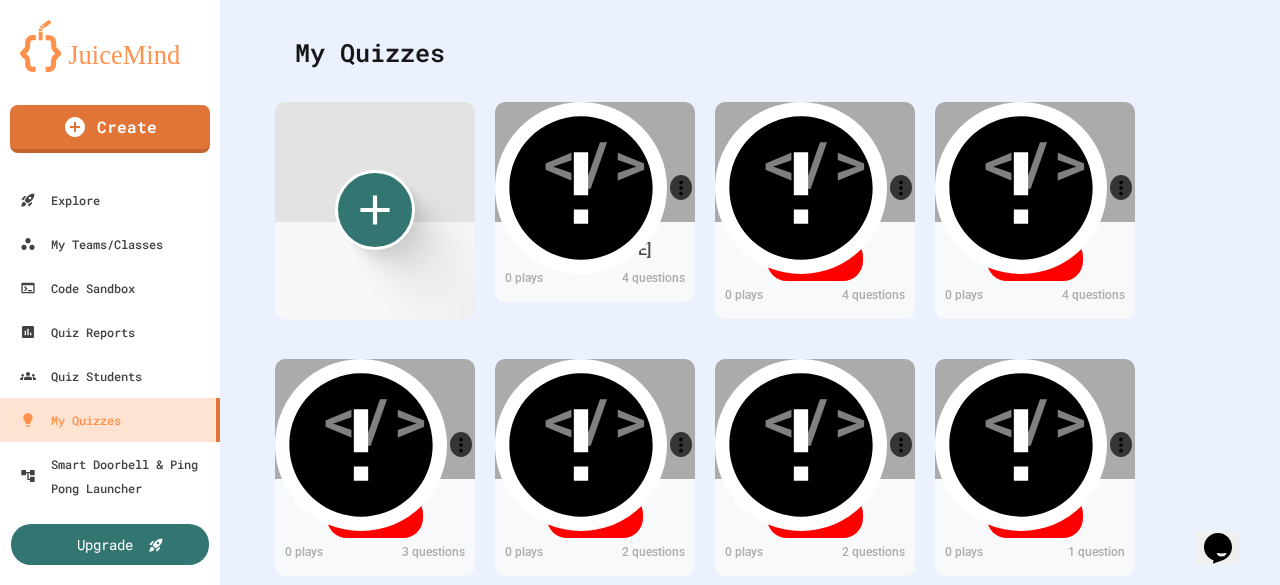 click on "Share" at bounding box center [488, 715] 